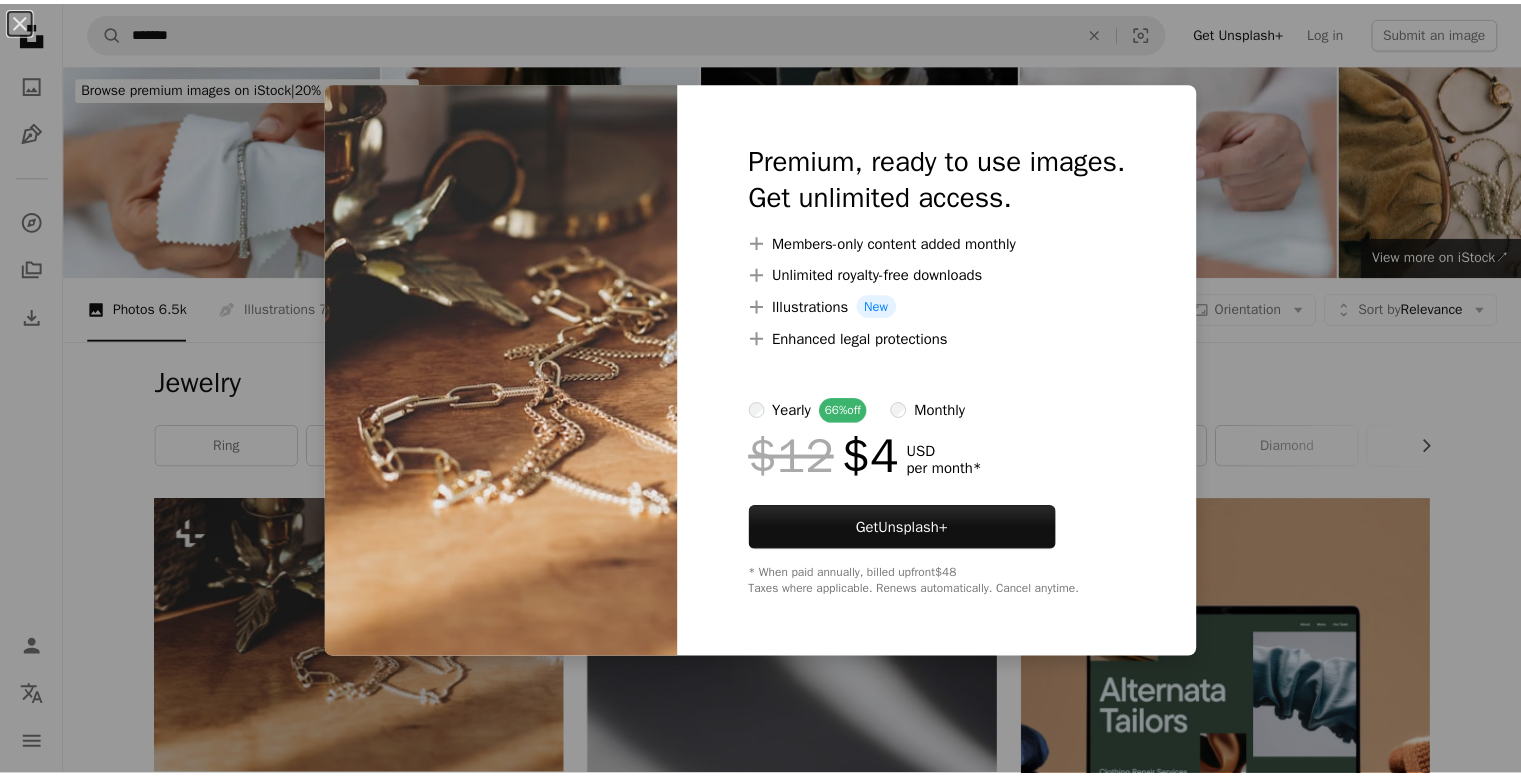 scroll, scrollTop: 280, scrollLeft: 0, axis: vertical 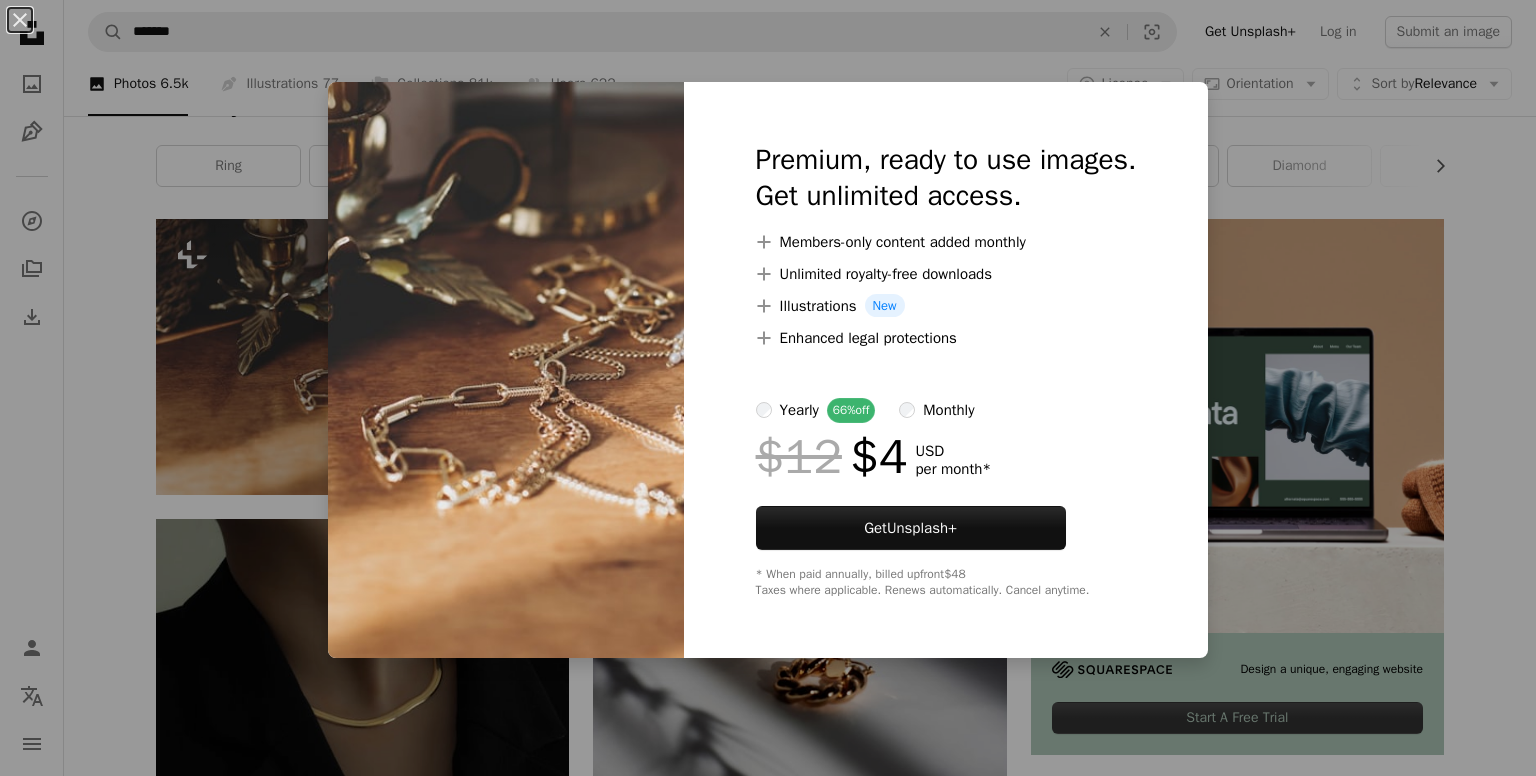 click on "An X shape Premium, ready to use images. Get unlimited access. A plus sign Members-only content added monthly A plus sign Unlimited royalty-free downloads A plus sign Illustrations  New A plus sign Enhanced legal protections yearly 66%  off monthly $12   $4 USD per month * Get  Unsplash+ * When paid annually, billed upfront  $48 Taxes where applicable. Renews automatically. Cancel anytime." at bounding box center [768, 388] 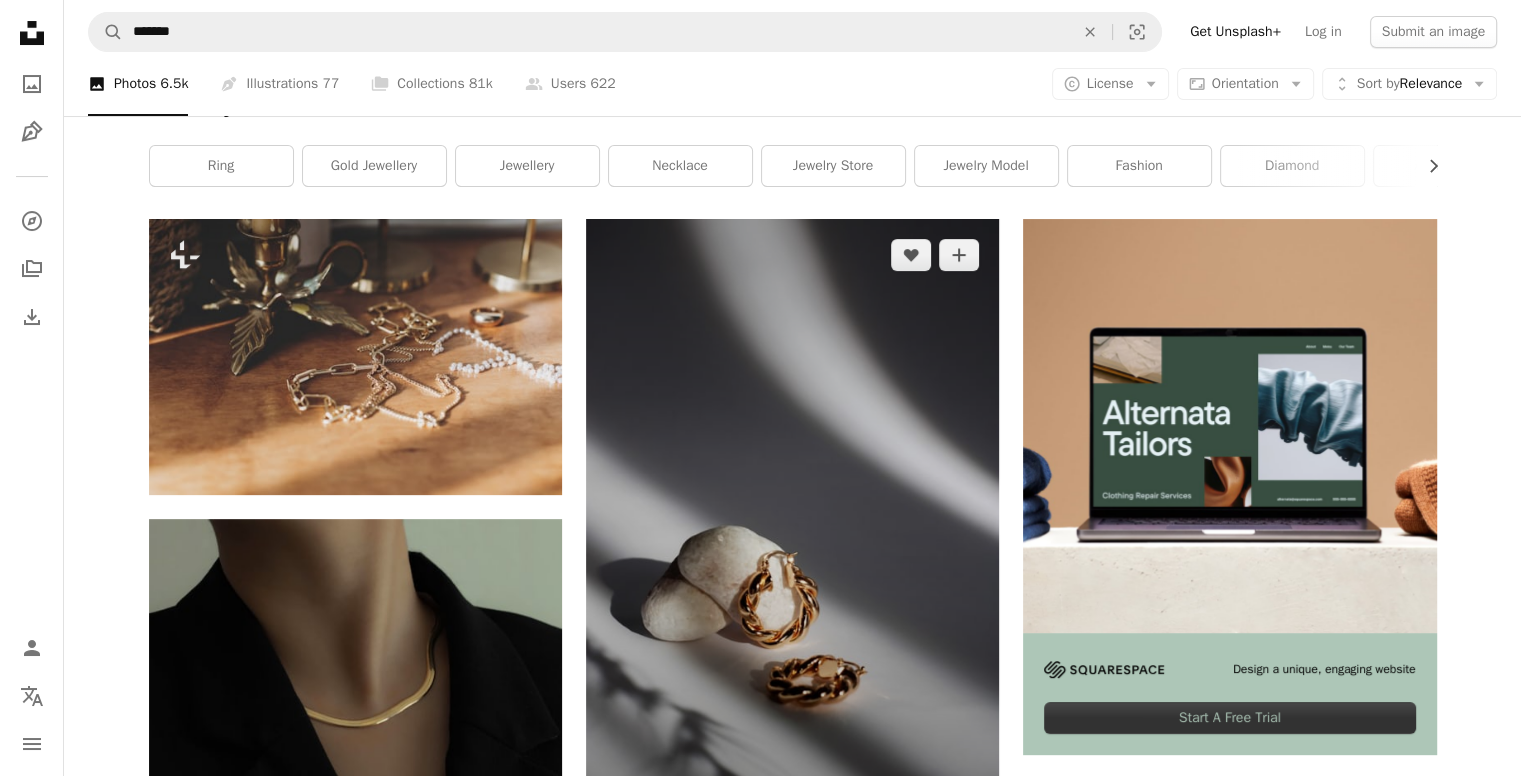 click at bounding box center (792, 529) 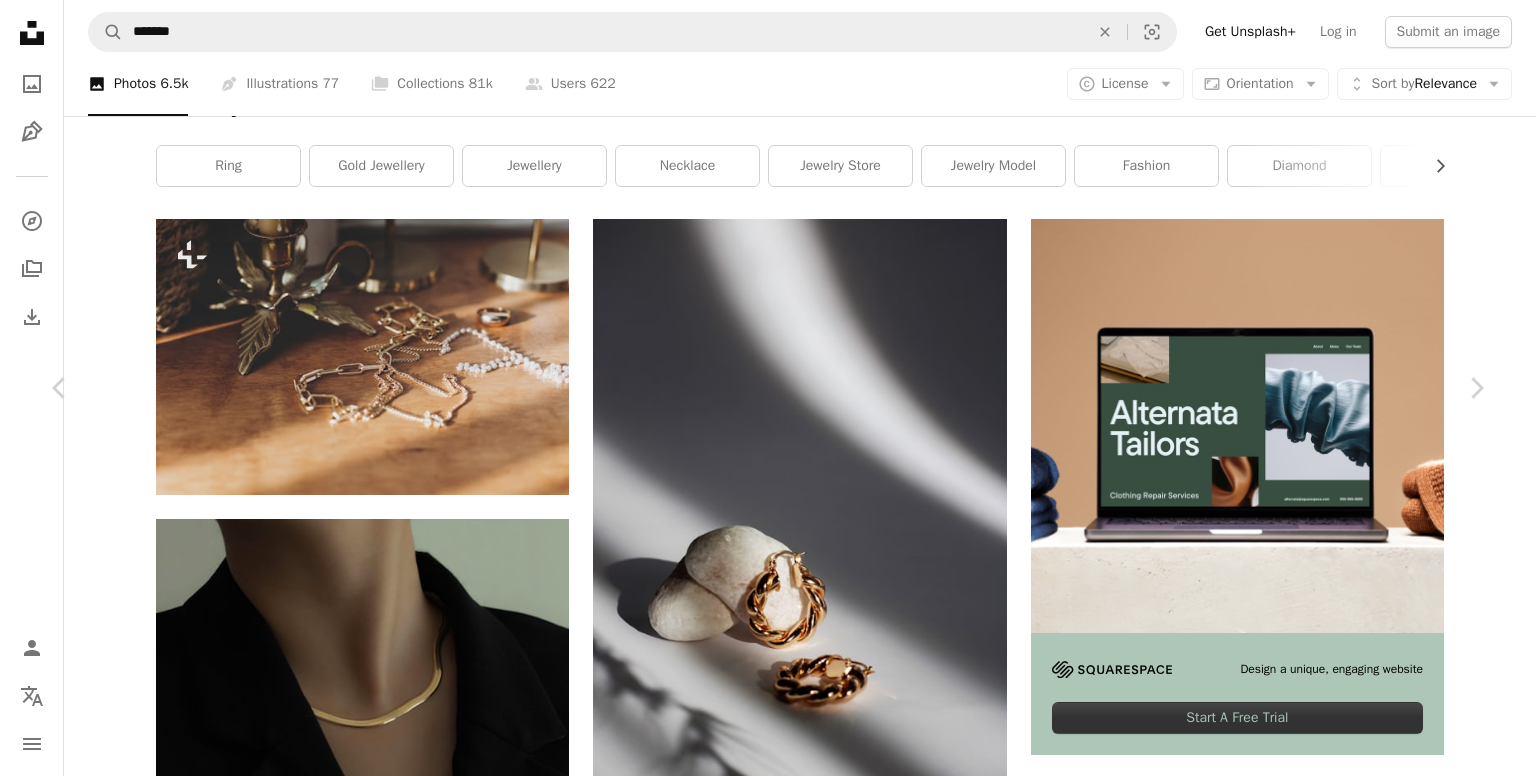 click on "Download free" at bounding box center (1287, 5238) 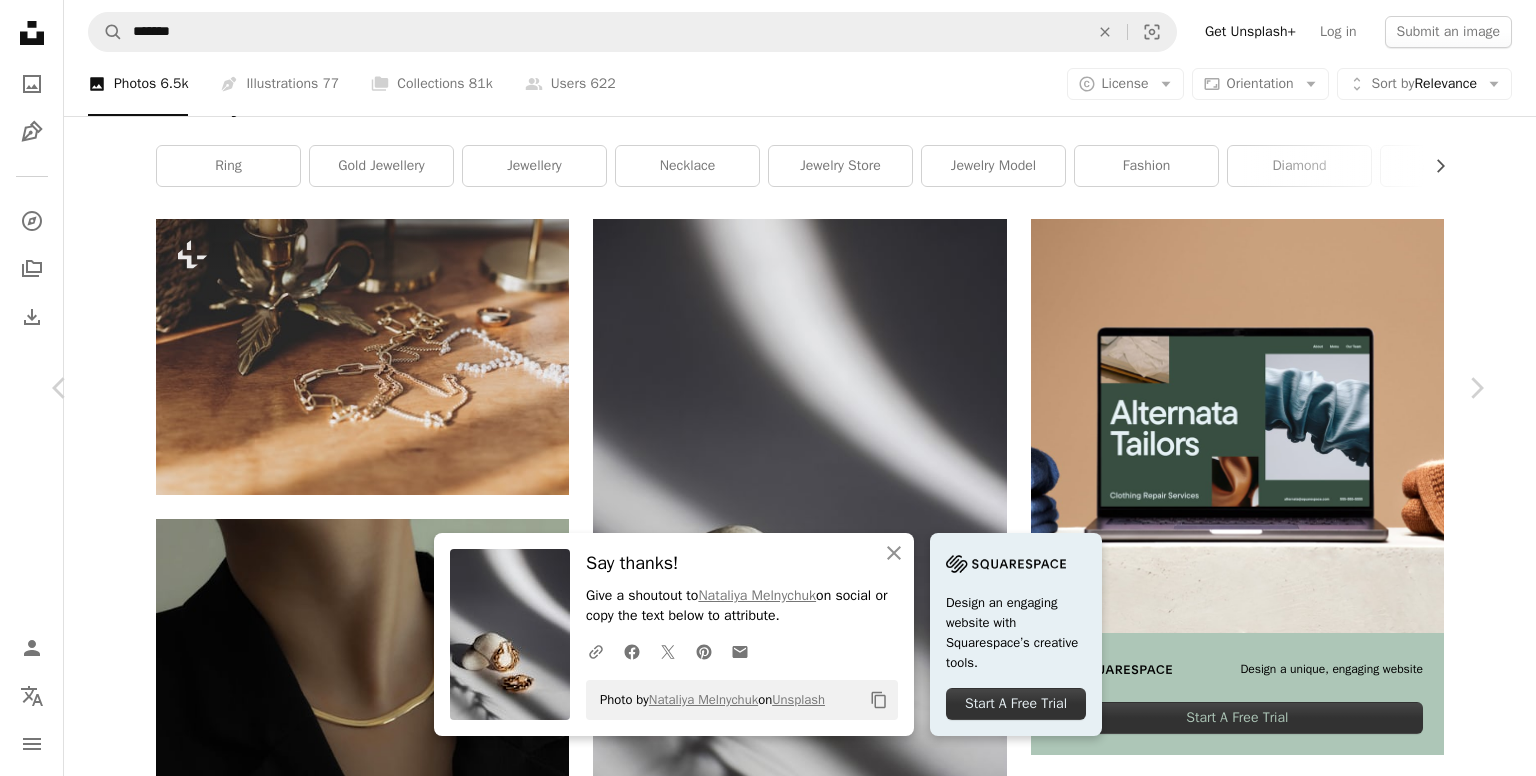 click on "An X shape Chevron left Chevron right An X shape Close Say thanks! Give a shoutout to  [FIRST] [LAST]  on social or copy the text below to attribute. A URL sharing icon (chains) Facebook icon X (formerly Twitter) icon Pinterest icon An envelope Photo by  [FIRST] [LAST]  on  Unsplash
Copy content Design an engaging website with Squarespace’s creative tools. Start A Free Trial [FIRST] [LAST] Available for hire A checkmark inside of a circle A heart A plus sign Download free Chevron down Zoom in Views 3,872,342 Downloads 66,376 Featured in Fashion & Beauty A forward-right arrow Share Info icon Info More Actions A map marker [CITY], [COUNTRY], [COUNTRY] Calendar outlined Published on  [DATE] Camera Canon, EOS 2000D Safety Free to use under the  Unsplash License fashion style plant grey product gold jewelry diamond jewellery accessory accessories gemstone[COUNTRY] Free pictures Browse premium related images on iStock  |  Save 20% with code UNSPLASH20 View more on iStock  ↗ Related images For" at bounding box center [768, 5579] 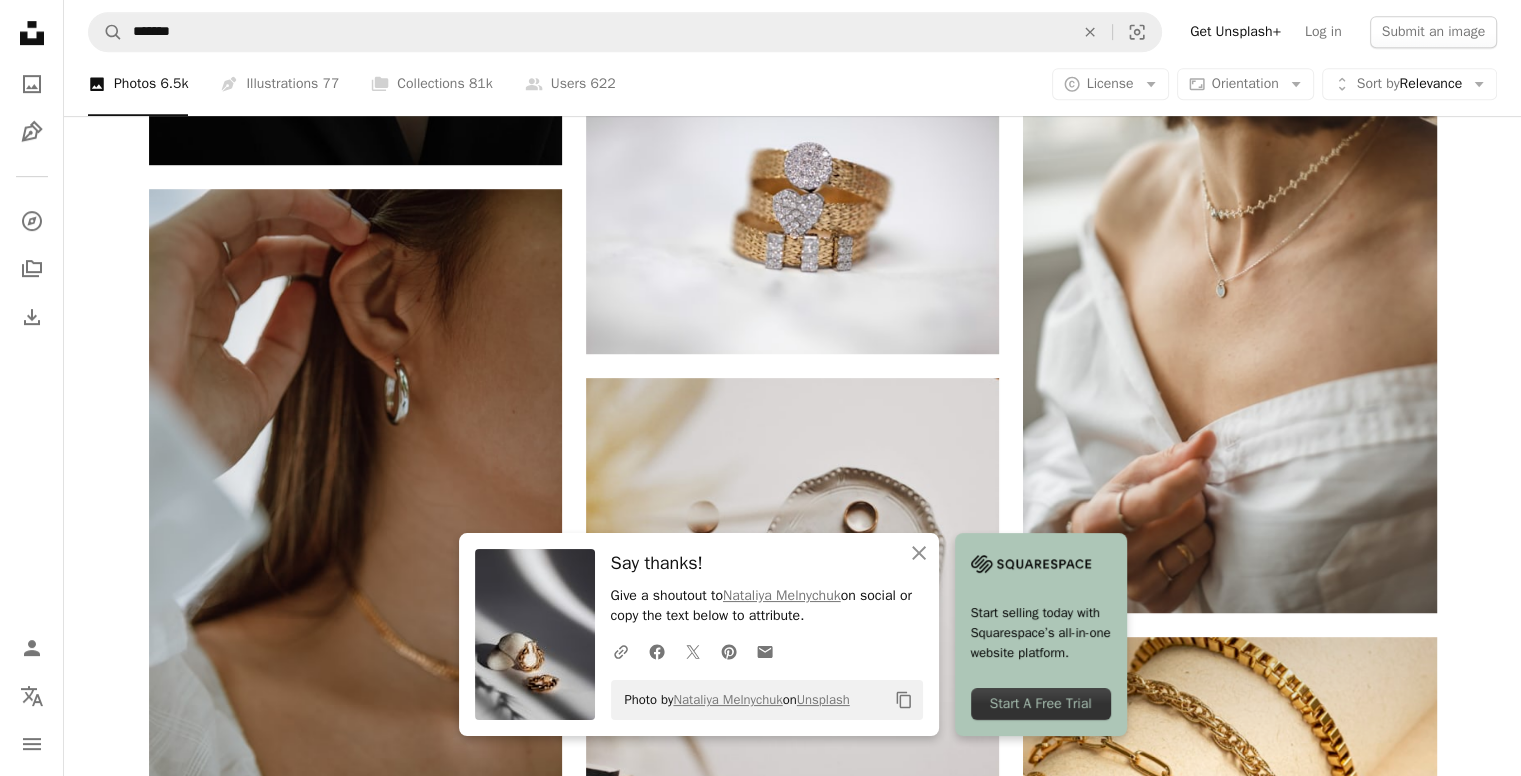 scroll, scrollTop: 1077, scrollLeft: 0, axis: vertical 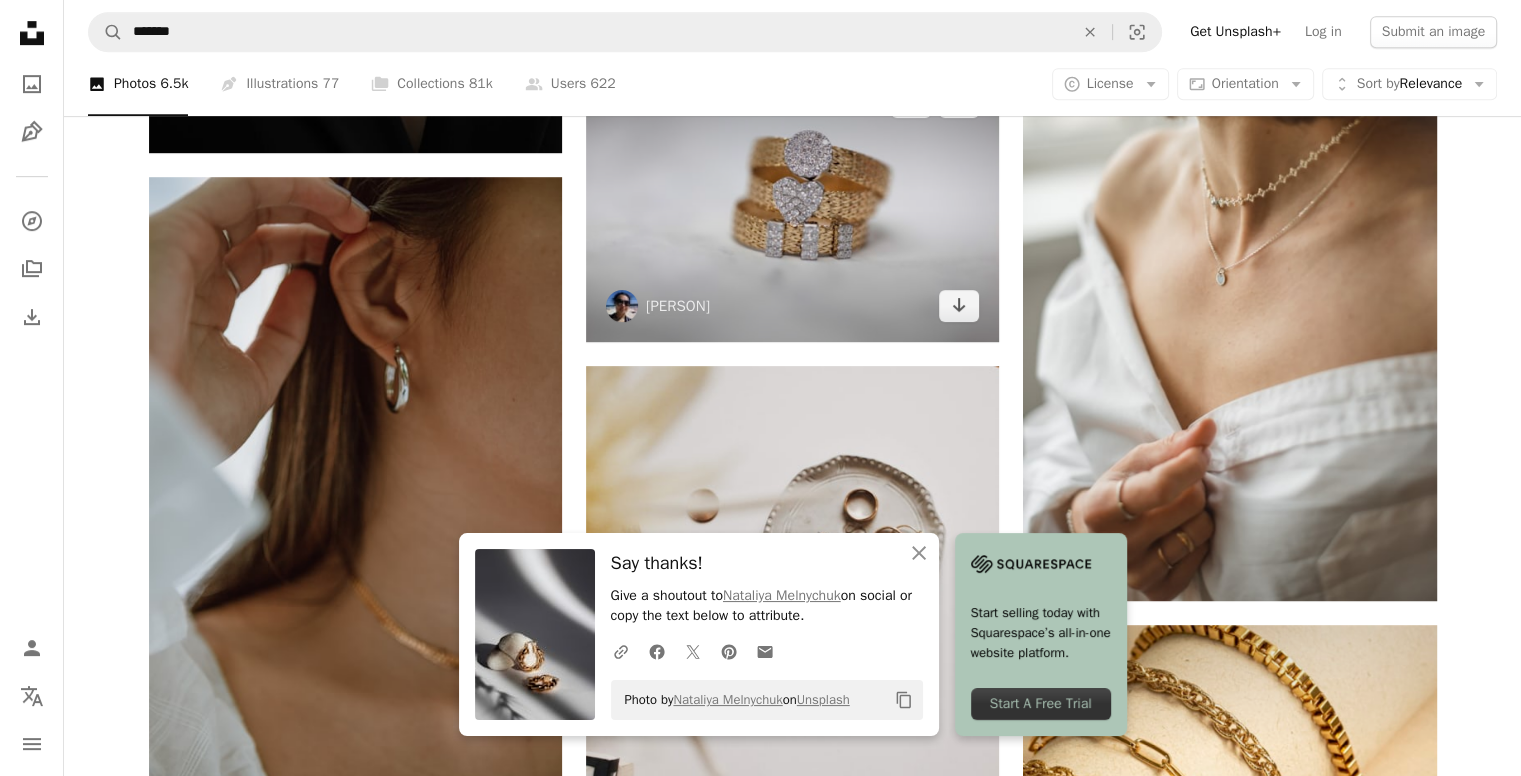 click at bounding box center [792, 203] 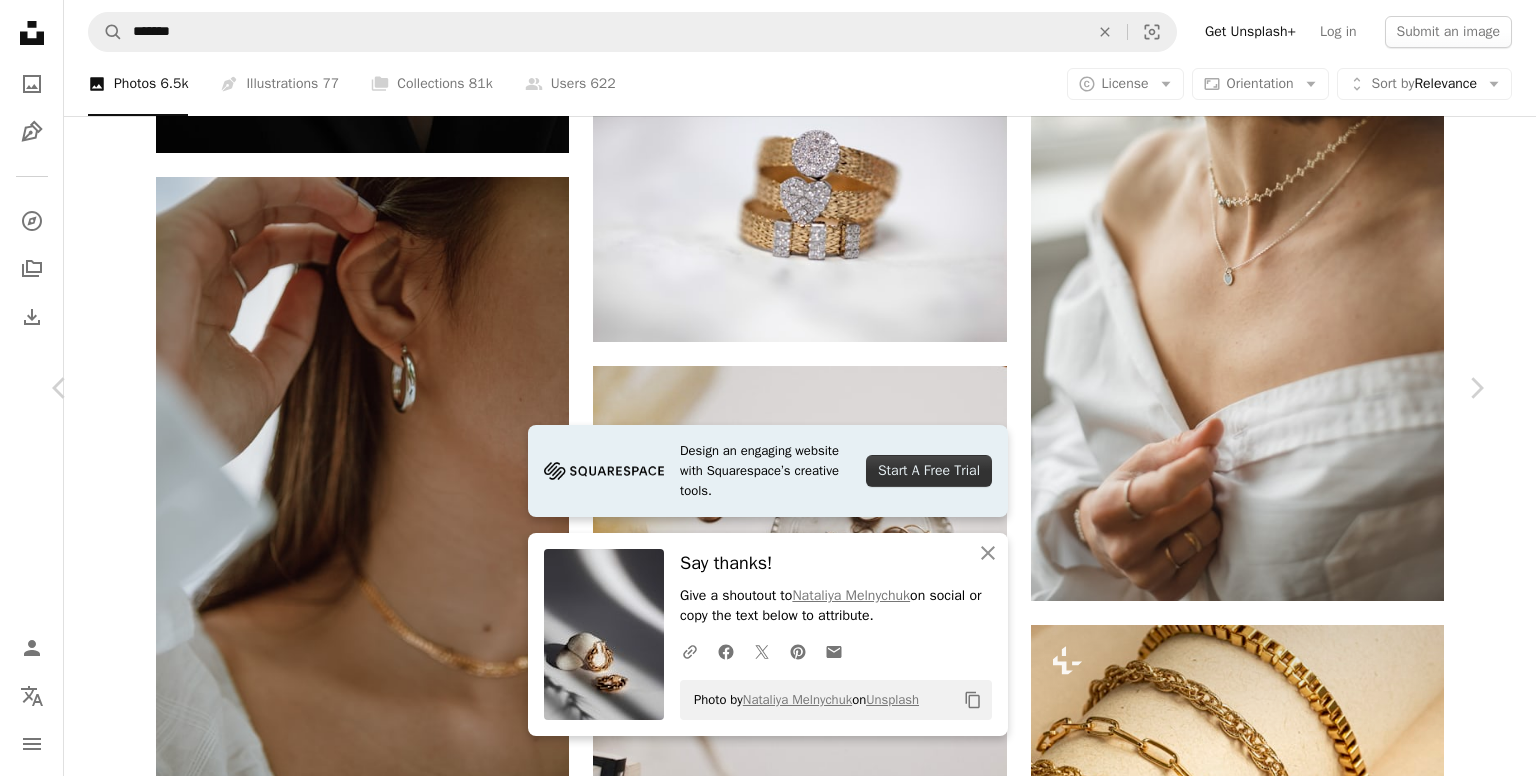 click on "Download free" at bounding box center [1287, 4441] 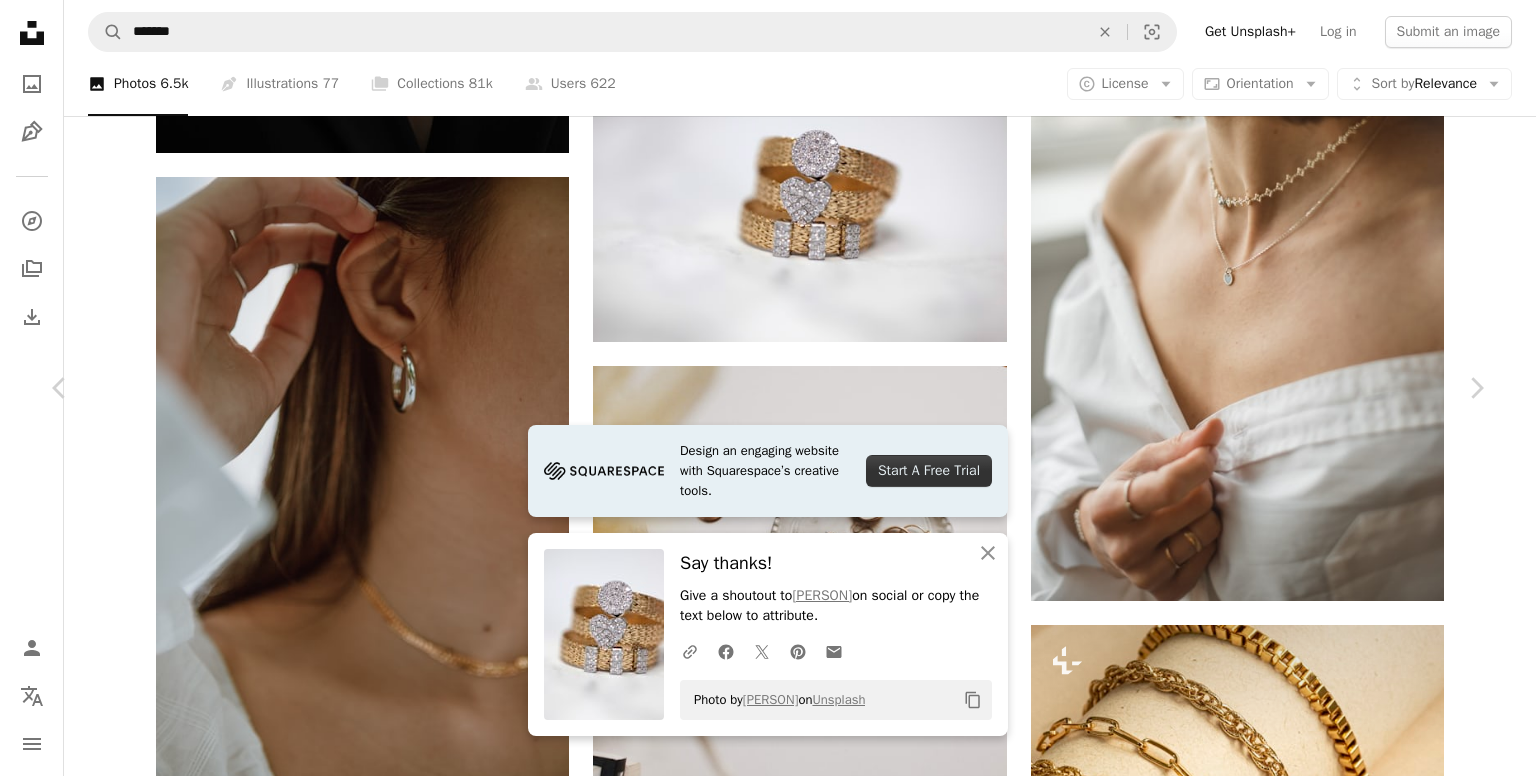 click on "Unsplash logo Unsplash Home A photo Pen Tool A compass A stack of folders Download Person Localization icon navigation menu A magnifying glass ******* An X shape Visual search Get Unsplash+ Log in Submit an image Browse premium images on iStock  |  20% off at iStock  ↗ Browse premium images on iStock 20% off at iStock  ↗ View more  ↗ View more on iStock  ↗ A photo Photos   6.5k Pen Tool Illustrations   77 A stack of folders Collections   81k A group of people Users   622 A copyright icon © License Arrow down Aspect ratio Orientation Arrow down Unfold Sort by  Relevance Arrow down Filters Filters Jewelry Chevron right ring gold jewellery jewellery necklace jewelry store jewelry model fashion diamond accessory Plus sign for Unsplash+ A heart A plus sign Getty Images For  Unsplash+ A lock Download A heart A plus sign Cat Han Arrow pointing down A heart A plus sign Jasmin Chew Available for hire A checkmark inside of a circle Arrow pointing down A heart A plus sign Nataliya Melnychuk A heart For   |" at bounding box center (768, 1658) 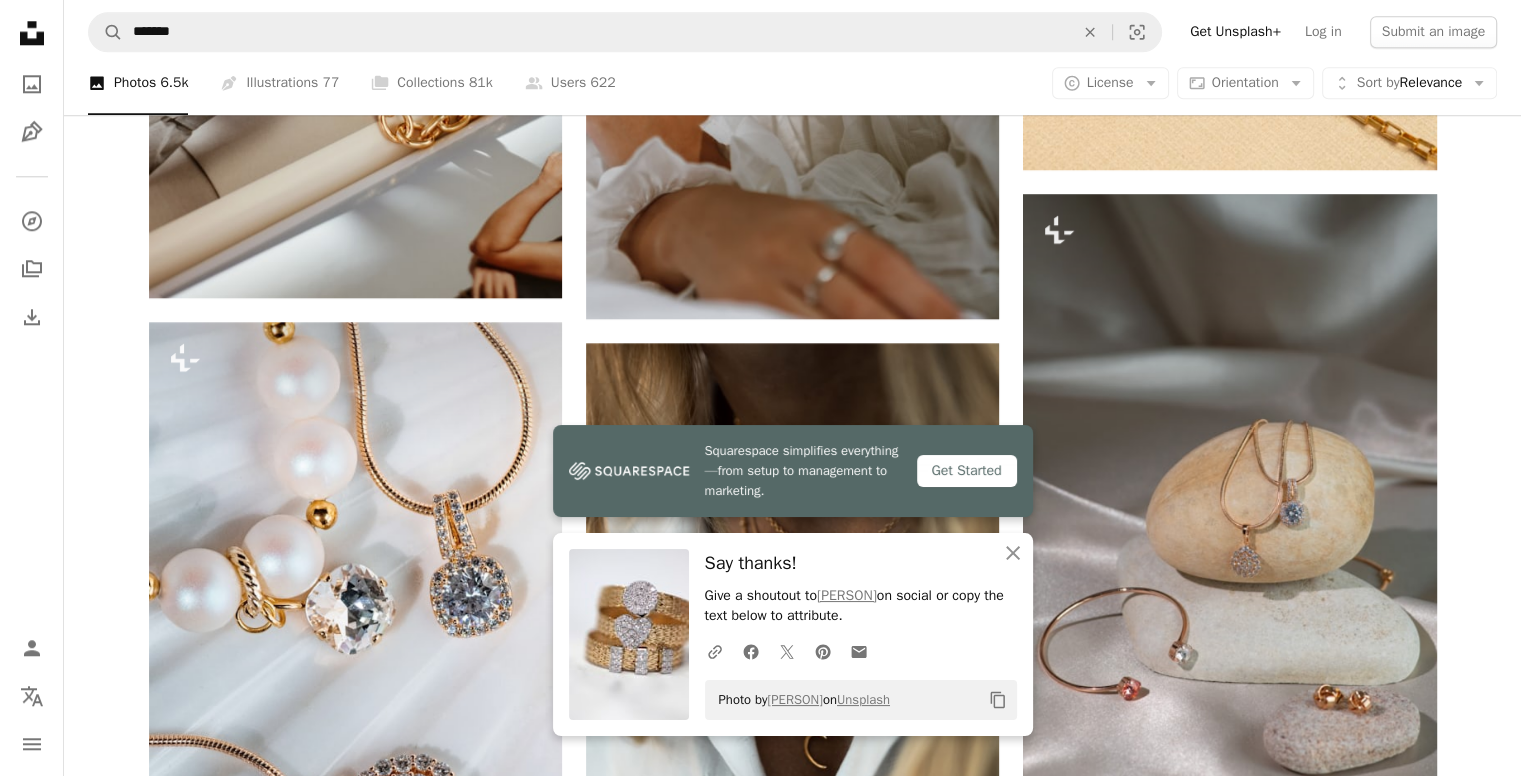 scroll, scrollTop: 2197, scrollLeft: 0, axis: vertical 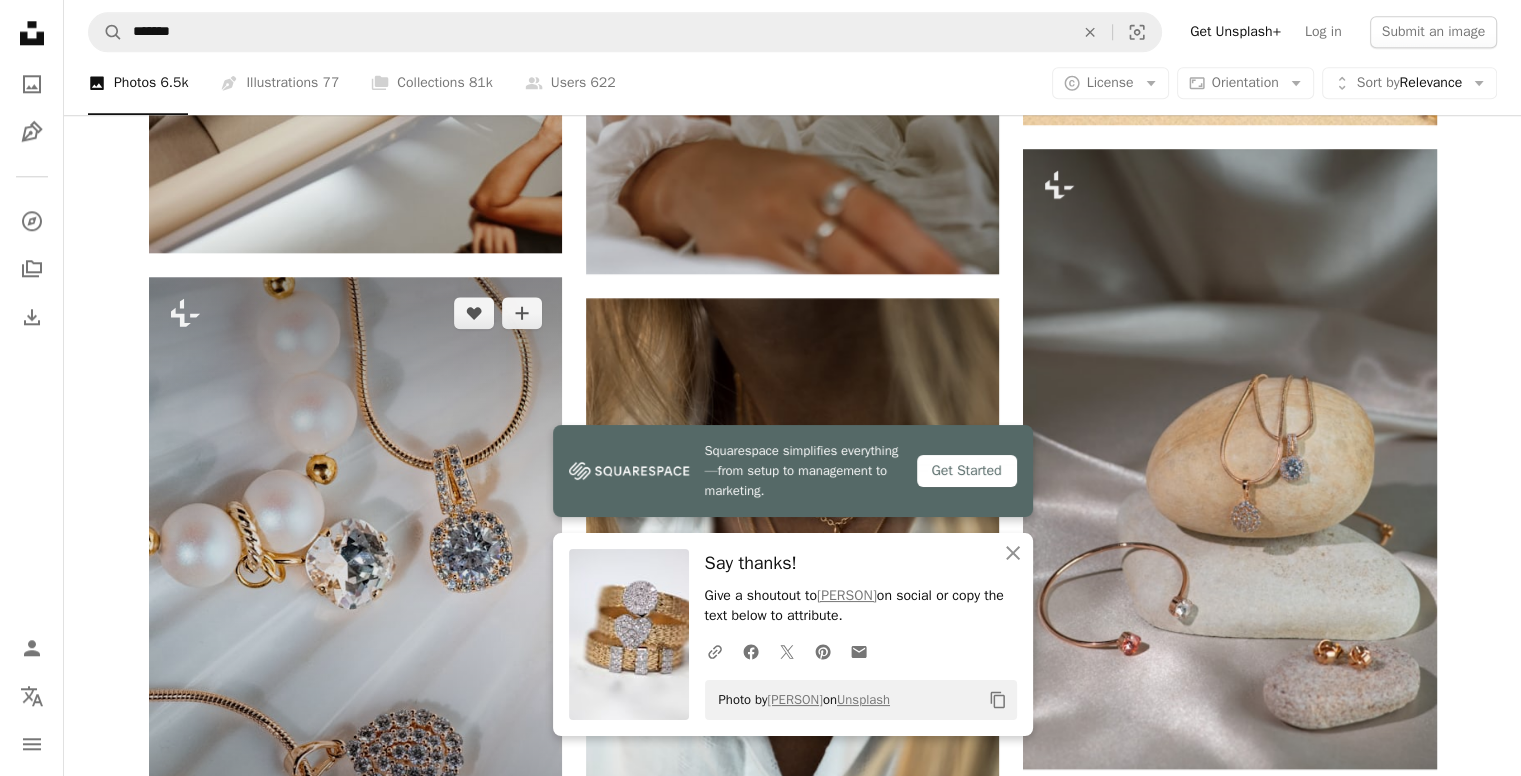 click at bounding box center (355, 587) 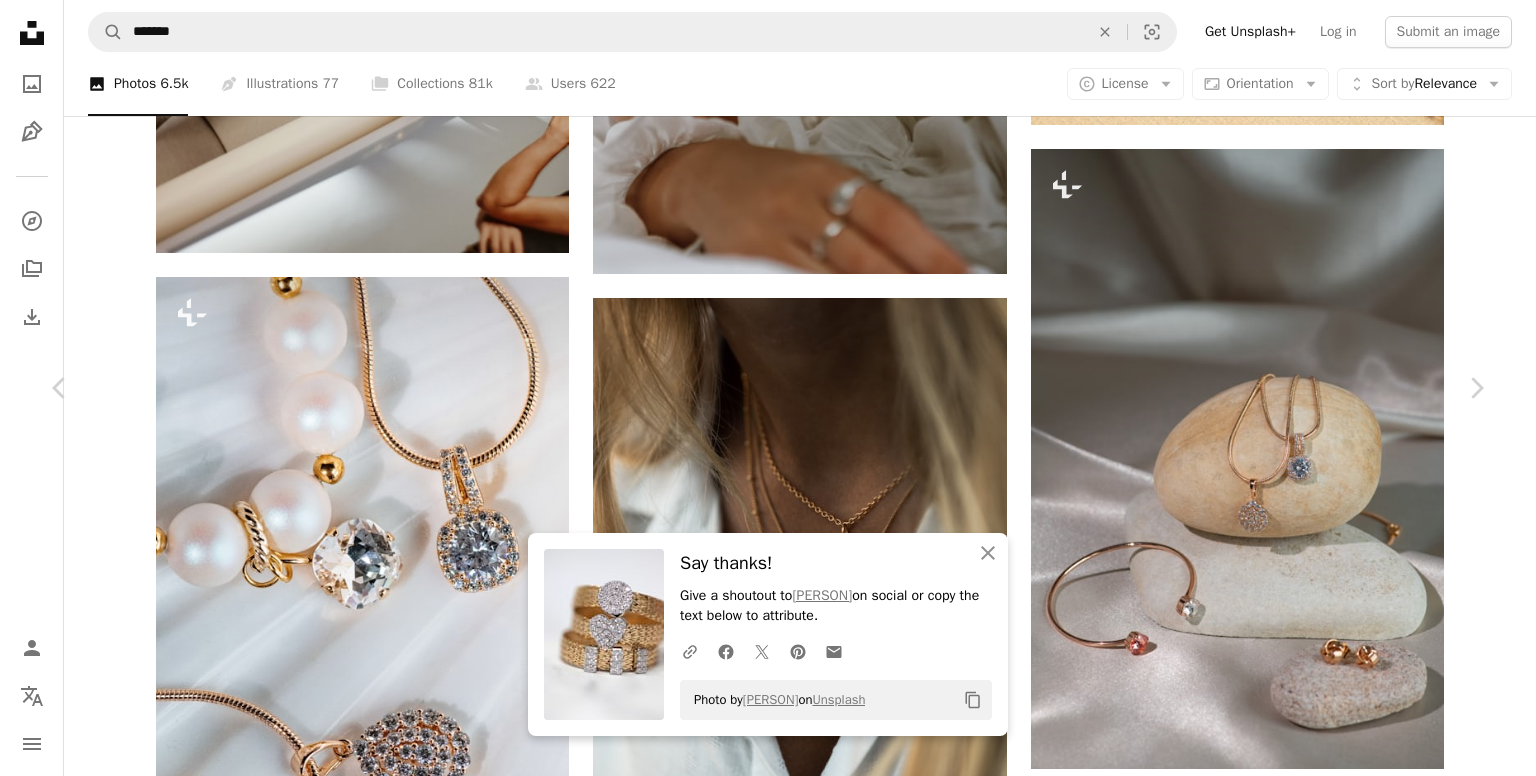 drag, startPoint x: 411, startPoint y: 437, endPoint x: 912, endPoint y: 202, distance: 553.3769 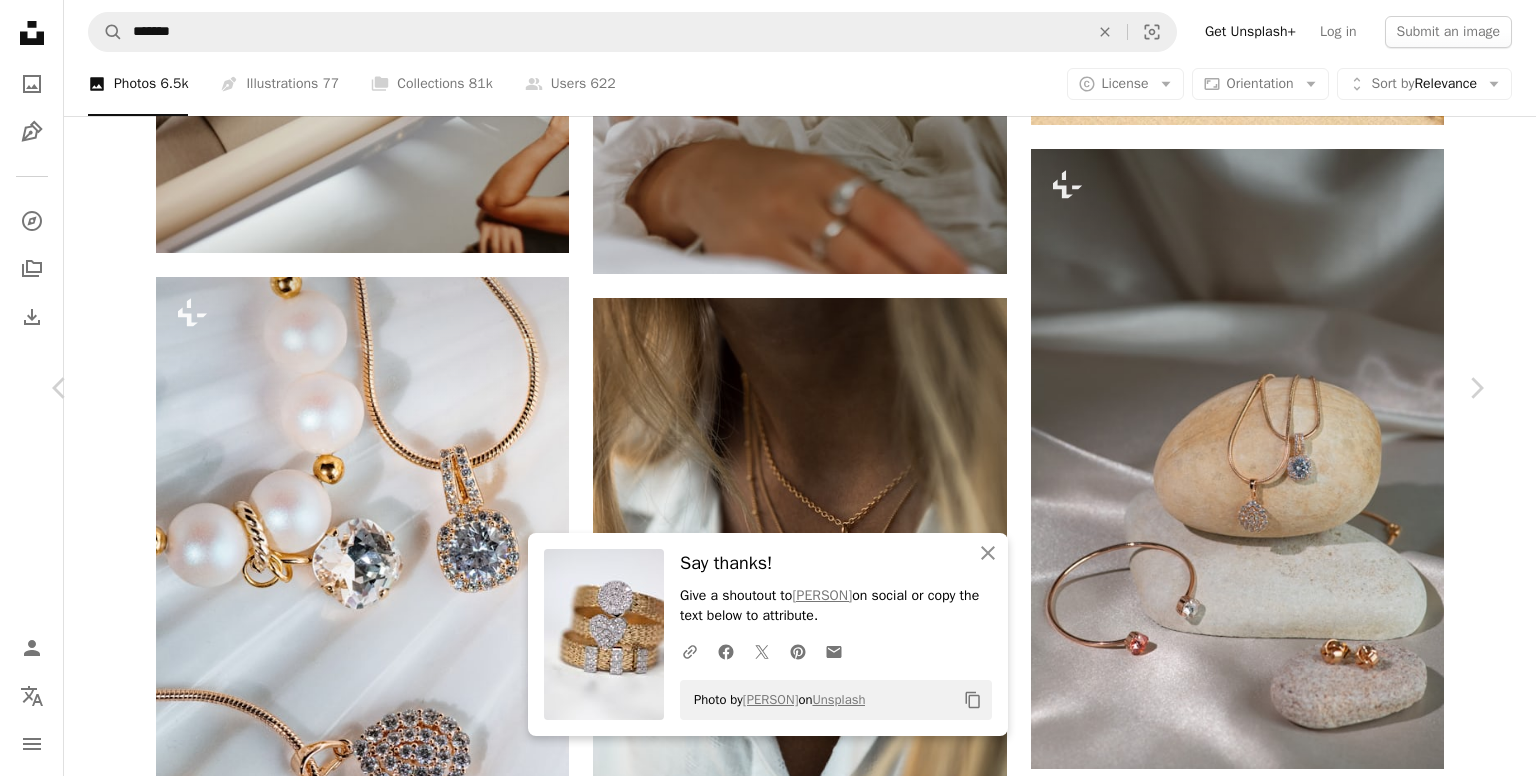 click on "An X shape Chevron left Chevron right An X shape Close Say thanks! Give a shoutout to [PERSON] on social or copy the text below to attribute. A URL sharing icon (chains) Facebook icon X (formerly Twitter) icon Pinterest icon An envelope Photo by [PERSON] on Unsplash
Copy content Anita Austvika For  Unsplash+ A heart A plus sign A lock Download Zoom in Featured in Fashion & Beauty A forward-right arrow Share More Actions Calendar outlined Published on [DATE] Safety Licensed under the Unsplash+ License fashion luxury gold jewelry diamond style ring jewellery necklace gold jewellery chain diamonds gemstone earrings pearls diamond jewellery gemstones diamond necklace bangle jeweller Free pictures From this series Chevron right Plus sign for Unsplash+ Plus sign for Unsplash+ Plus sign for Unsplash+ Plus sign for Unsplash+ Plus sign for Unsplash+ Plus sign for Unsplash+ Plus sign for Unsplash+ Plus sign for Unsplash+ Plus sign for Unsplash+ Plus sign for Unsplash+ Related images A heart" at bounding box center (768, 3662) 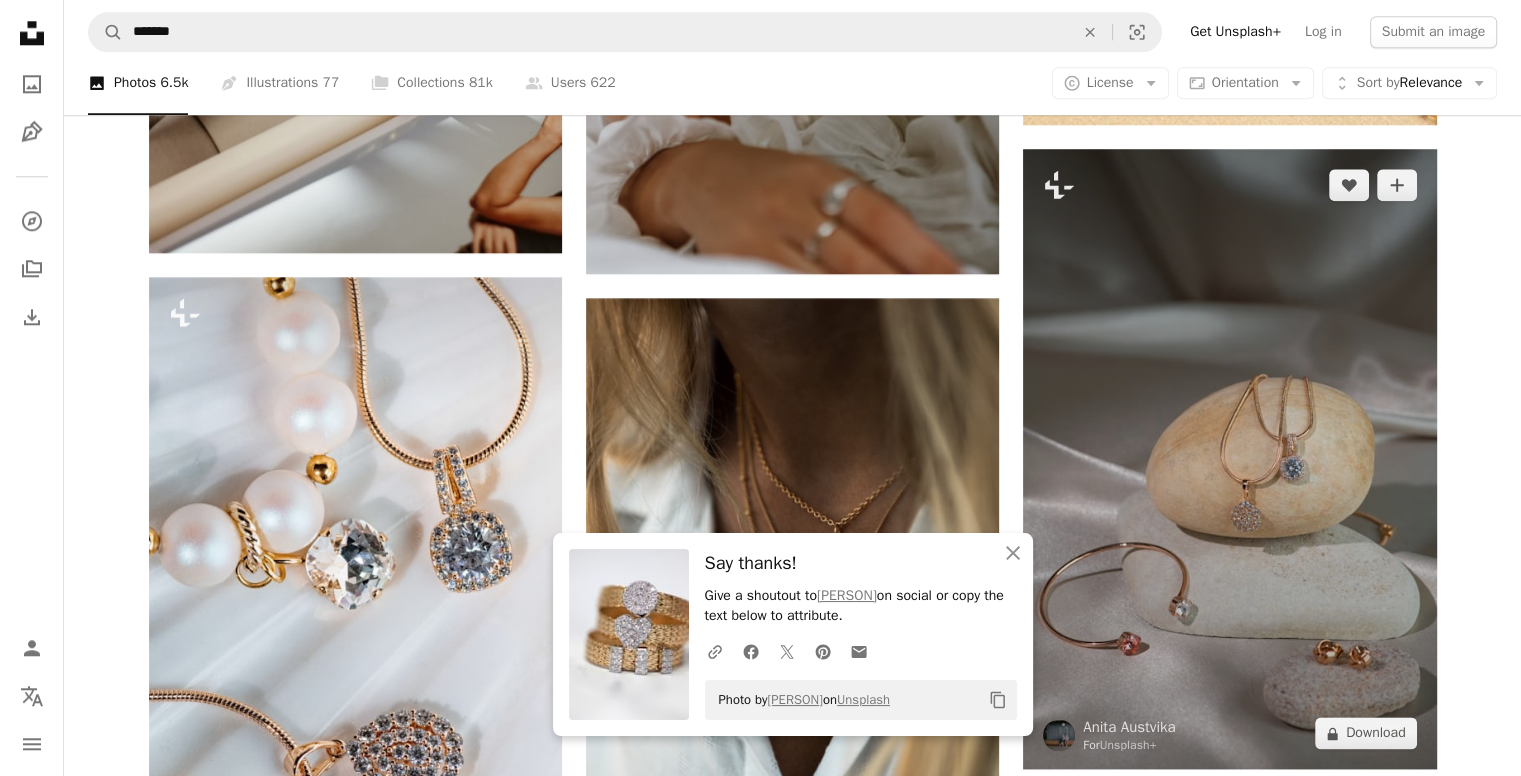 click at bounding box center [1229, 459] 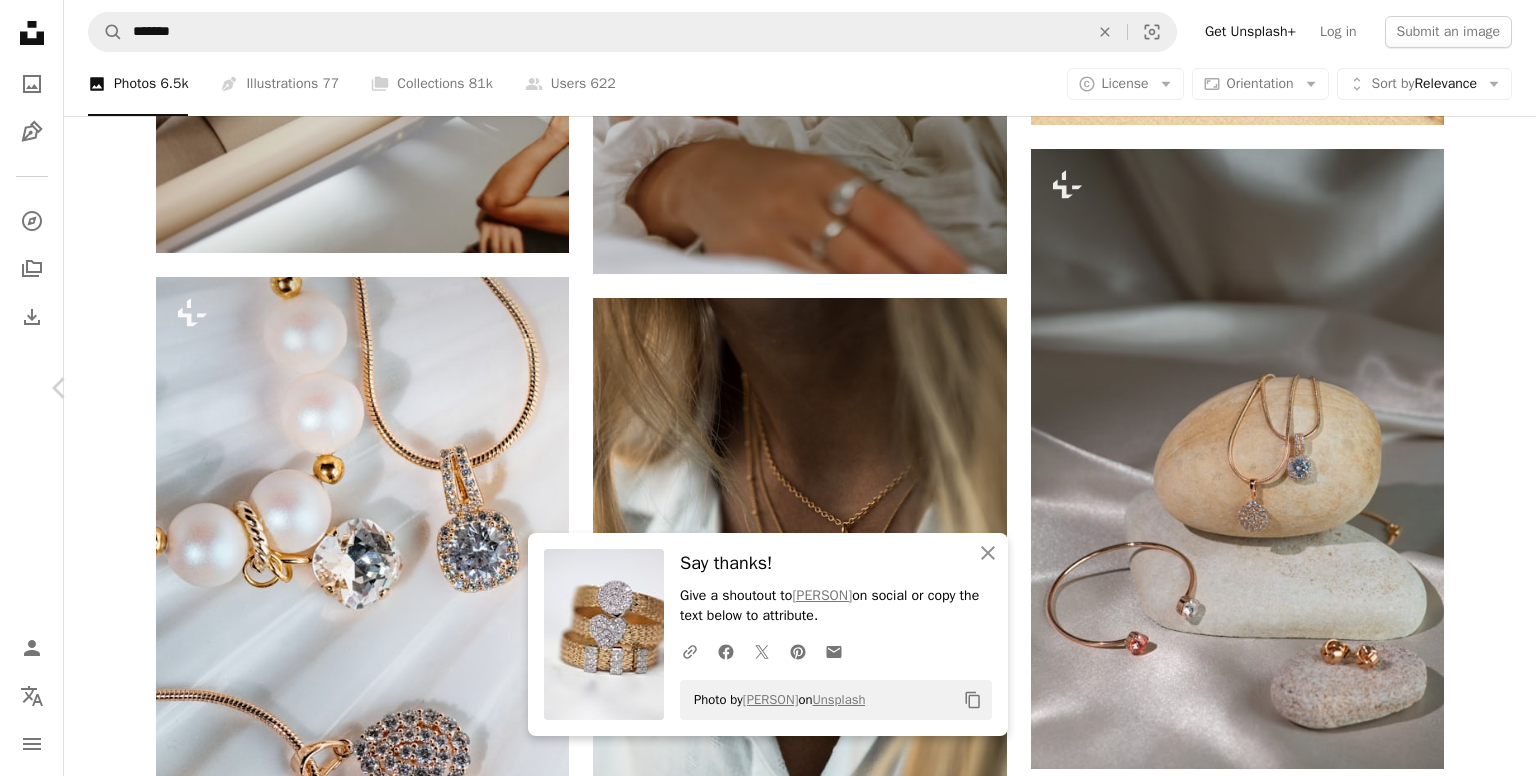 click on "Chevron right" at bounding box center [1476, 388] 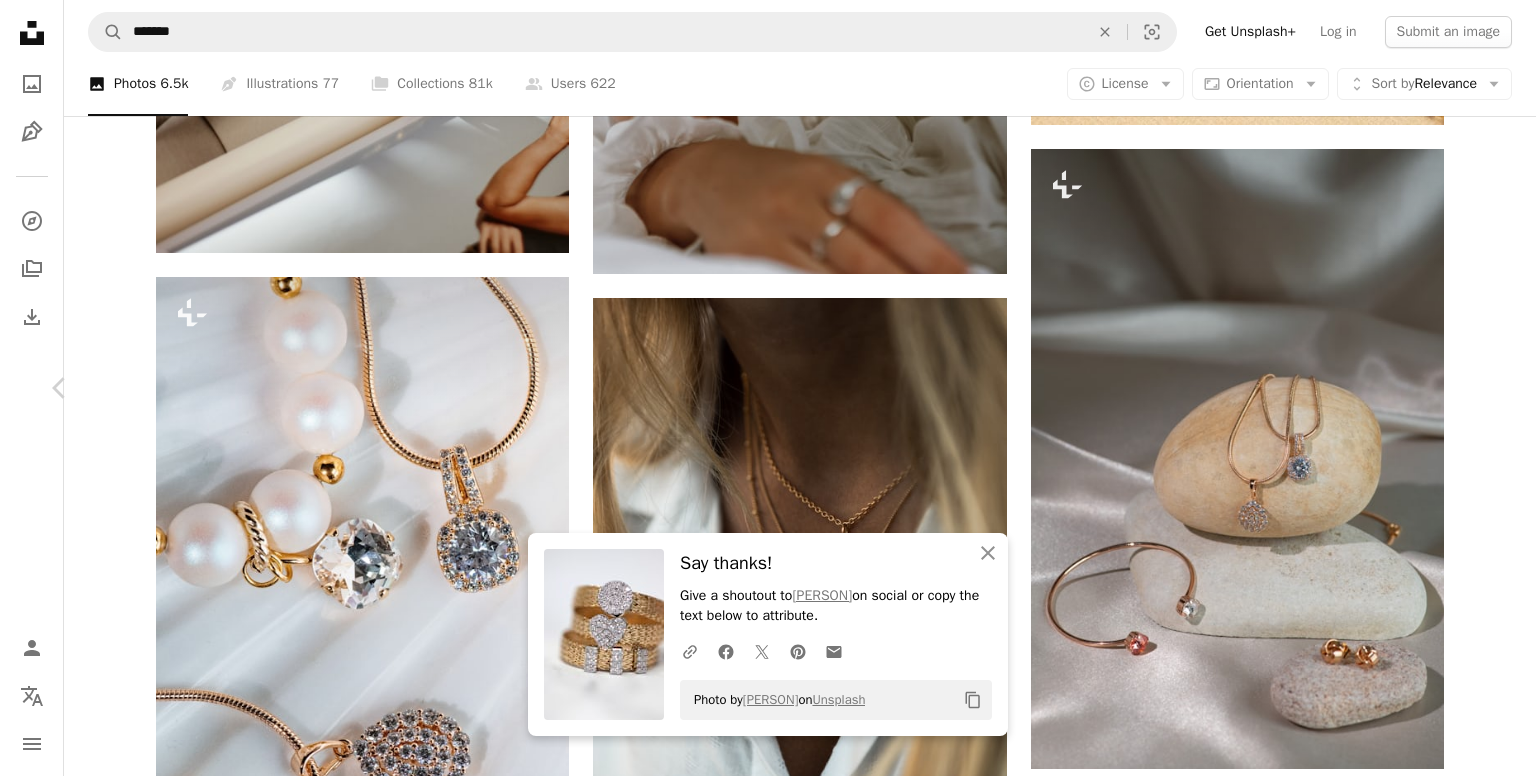 click on "Chevron right" 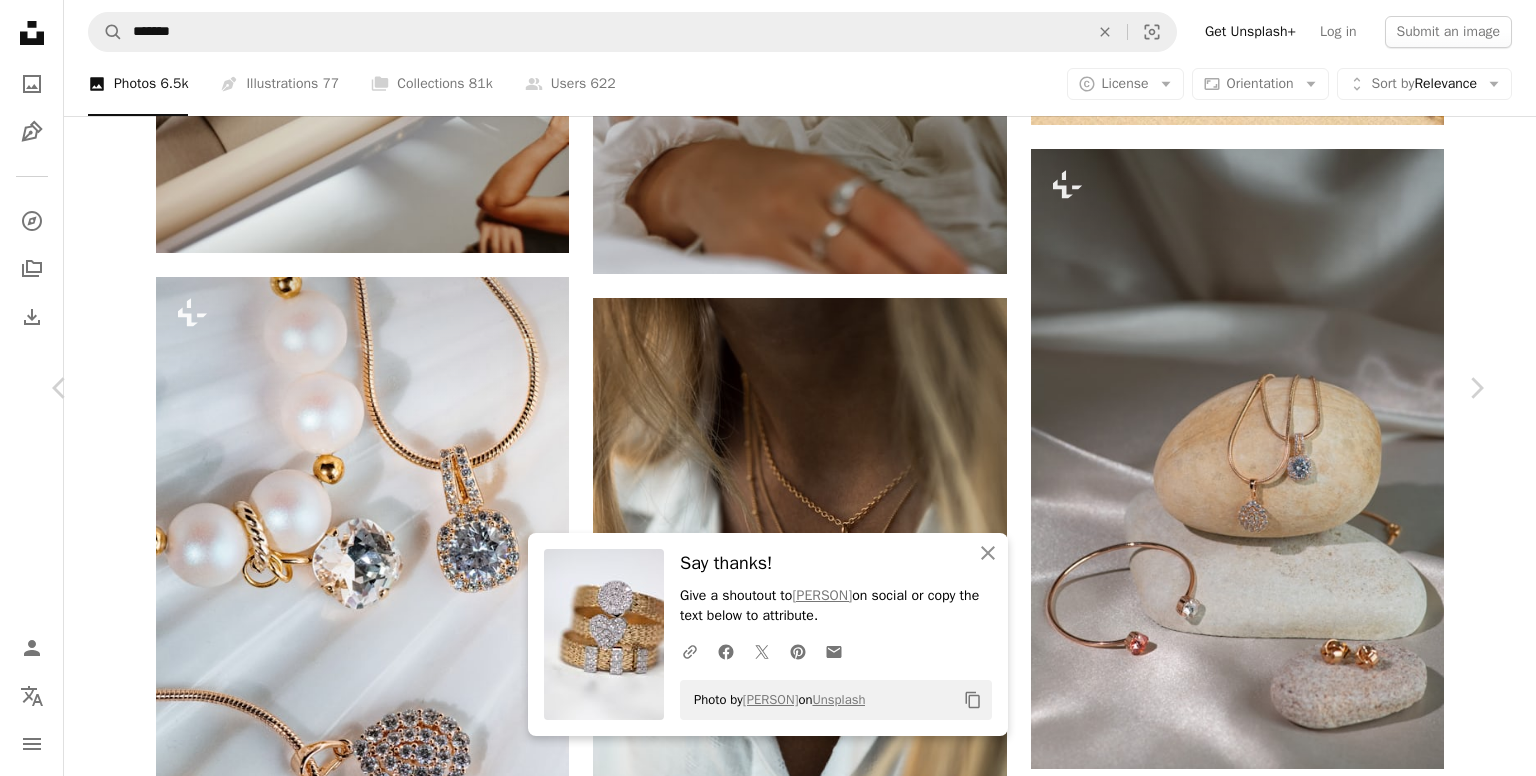 click on "Download free" at bounding box center (1287, 3321) 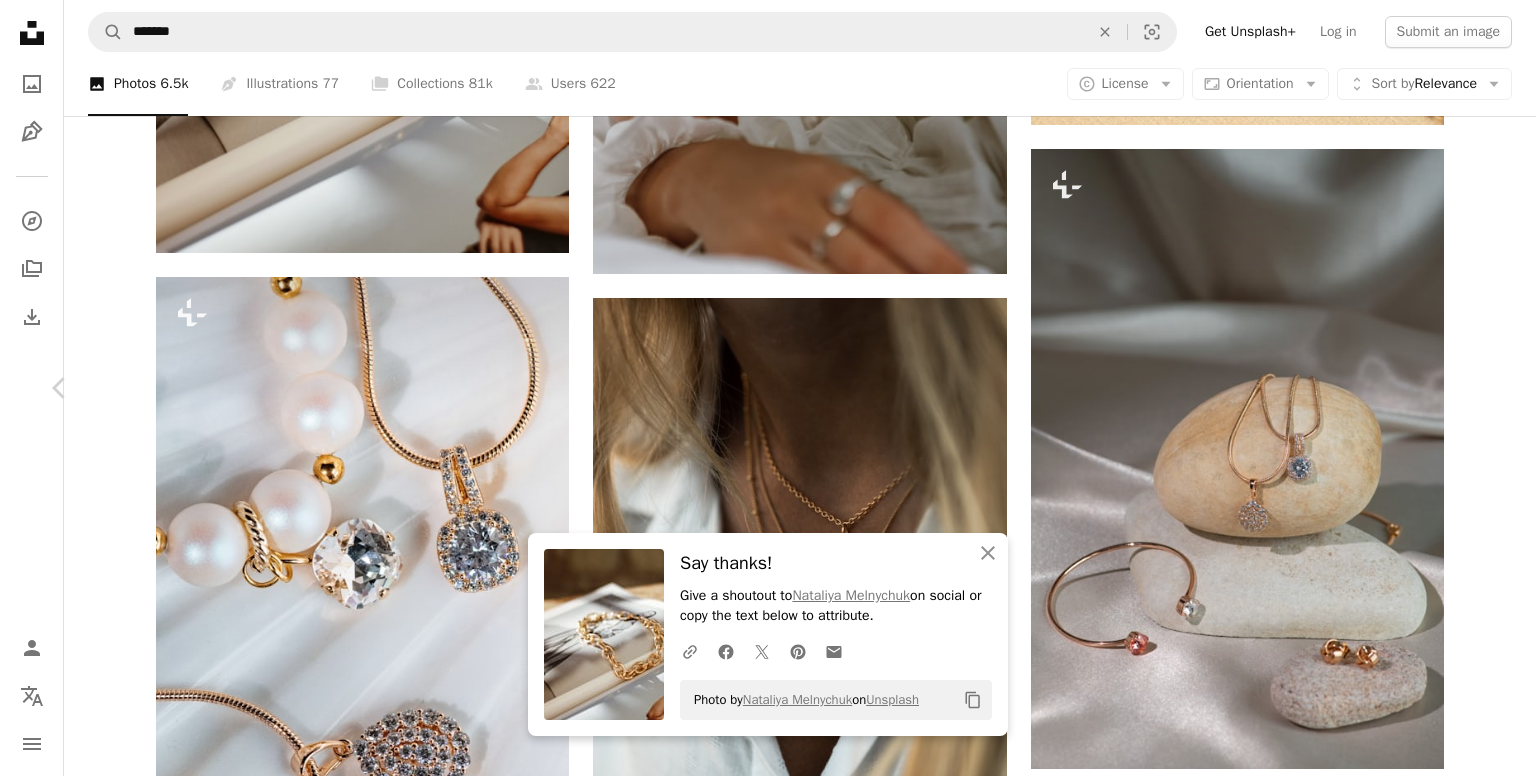 click on "Chevron right" 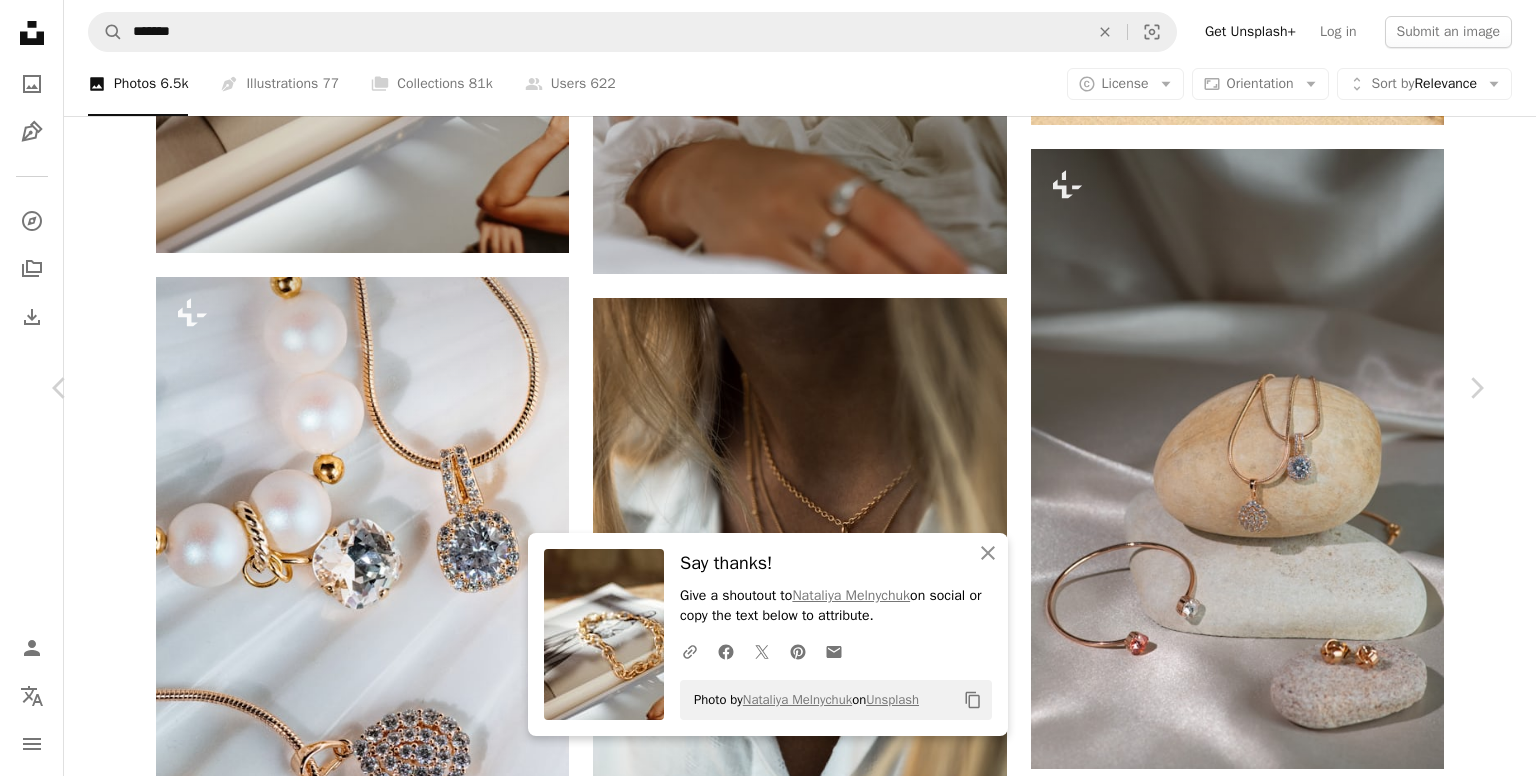 click on "Zoom in" at bounding box center [760, 3662] 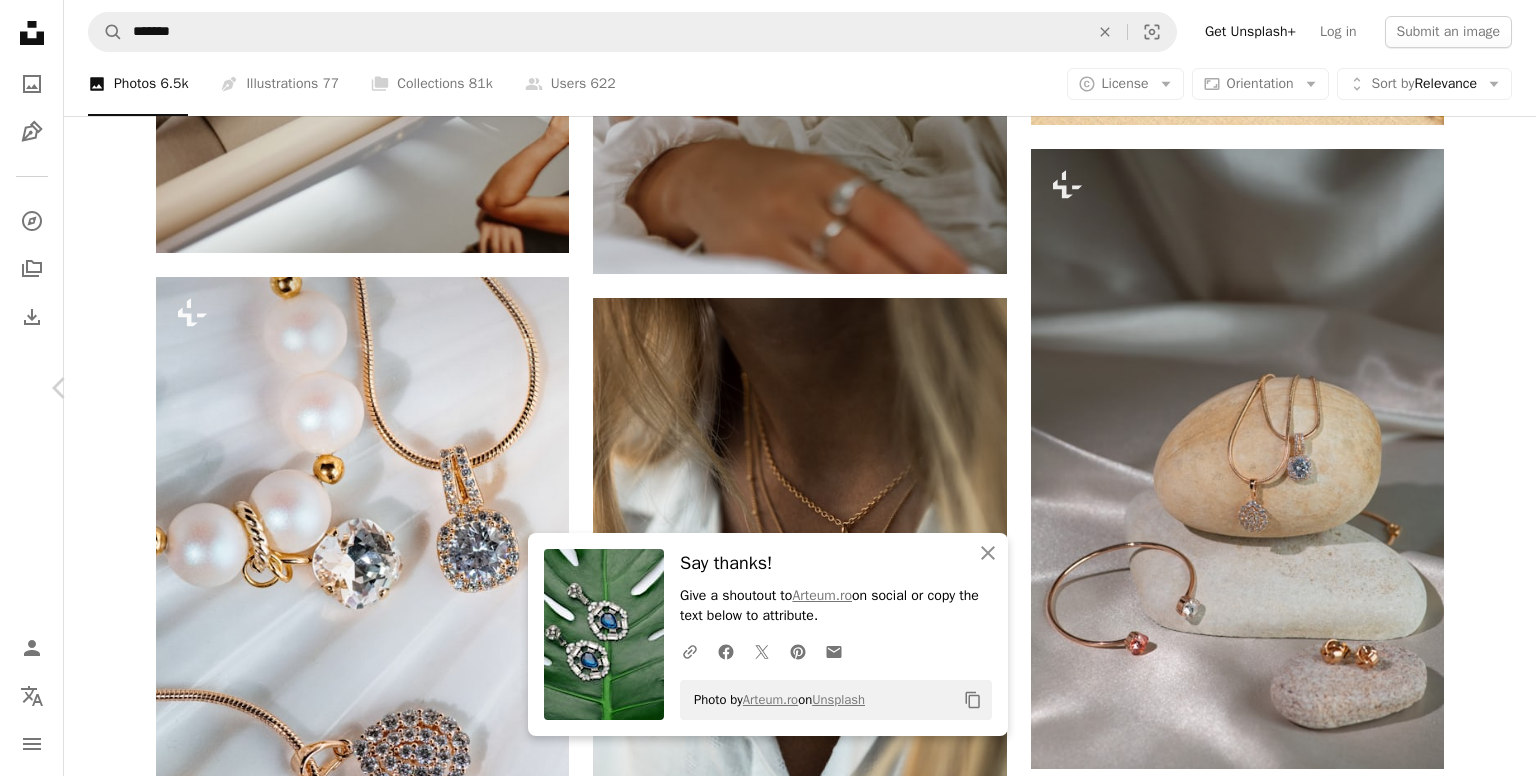 click on "Chevron right" 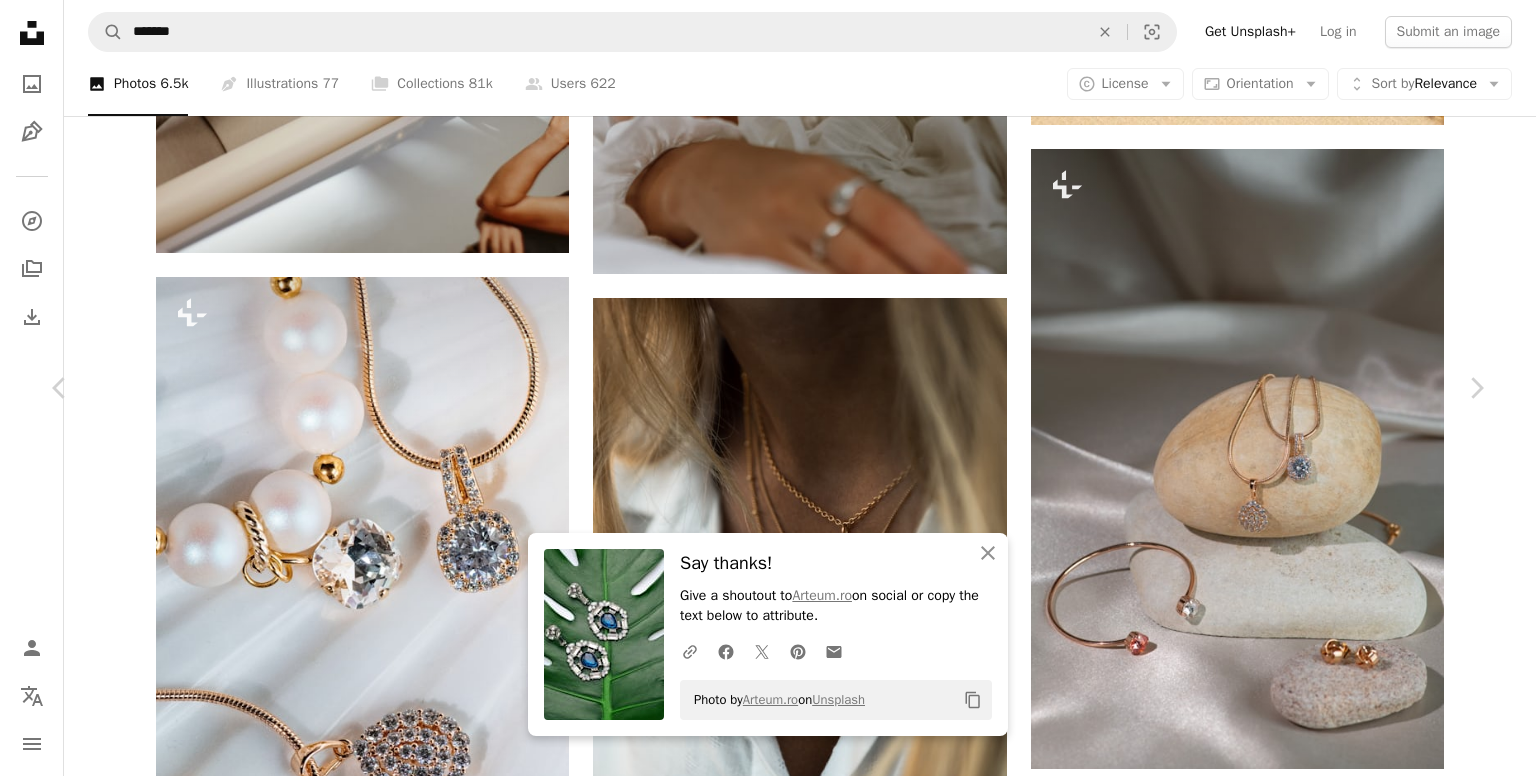 click on "Download free" at bounding box center [1287, 7331] 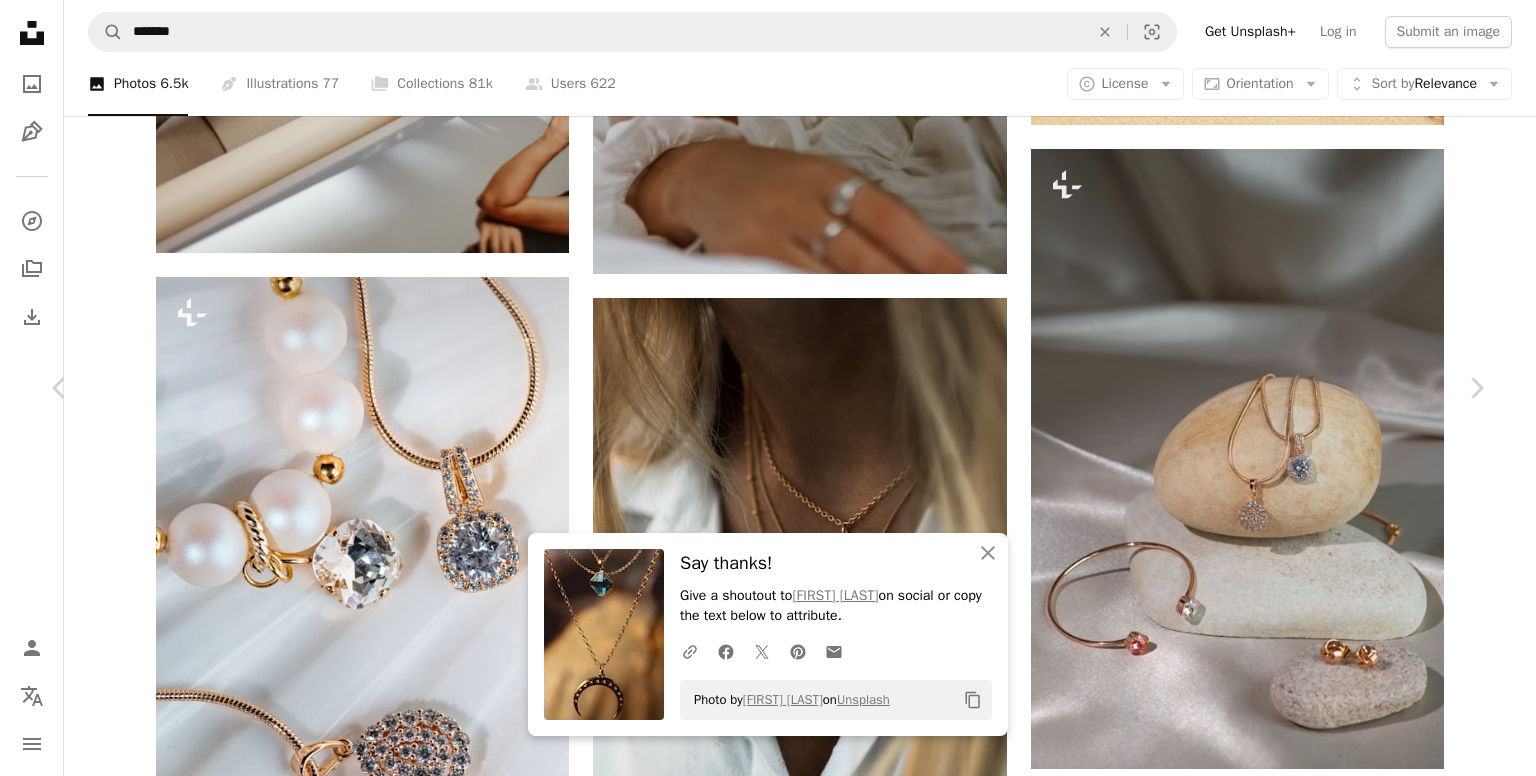 click on "Close Say thanks! Give a shoutout to  [USERNAME]  on social or copy the text below to attribute. A URL sharing icon (chains) Facebook icon X (formerly Twitter) icon Pinterest icon An envelope Photo by  [USERNAME]  on  Unsplash
Copy content [FIRST] [LAST] Available for hire A checkmark inside of a circle A heart A plus sign Download free Chevron down Zoom in Views 3,534,354 Downloads 46,205 Featured in Fashion & Beauty A forward-right arrow Share Info icon Info More Actions nice es nice  Calendar outlined Published on  [MONTH] [DAY], [YEAR] Camera Canon, EOS 6D Mark II Safety Free to use under the  Unsplash License fashion jewelry style necklace macro nice collar yellow accessory accessories pendant Backgrounds Browse premium related images on iStock  |  Save 20% with code UNSPLASH20 View more on iStock  ↗ Related images A heart A plus sign [FIRST] [LAST]" at bounding box center (768, 7672) 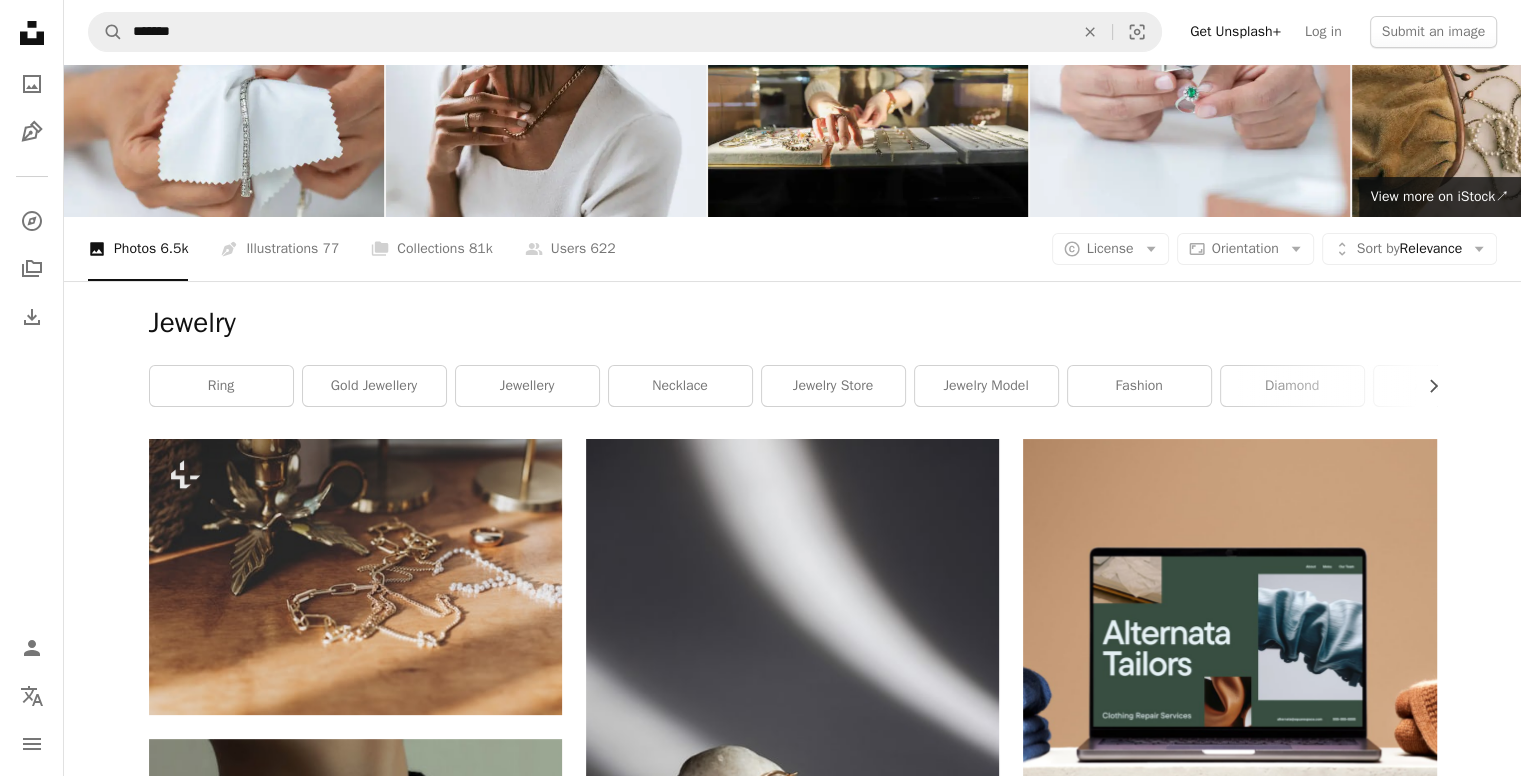 scroll, scrollTop: 80, scrollLeft: 0, axis: vertical 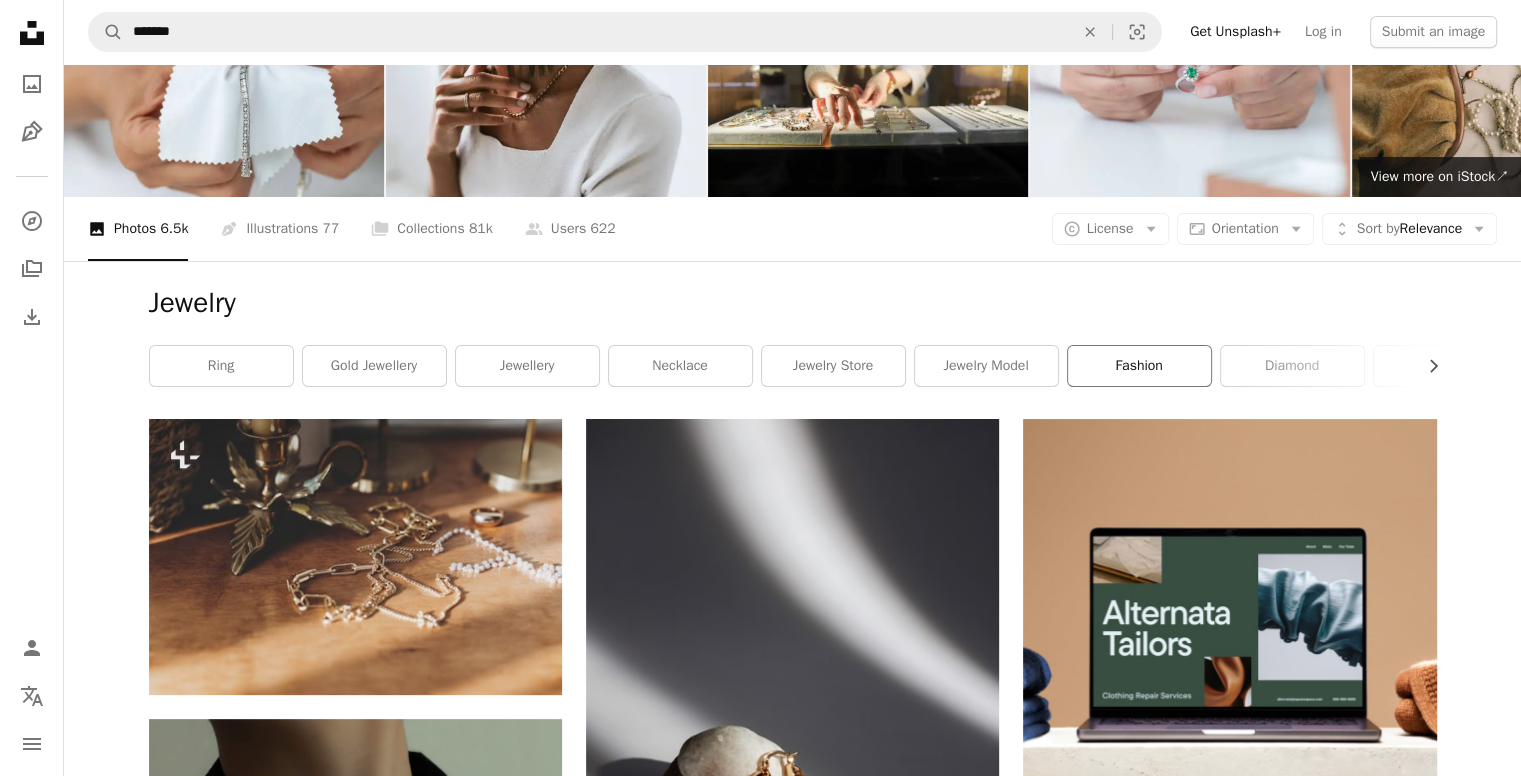 click on "fashion" at bounding box center (1139, 366) 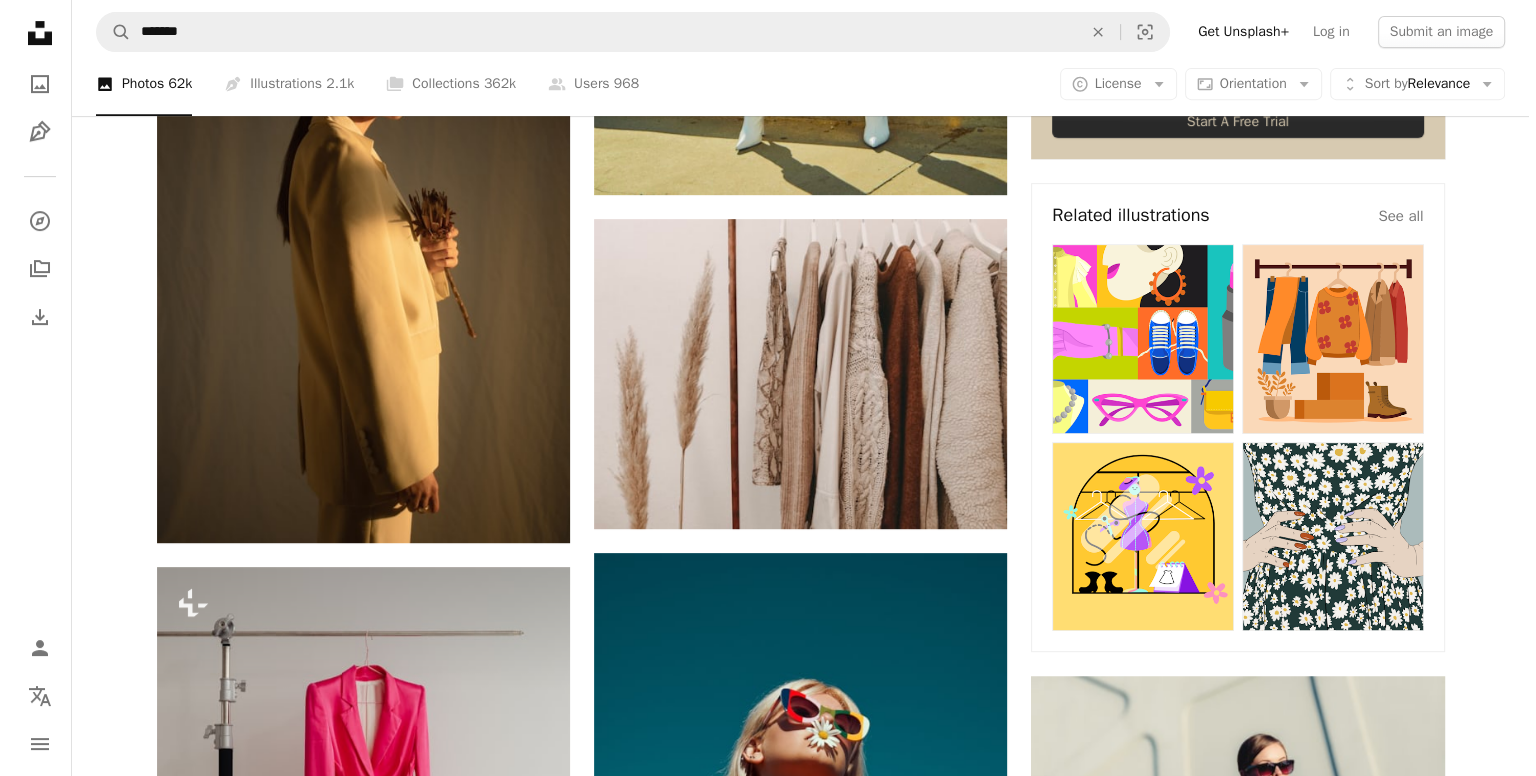 scroll, scrollTop: 888, scrollLeft: 0, axis: vertical 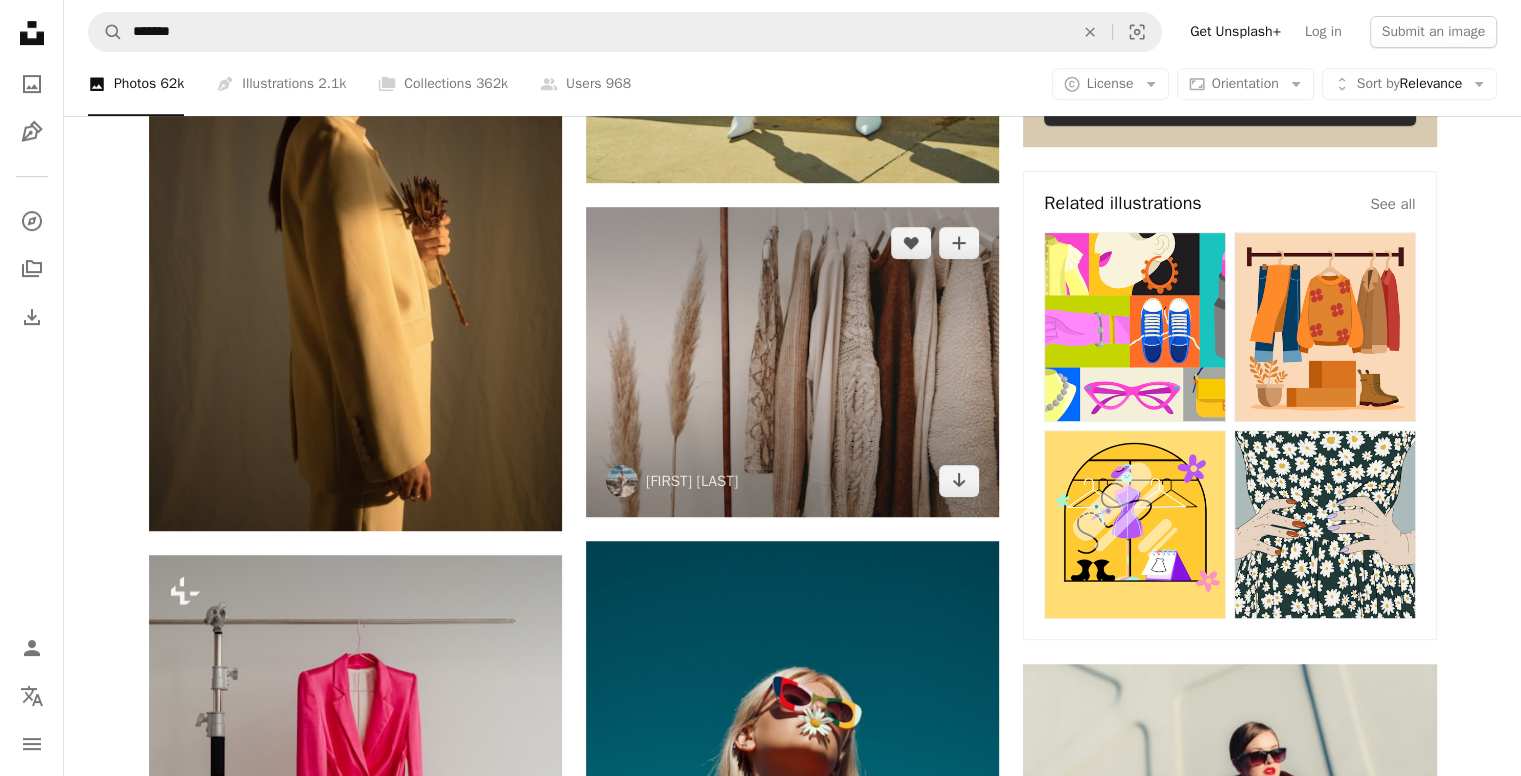 click at bounding box center (792, 362) 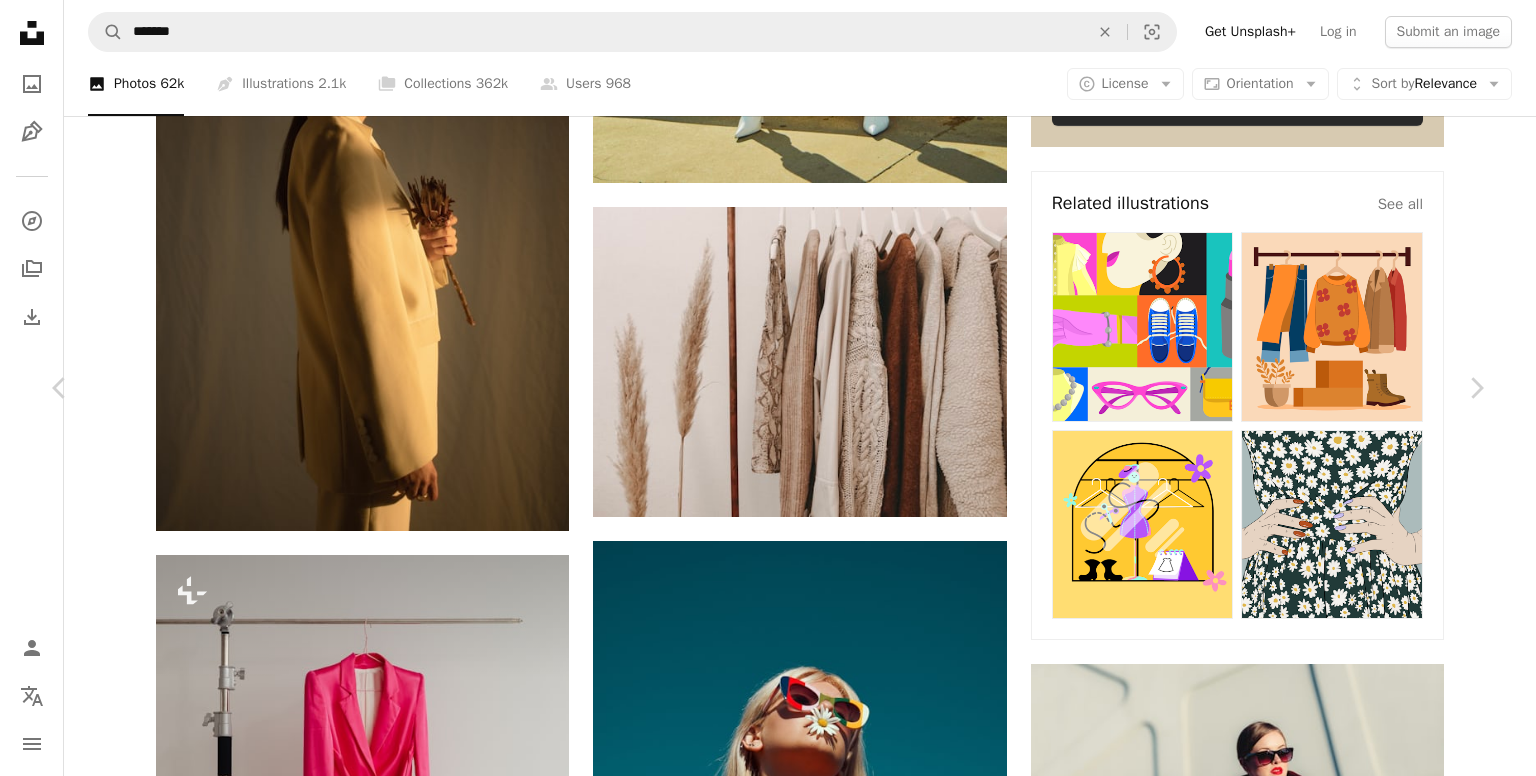 click on "Download free" at bounding box center (1287, 5207) 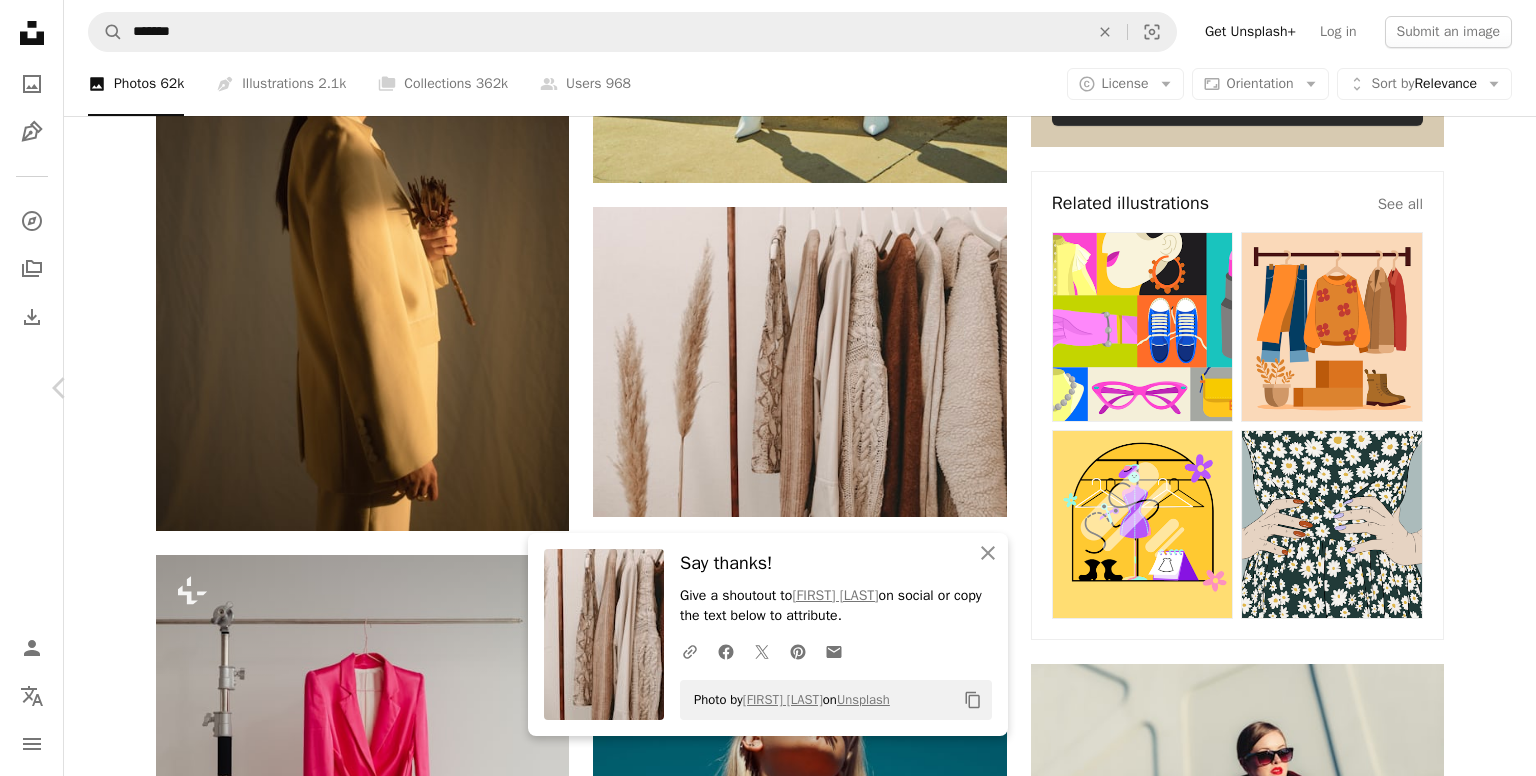 click on "Chevron right" 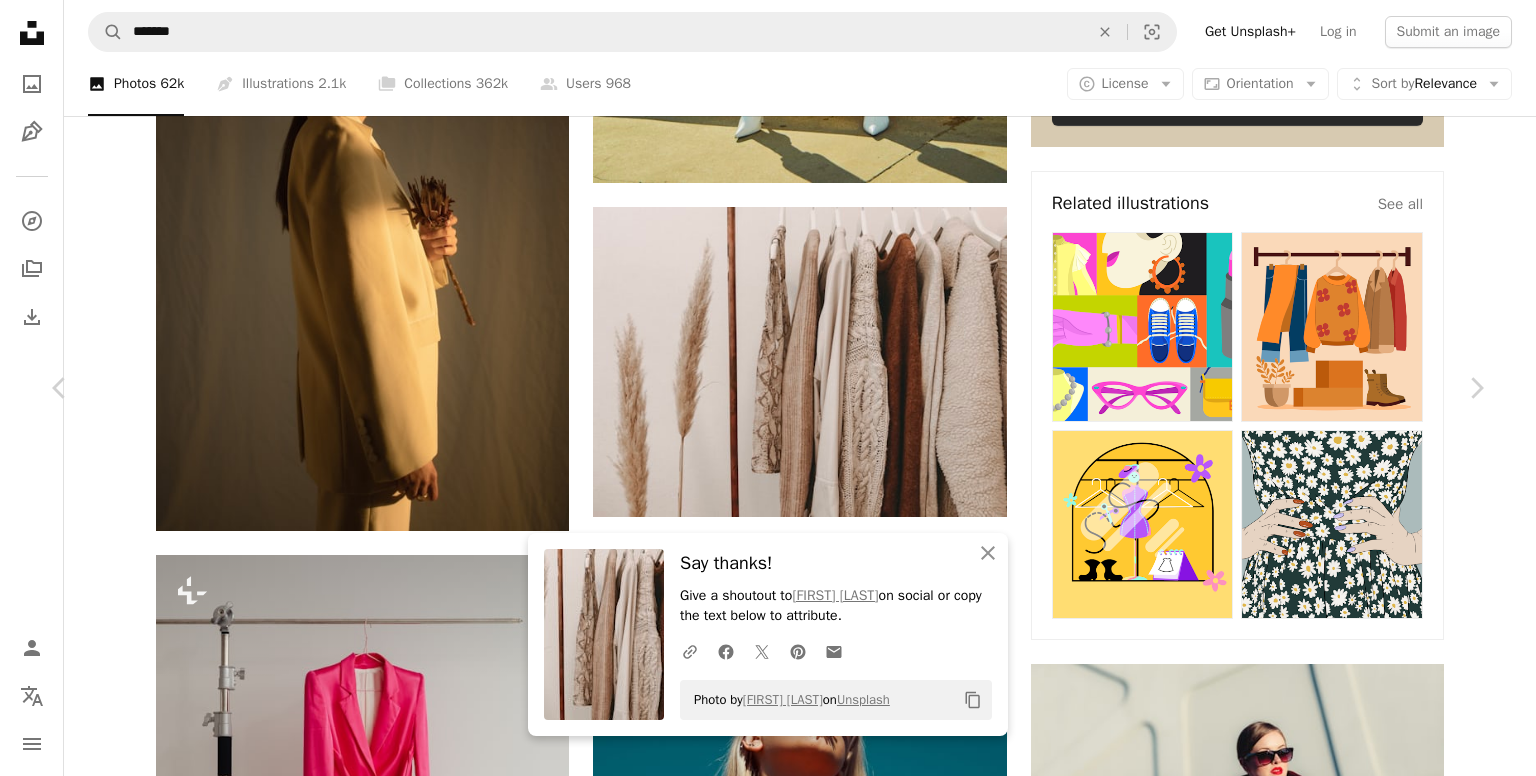 click on "Download free" at bounding box center (1287, 8682) 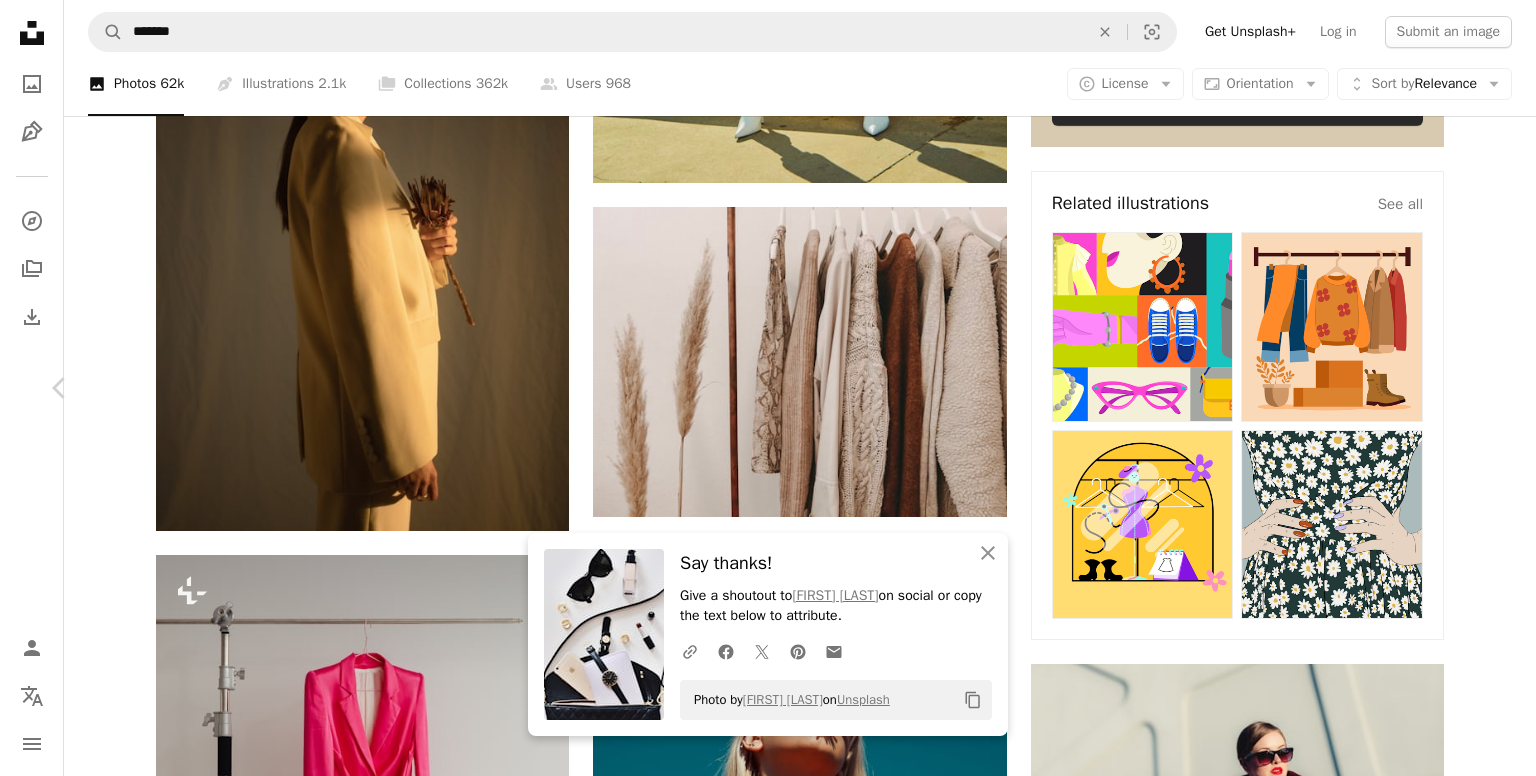 click 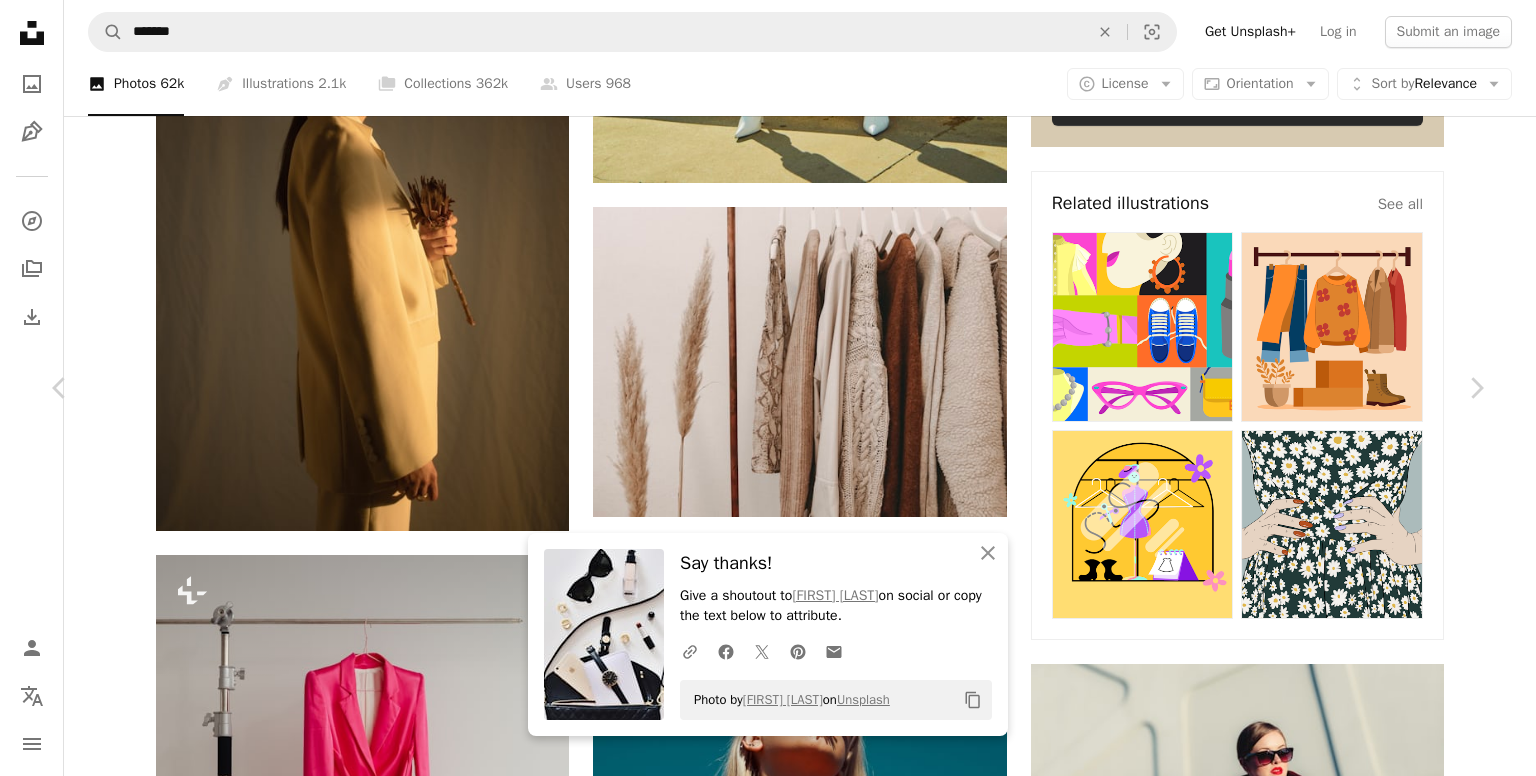 click on "Download free" at bounding box center [1287, 8682] 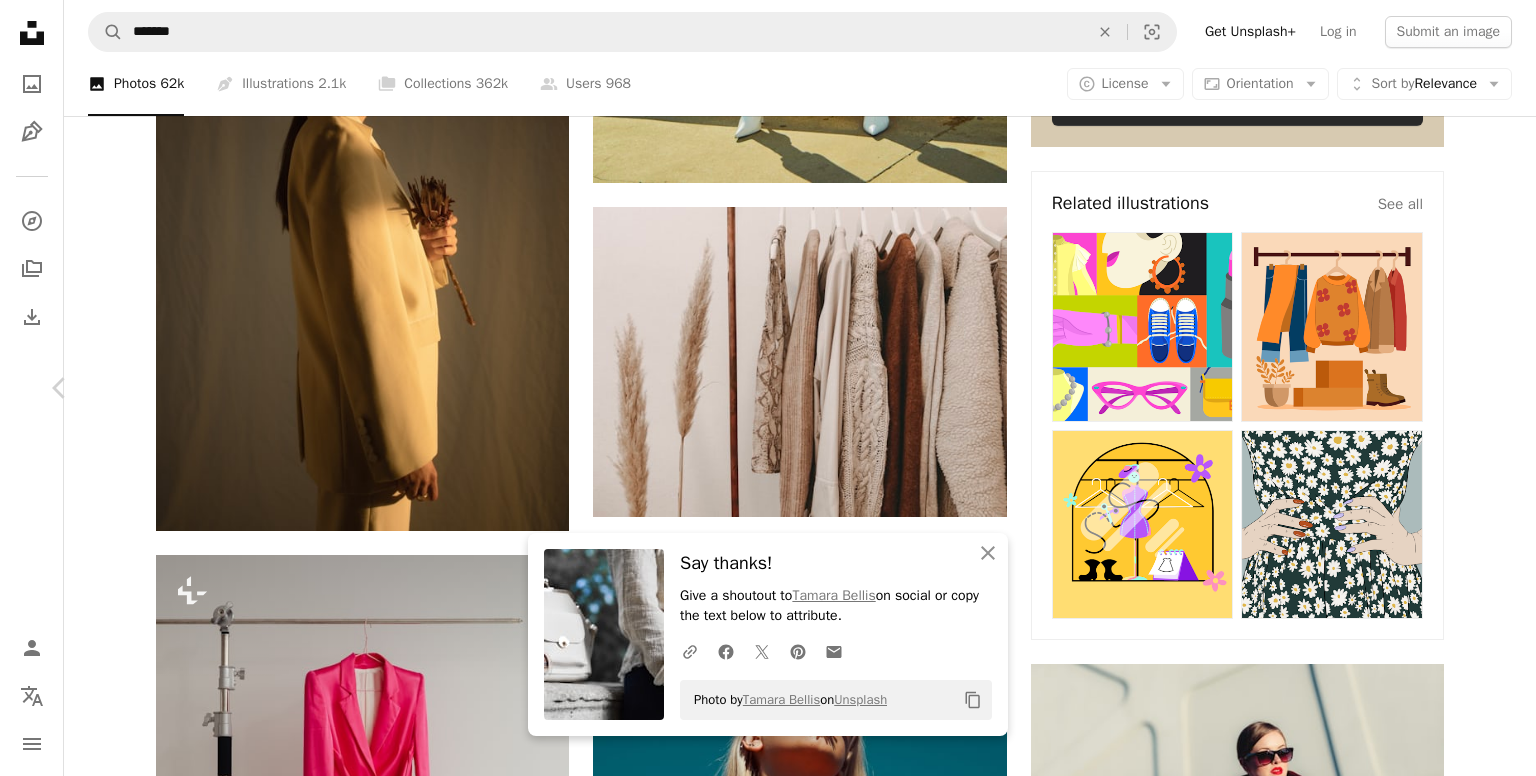 click 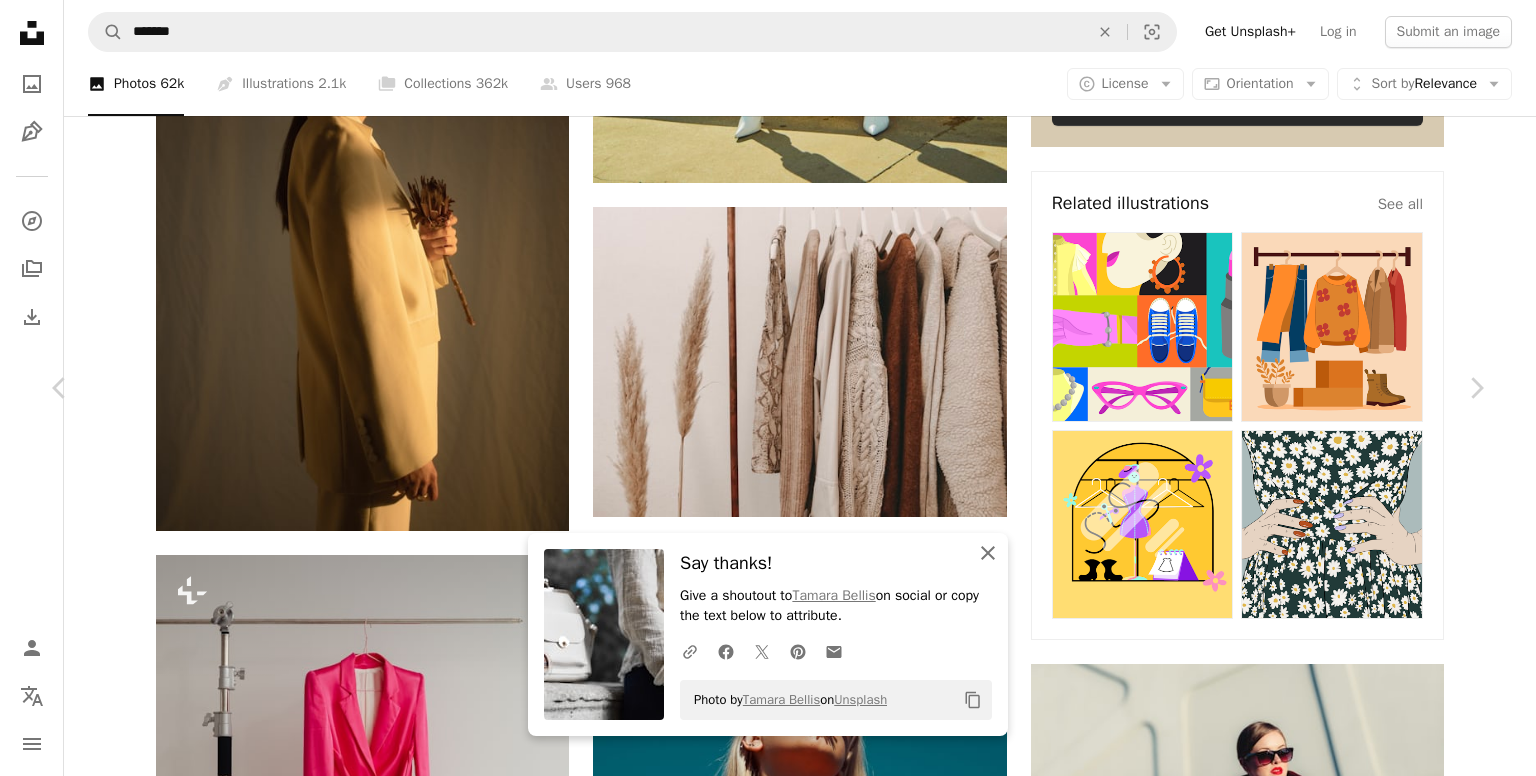 click on "An X shape" 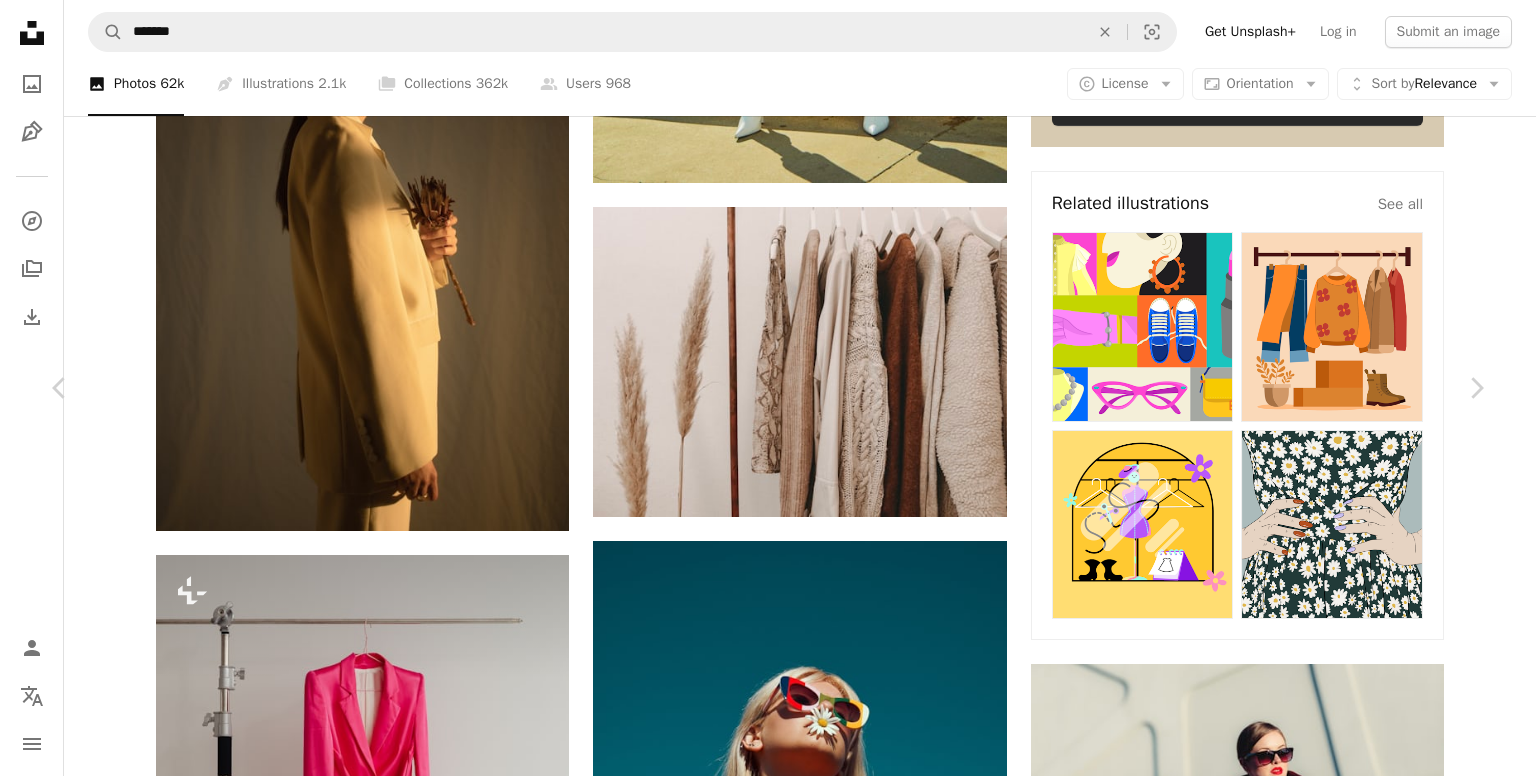 click on "Download free" at bounding box center [1287, 8682] 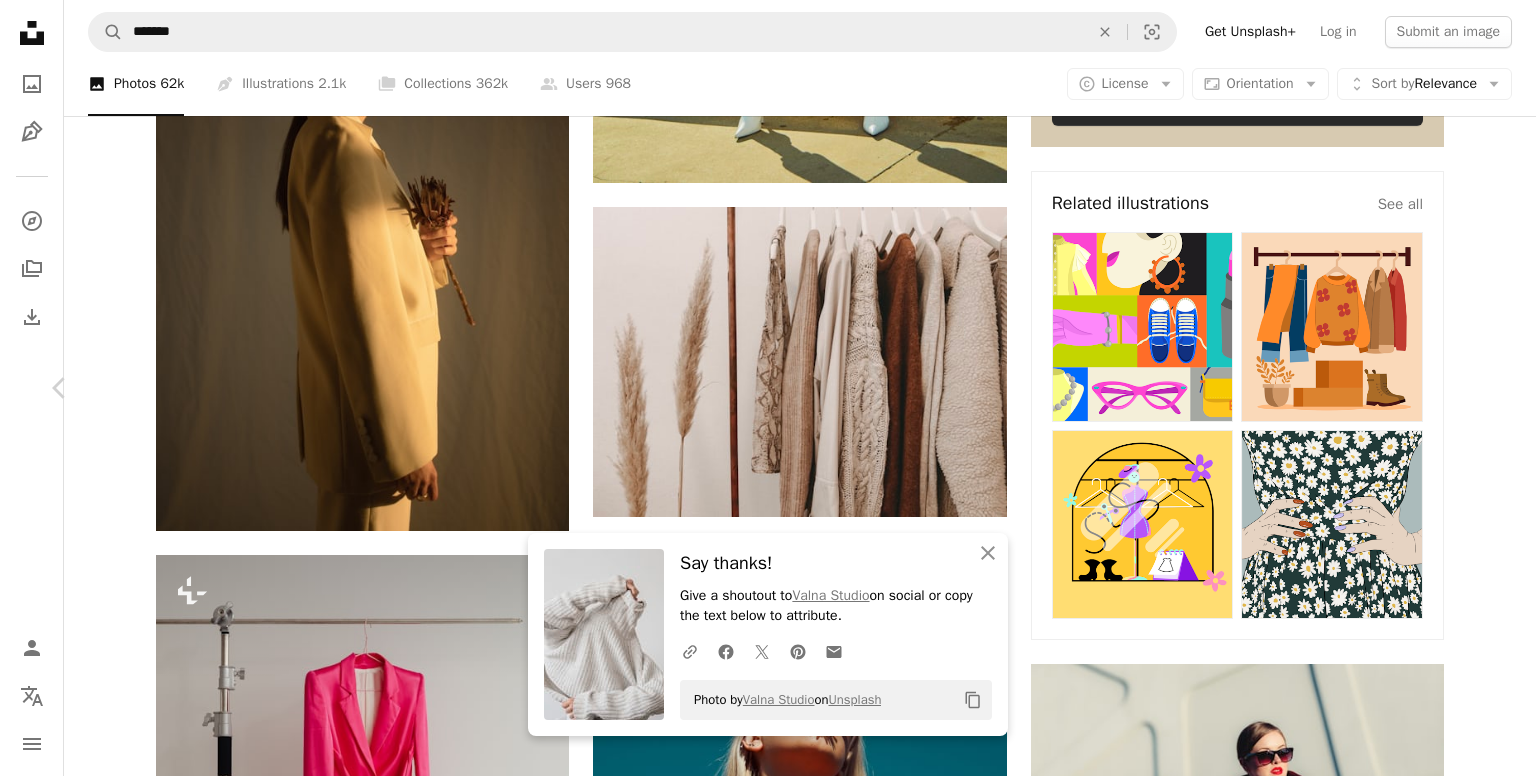 click on "Chevron right" 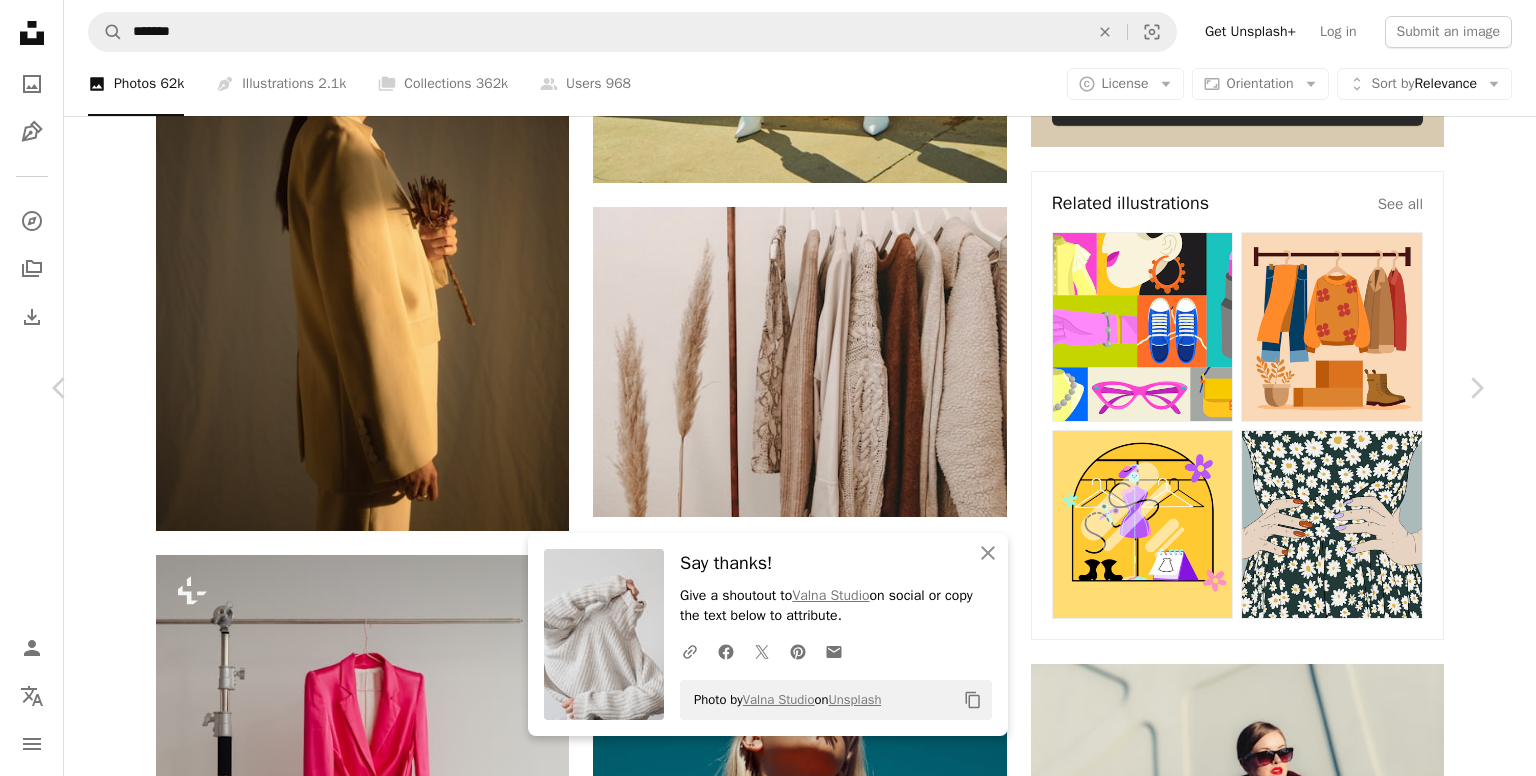 click at bounding box center (761, 9023) 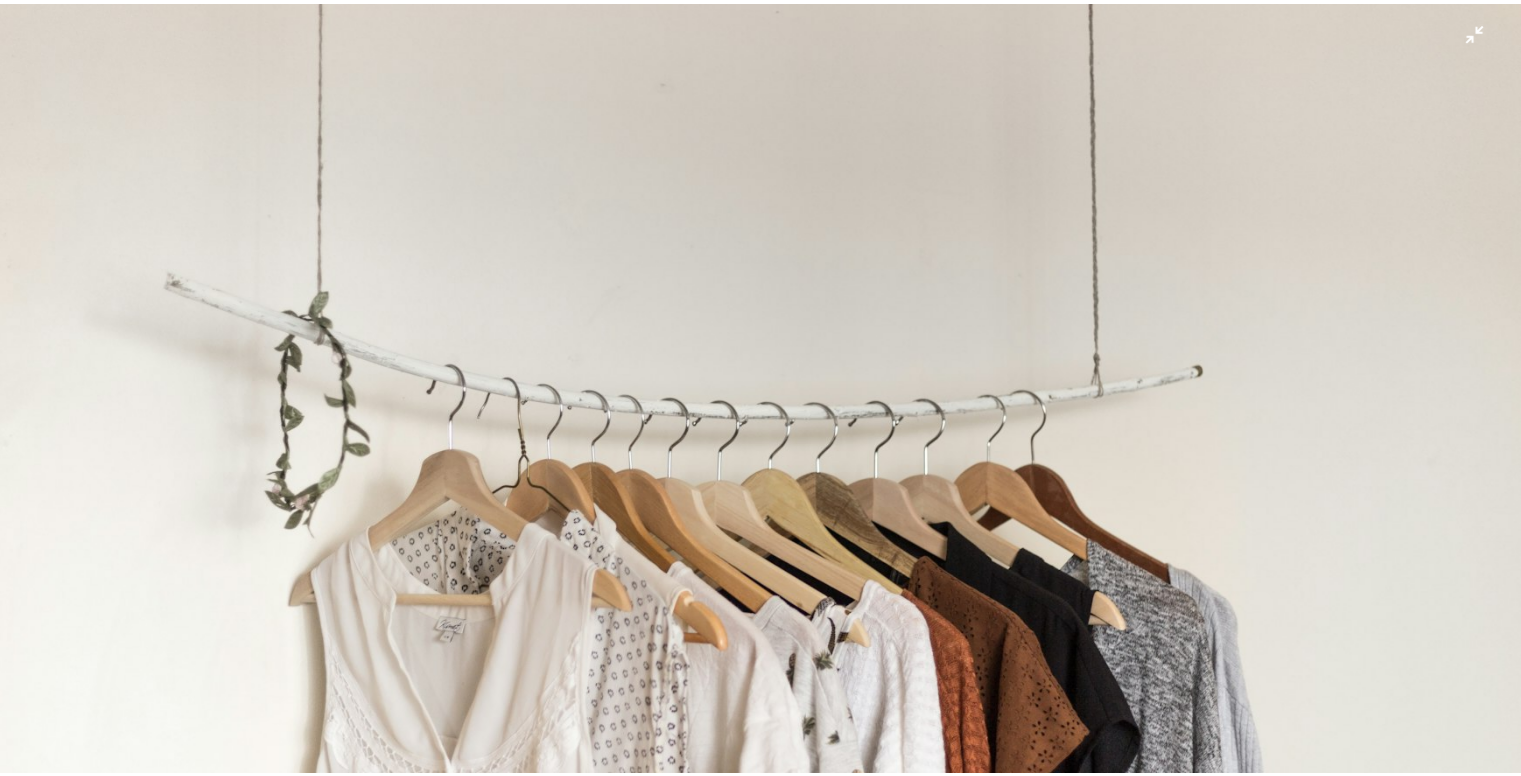 scroll, scrollTop: 114, scrollLeft: 0, axis: vertical 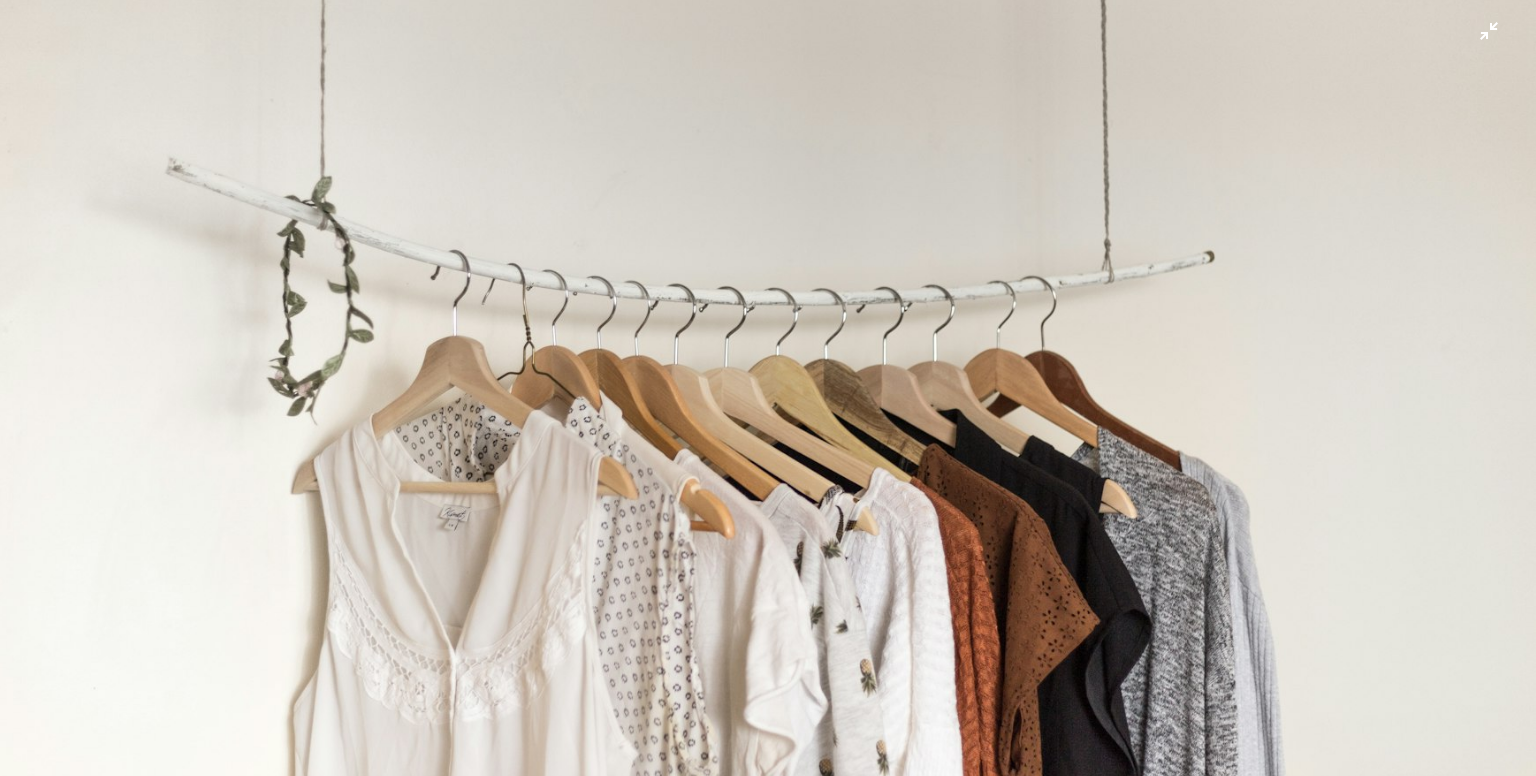 click at bounding box center (768, 397) 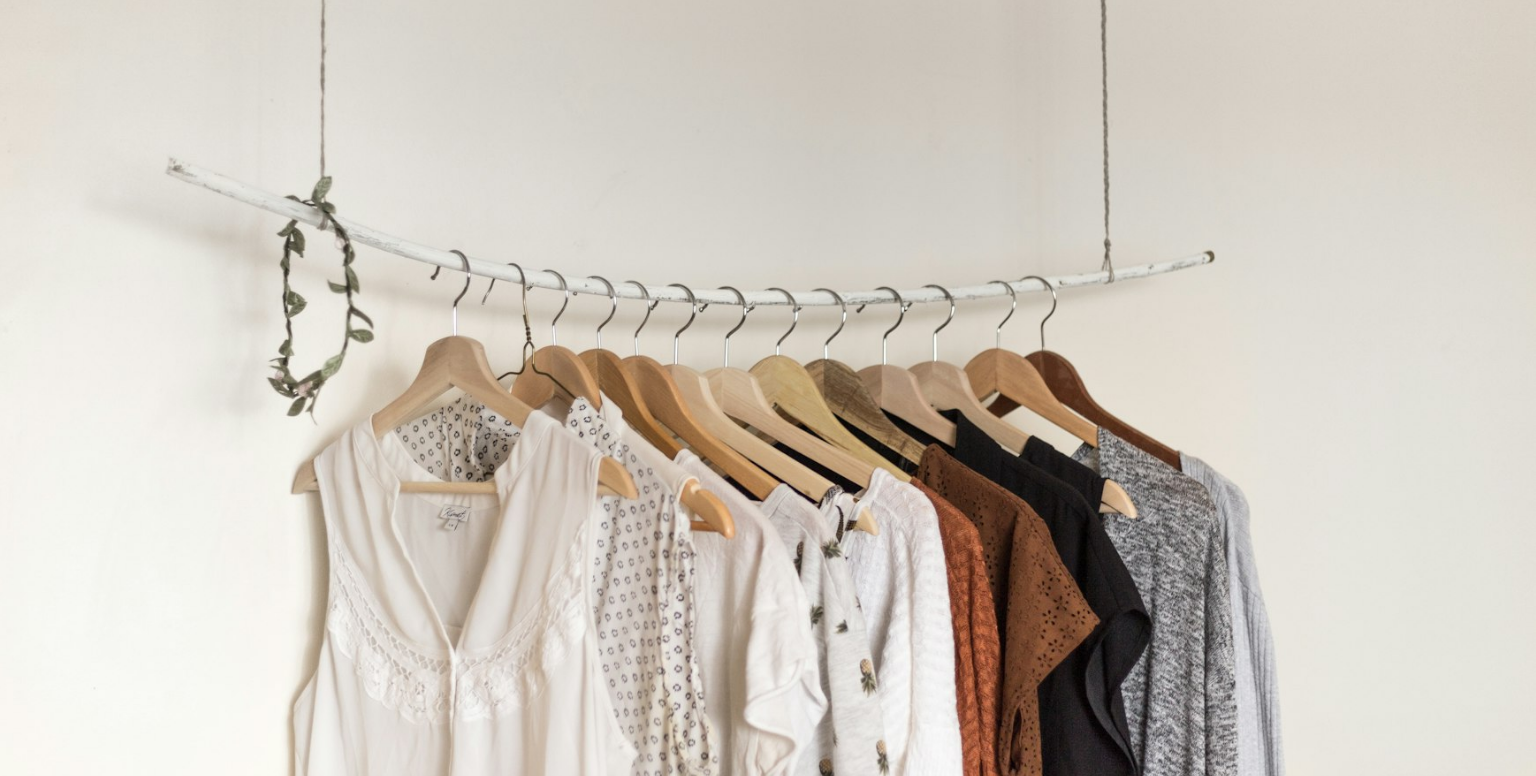 click on "Zoom in Zoom out" at bounding box center [760, 9023] 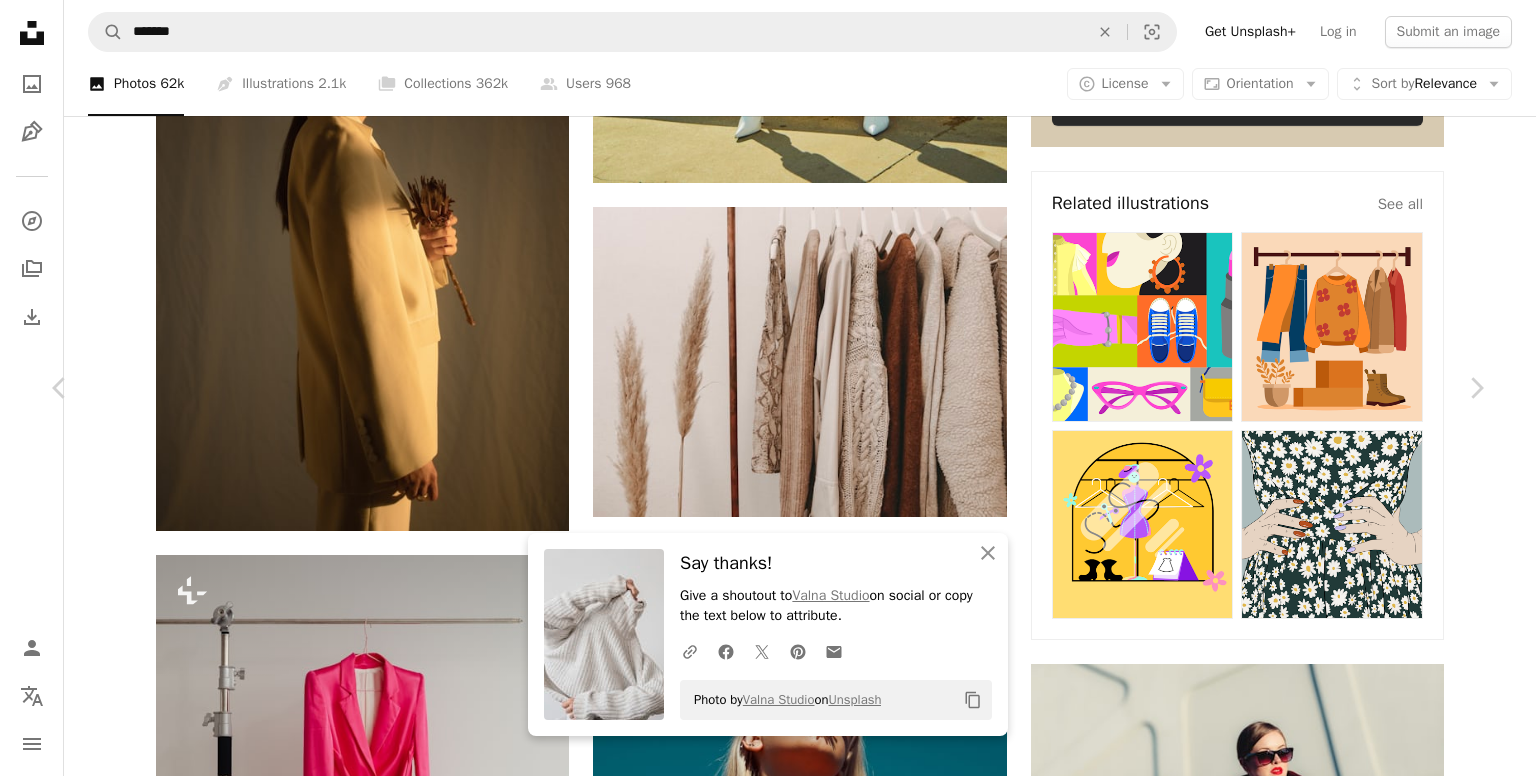 click on "Download free" at bounding box center (1287, 8682) 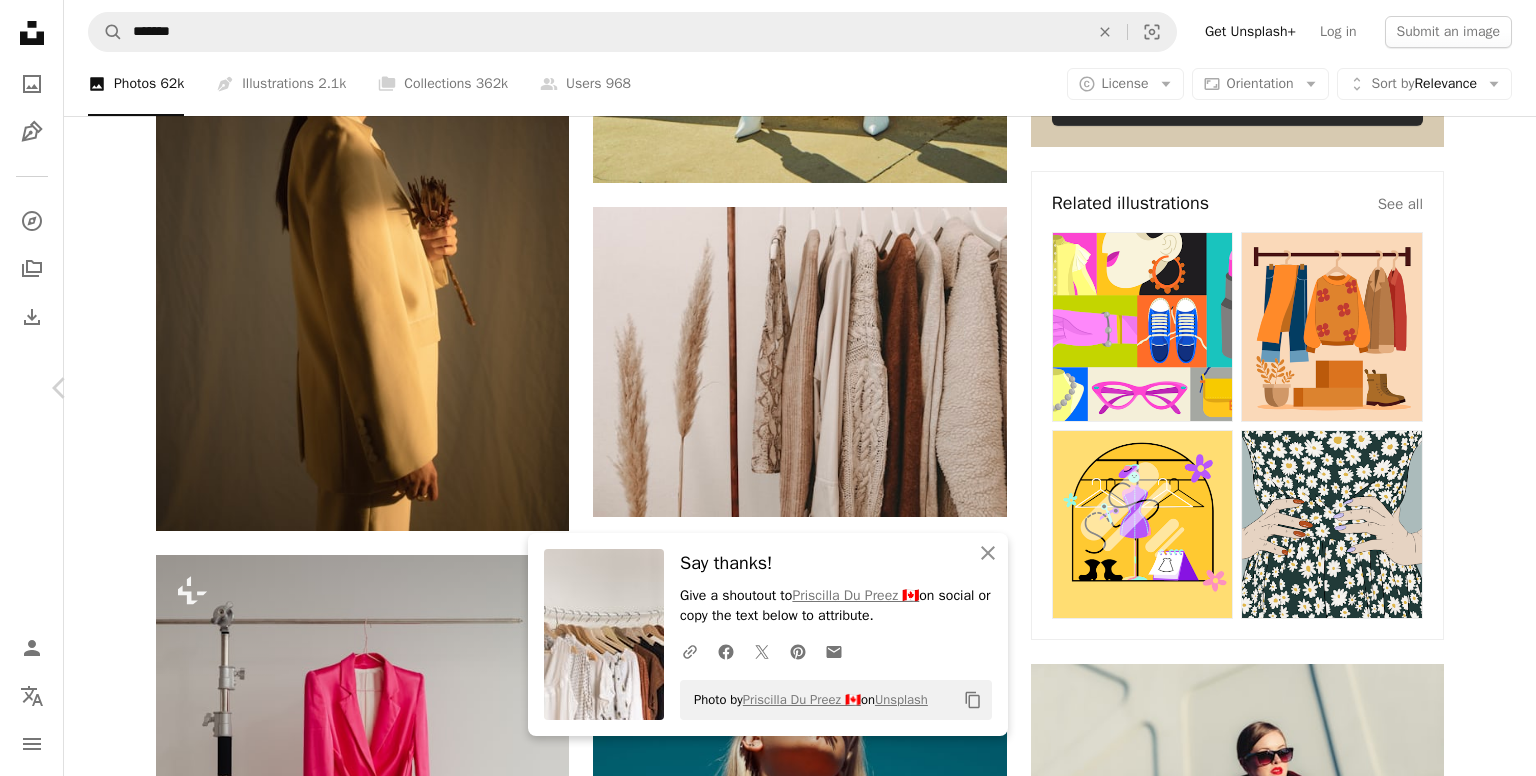 click on "Chevron right" at bounding box center [1476, 388] 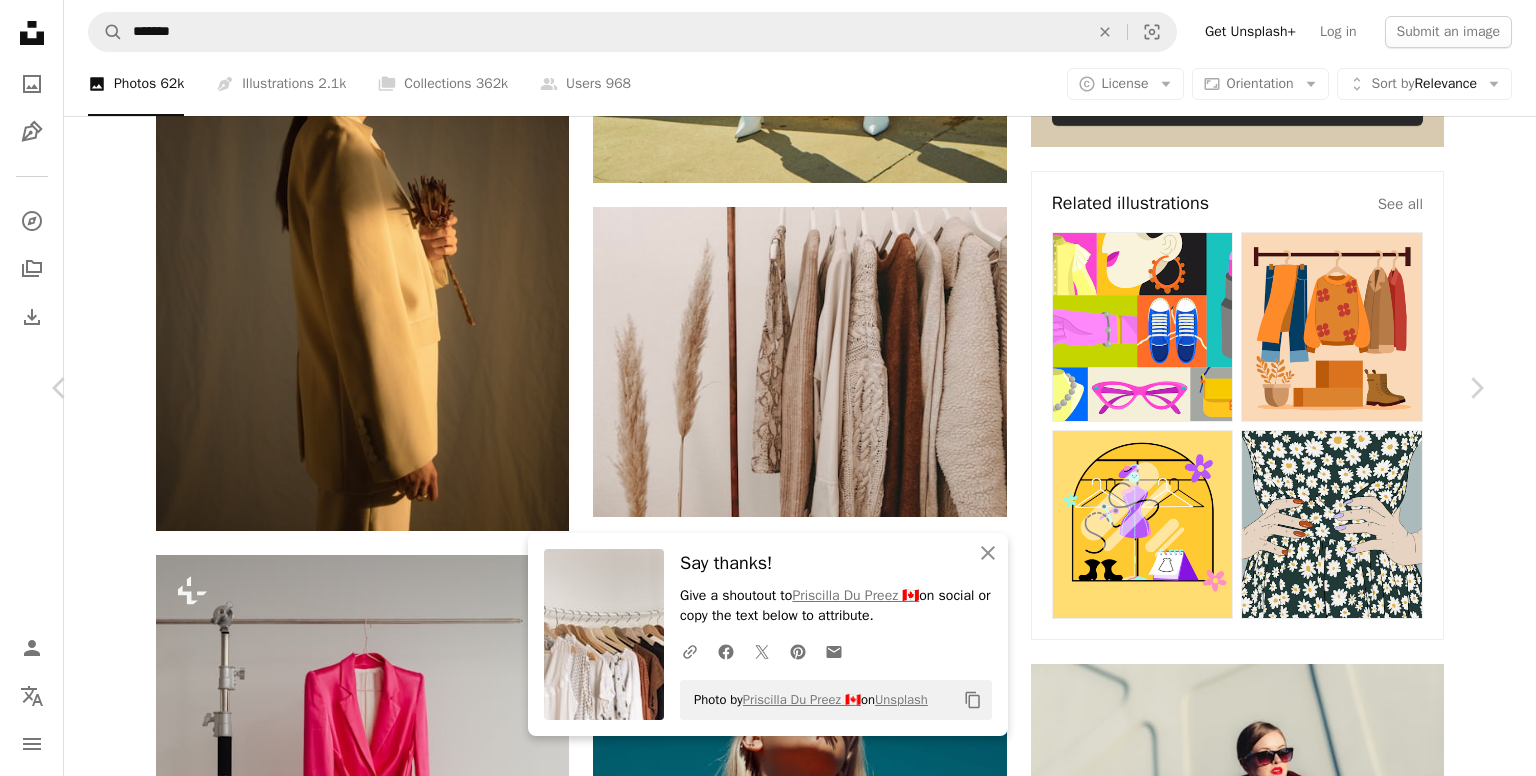 click on "Unsplash logo Unsplash Home A photo Pen Tool A compass A stack of folders Download Person Localization icon navigation menu A magnifying glass ******* An X shape Visual search Get Unsplash+ Log in Submit an image Browse premium images on iStock  |  20% off at iStock  ↗ Browse premium images on iStock 20% off at iStock  ↗ View more  ↗ View more on iStock  ↗ A photo Photos   62k Pen Tool Illustrations   2.1k A stack of folders Collections   362k A group of people Users   968 A copyright icon © License Arrow down Aspect ratio Orientation Arrow down Unfold Sort by  Relevance Arrow down Filters Filters Fashion Chevron right jewelry shoes clothes dress style fashion man fashion model fashion men clothing men fashion shopping beauty Plus sign for Unsplash+ A heart A plus sign Hans Isaacson For  Unsplash+ A lock Download A heart A plus sign Aiony Haust Available for hire A checkmark inside of a circle Arrow pointing down Plus sign for Unsplash+ A heart A plus sign Karolina Grabowska For  Unsplash+ A lock" at bounding box center [768, 3873] 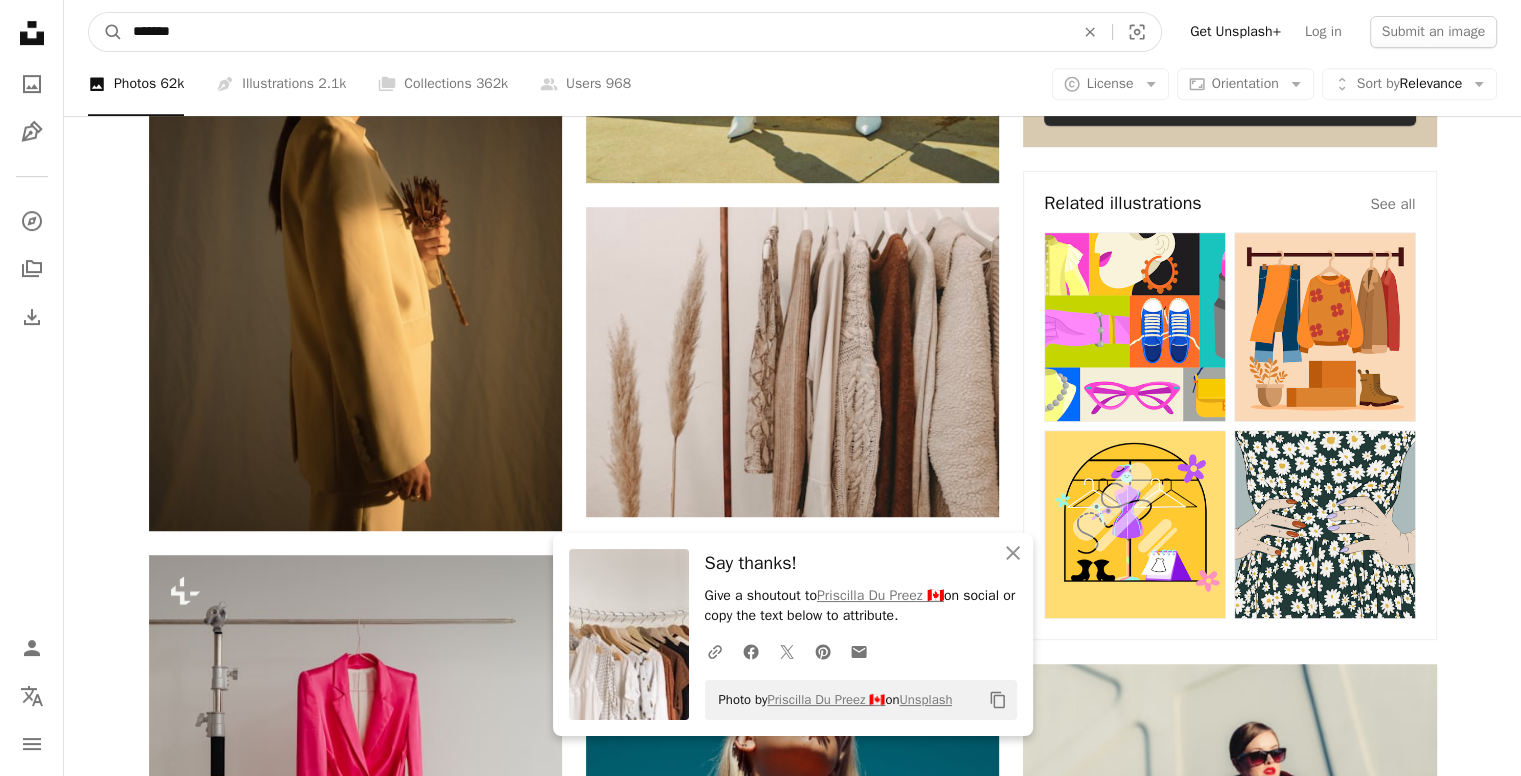 click on "*******" at bounding box center [595, 32] 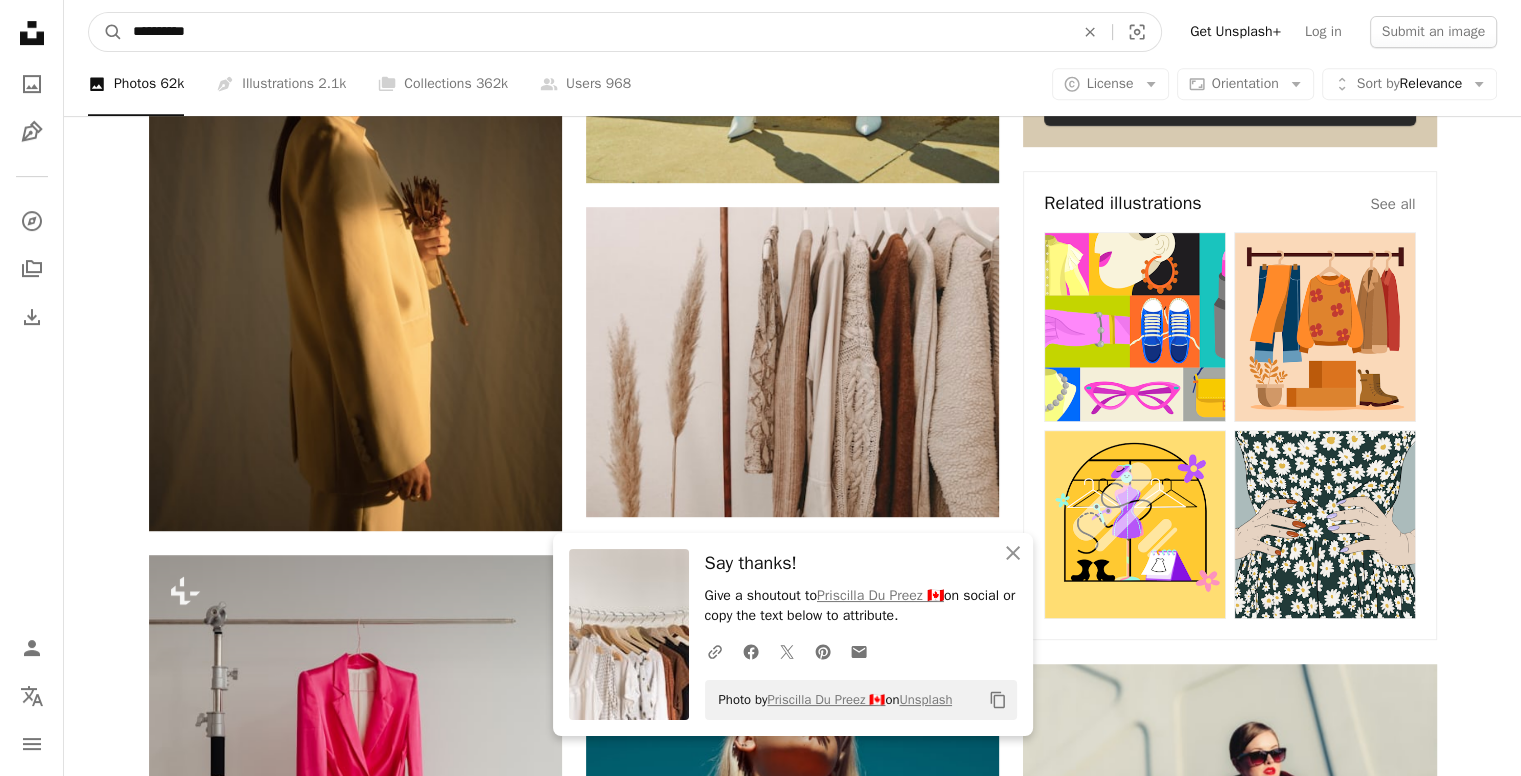 type on "**********" 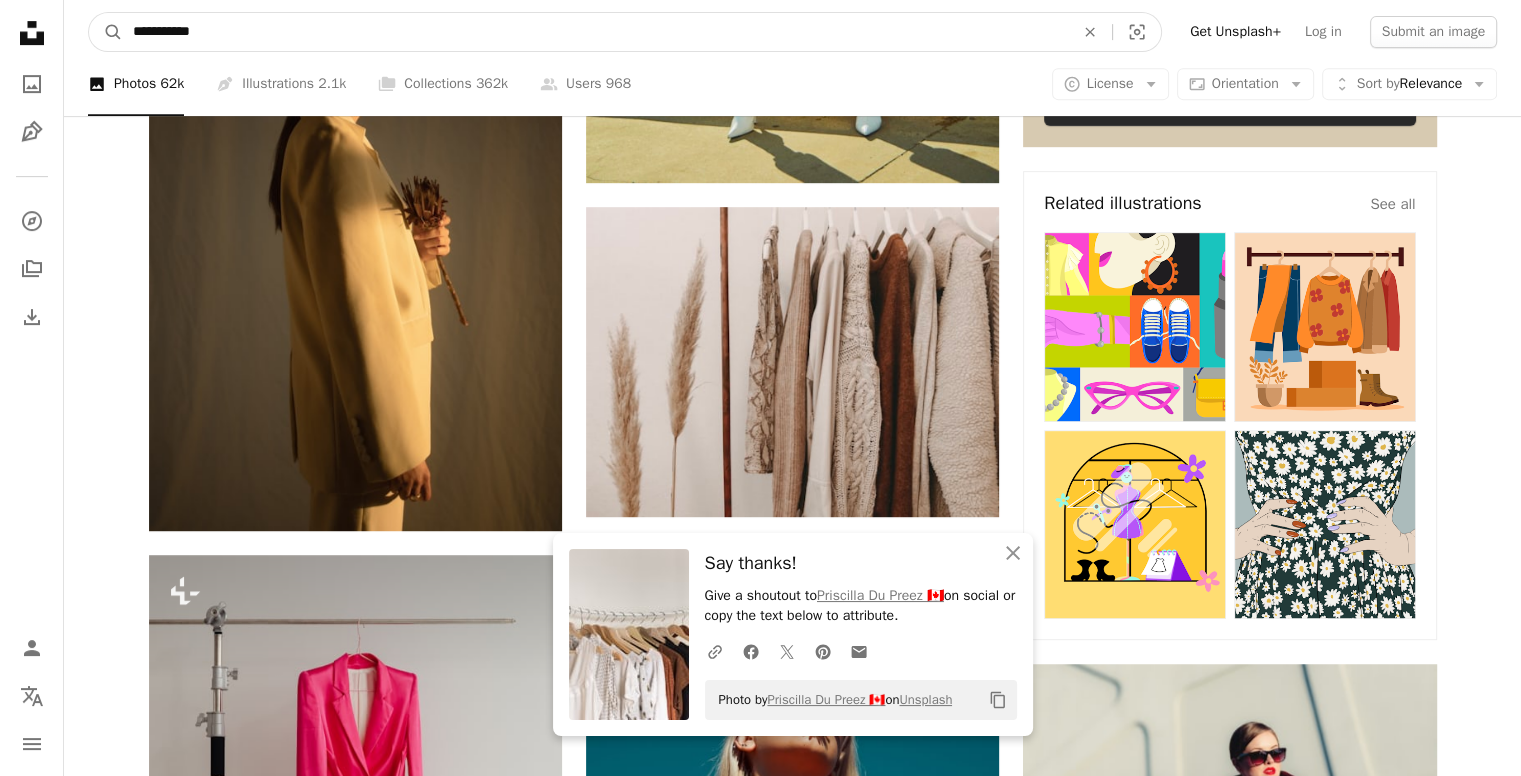 click on "A magnifying glass" at bounding box center [106, 32] 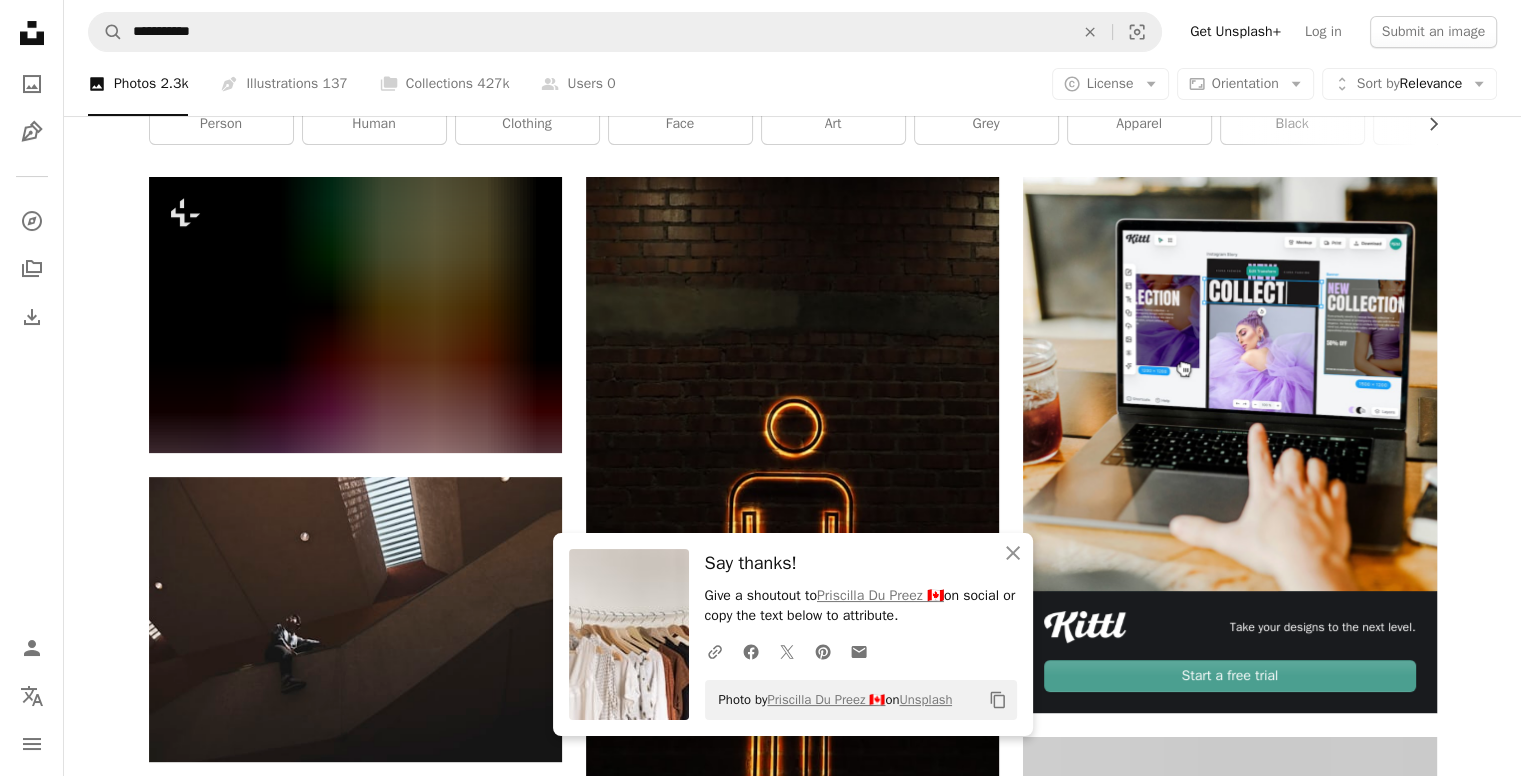 scroll, scrollTop: 195, scrollLeft: 0, axis: vertical 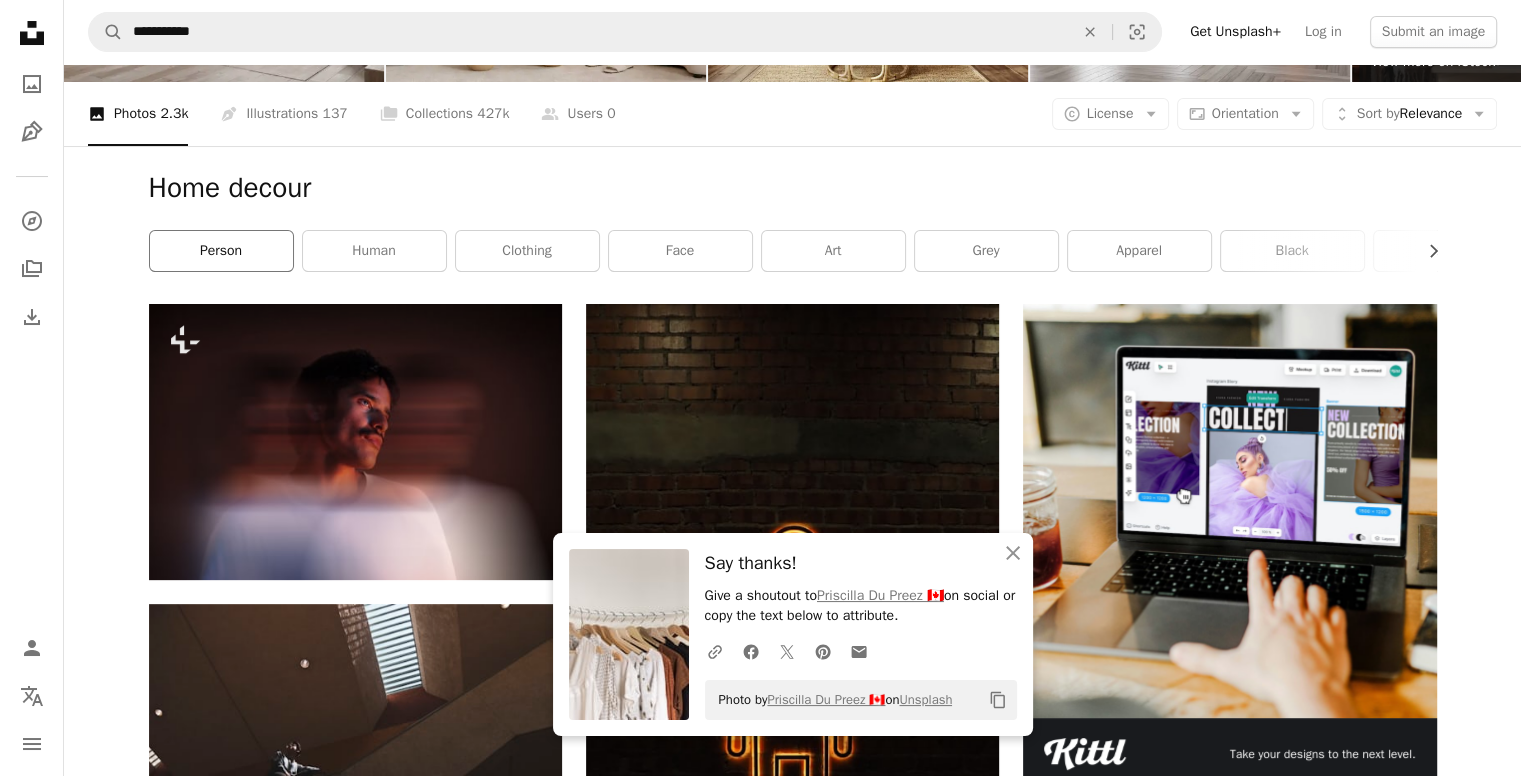 click on "person" at bounding box center [221, 251] 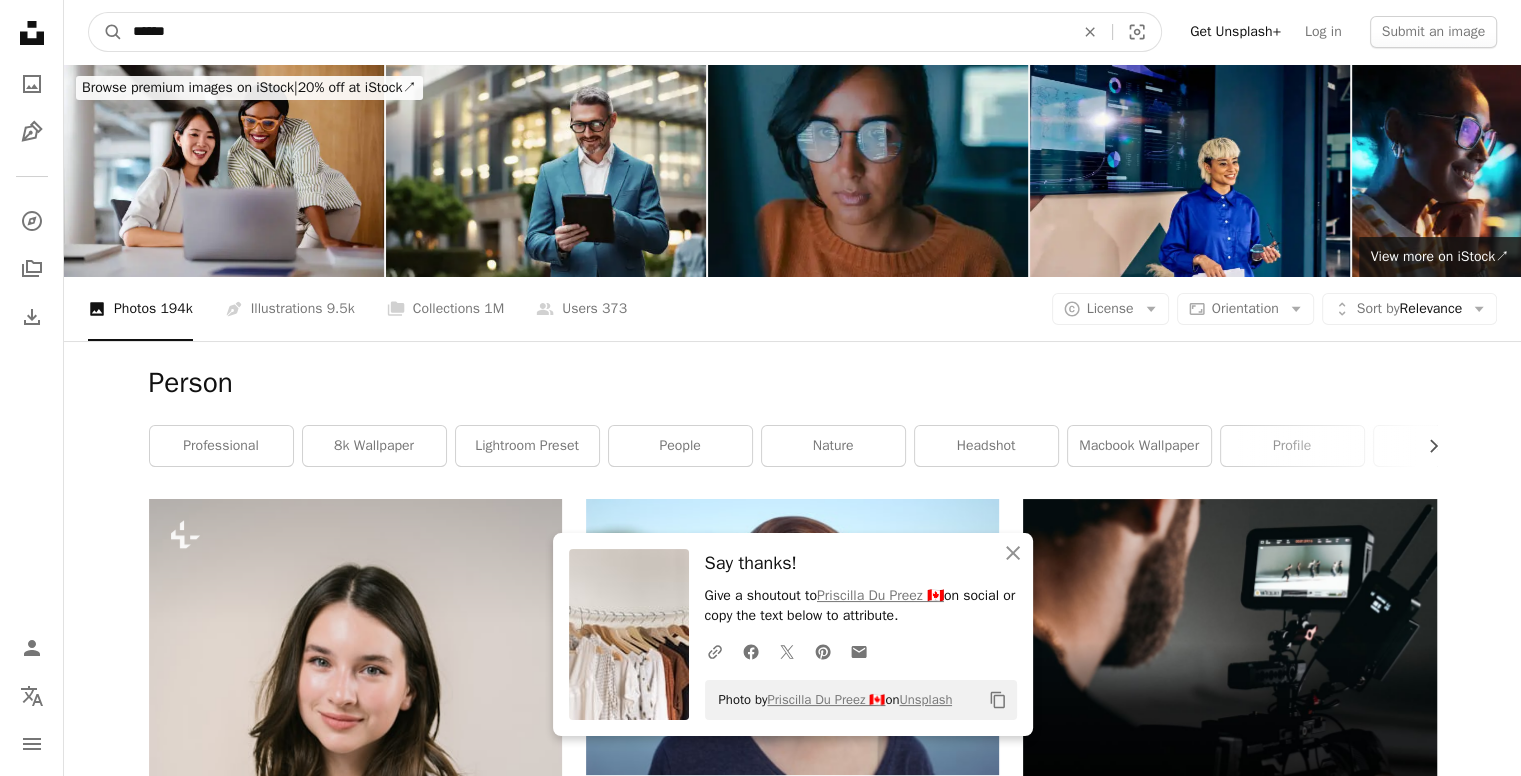 click on "******" at bounding box center (595, 32) 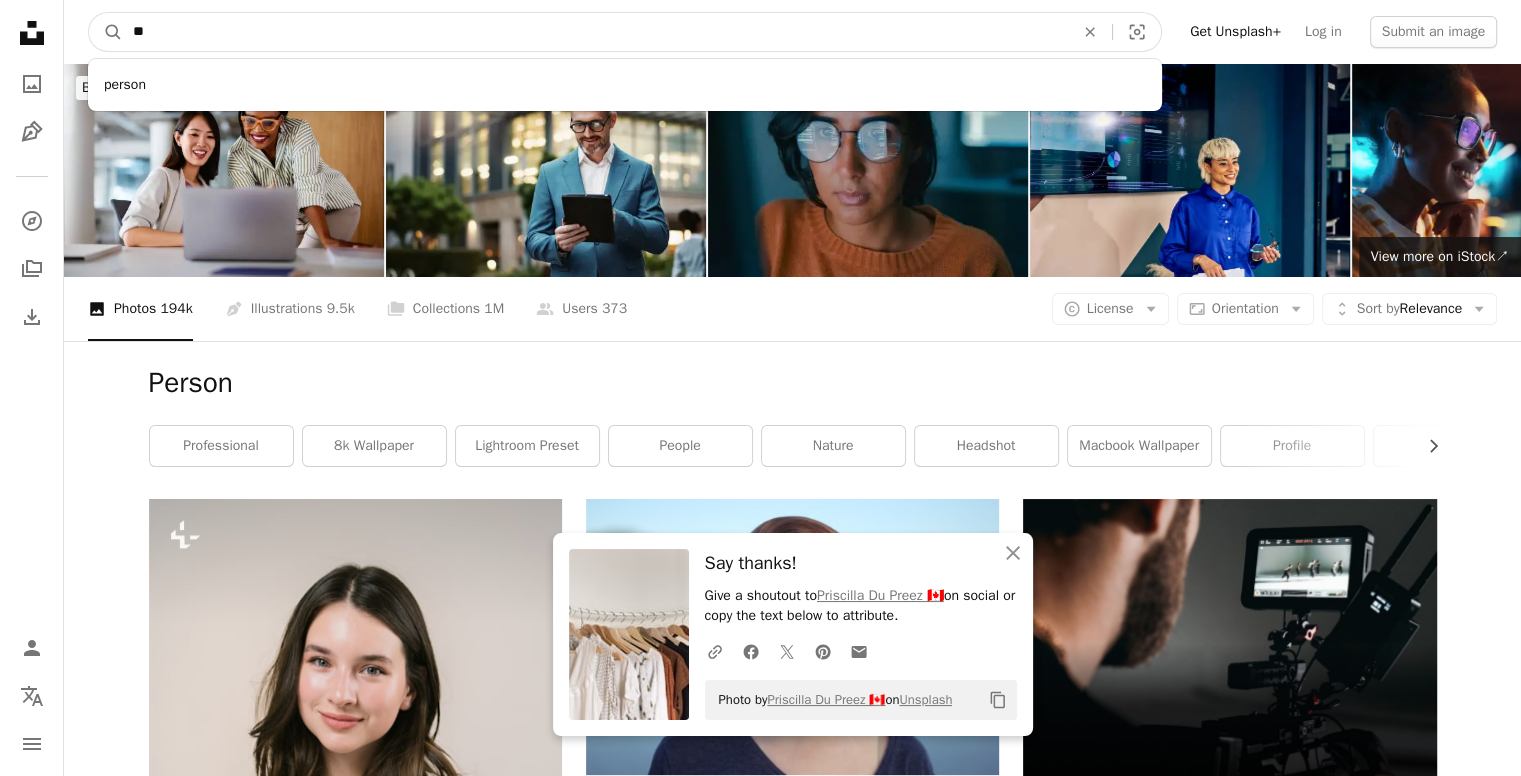 type on "*" 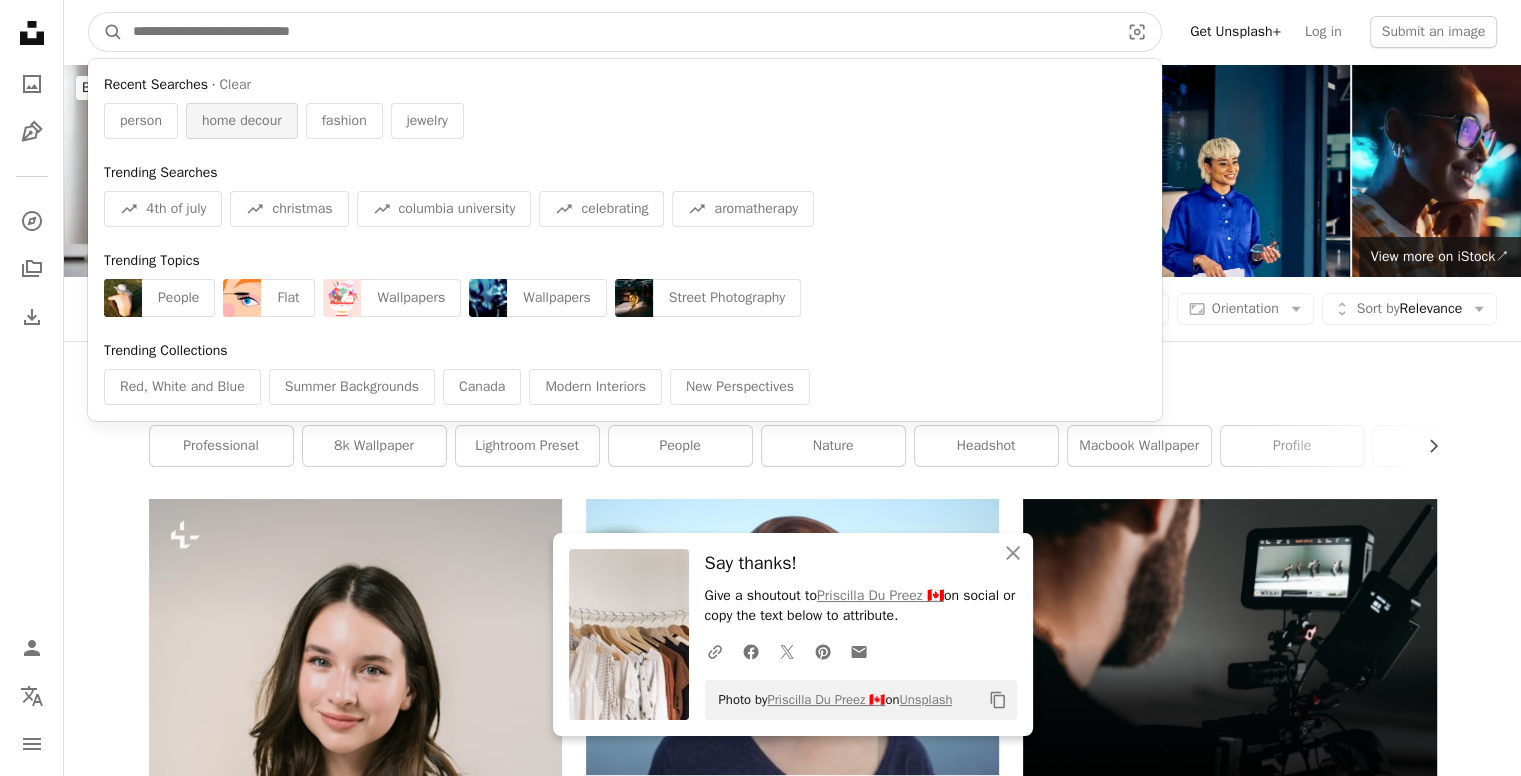 type 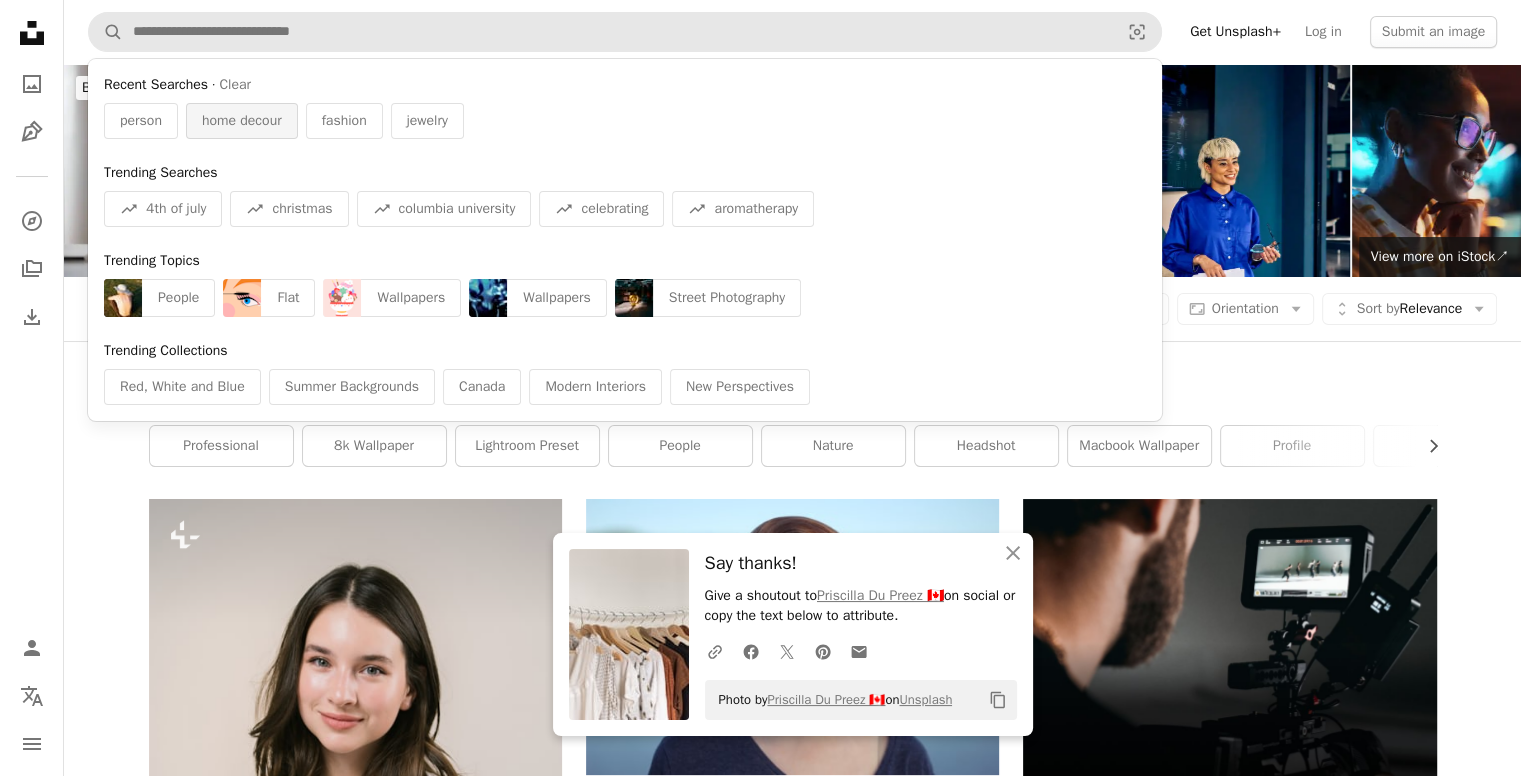 click on "home decour" at bounding box center (242, 121) 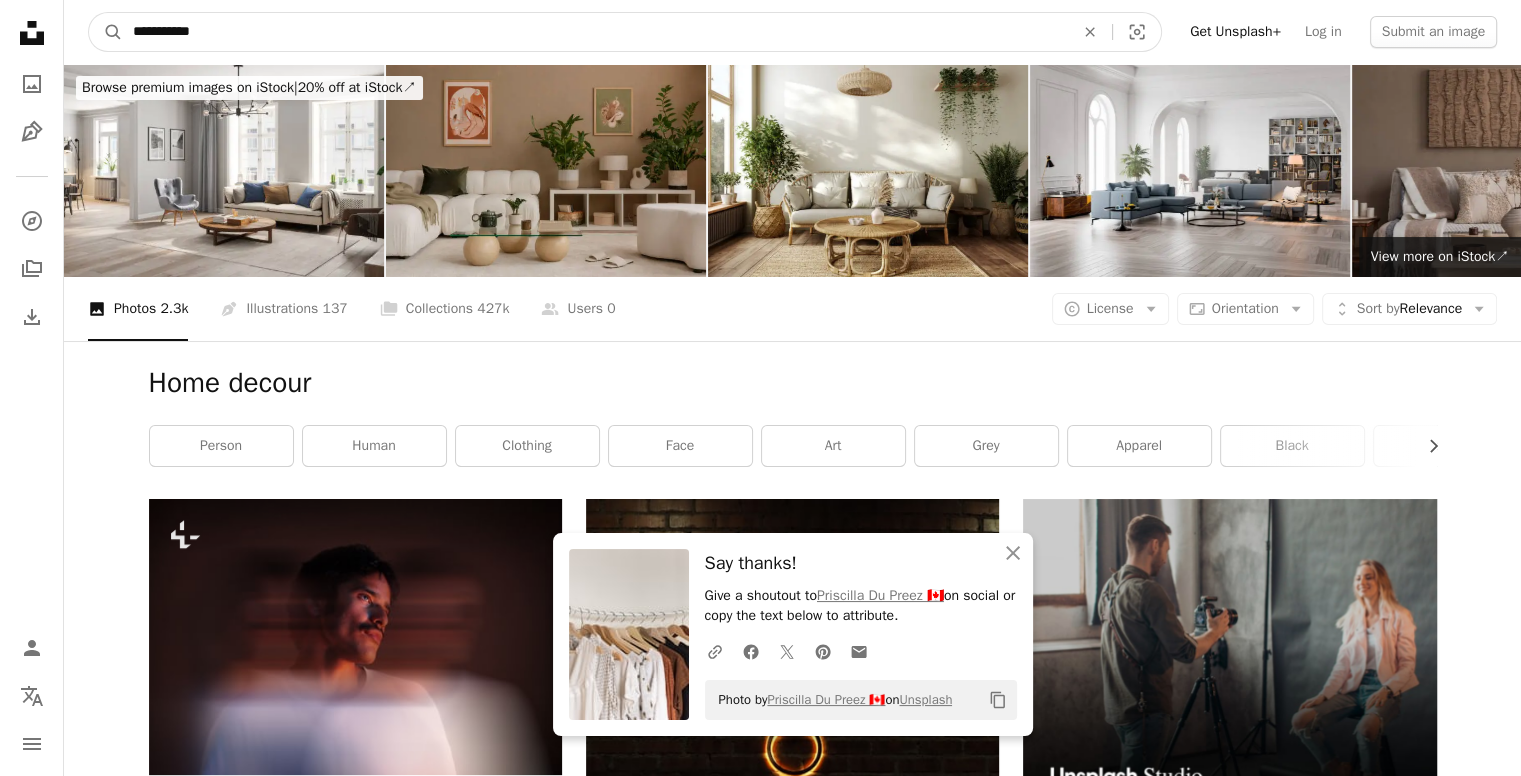 click on "**********" at bounding box center [595, 32] 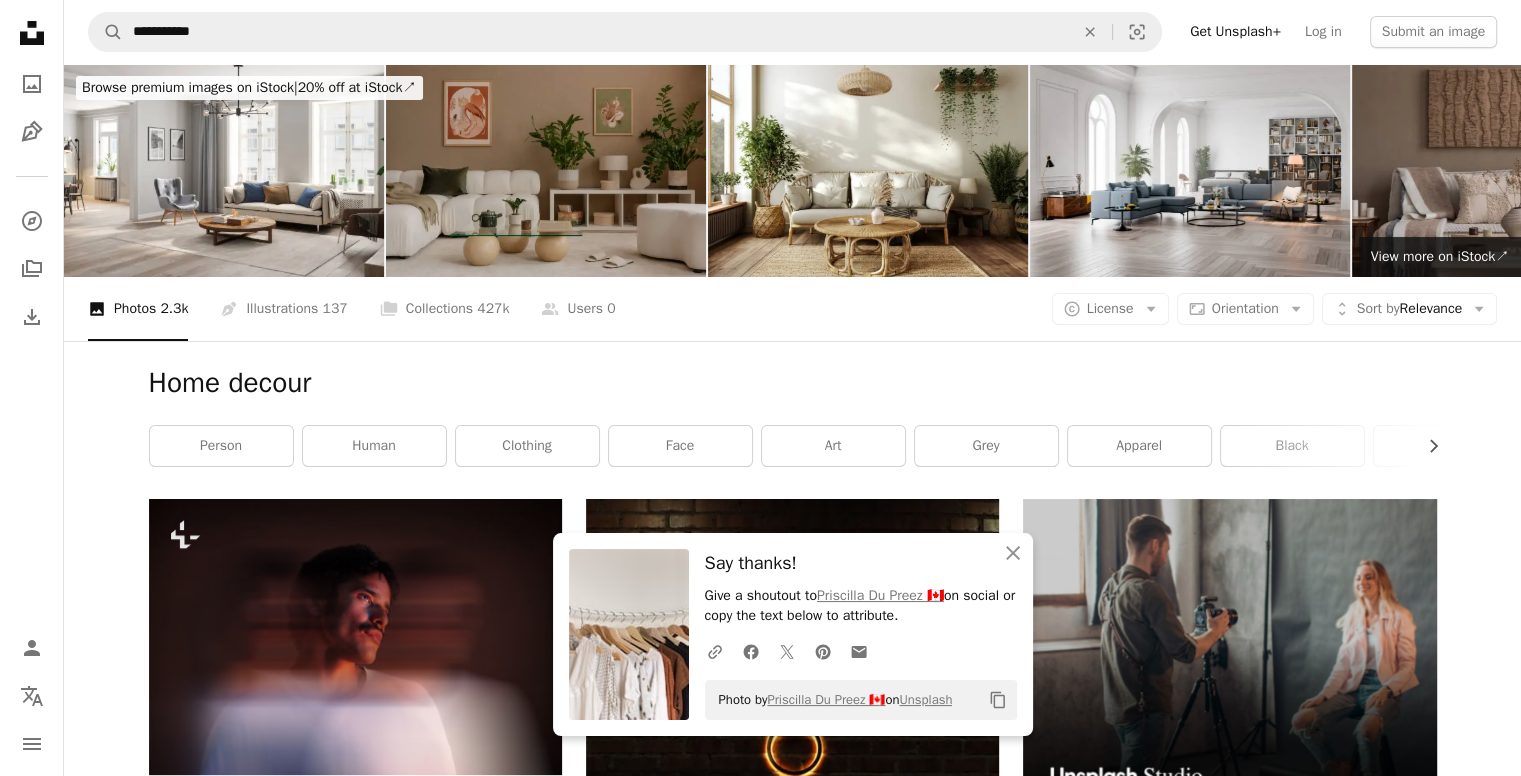 click at bounding box center (546, 170) 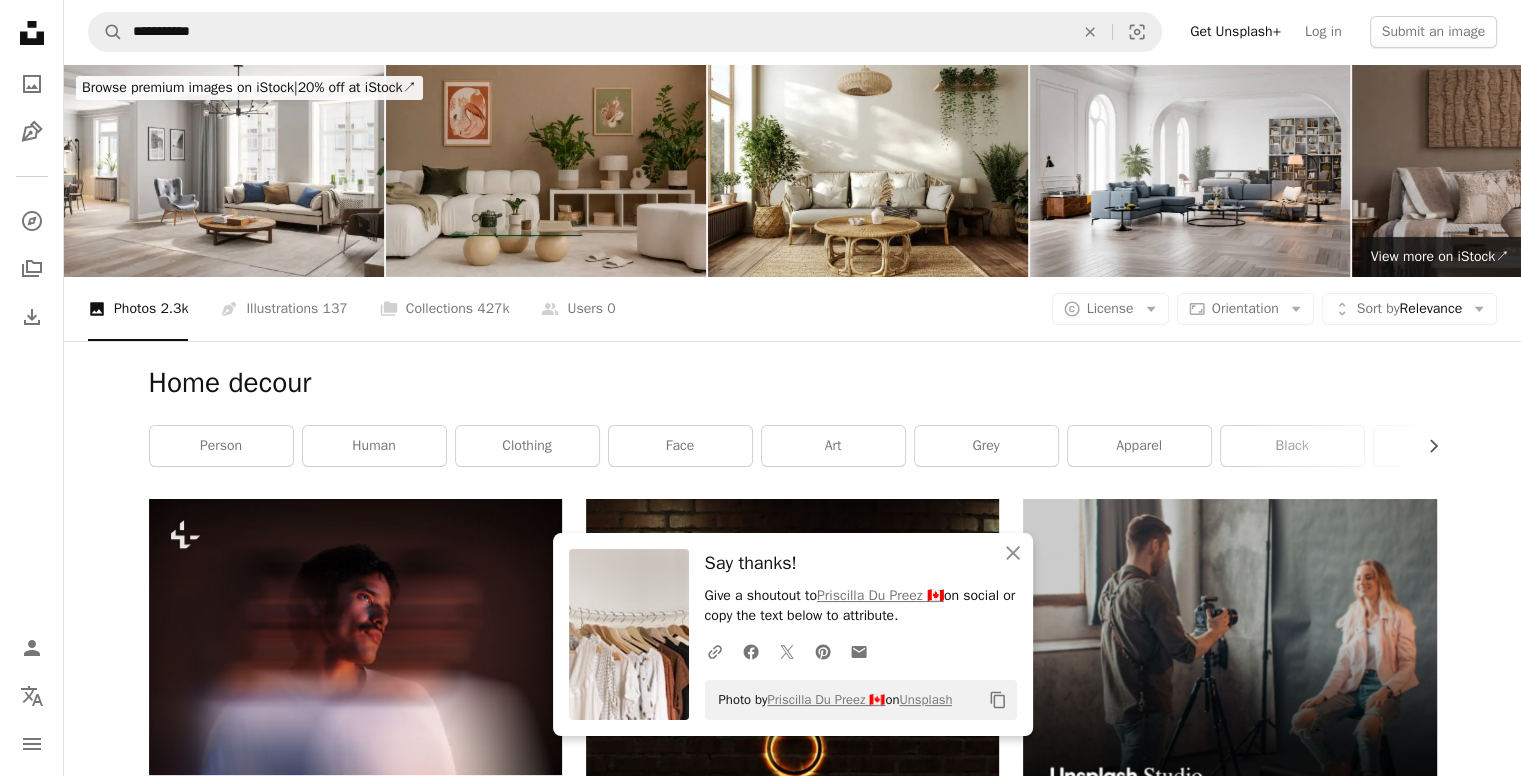 click on "Browse premium images on iStock  |  20% off at iStock  ↗ Browse premium images on iStock 20% off at iStock  ↗ View more  ↗ View more on iStock  ↗ A photo Photos   2.3k Pen Tool Illustrations   137 A stack of folders Collections   427k A group of people Users   0 A copyright icon © License Arrow down Aspect ratio Orientation Arrow down Unfold Sort by  Relevance Arrow down Filters Filters Home decour Chevron right person human clothing face art grey apparel black nature outdoor symbol man Plus sign for Unsplash+ A heart A plus sign [FIRST] [LAST] For  Unsplash+ A lock Download A heart A plus sign [FIRST] [LAST] Available for hire A checkmark inside of a circle Arrow pointing down A heart A plus sign [FIRST] [LAST] Arrow pointing down A heart A plus sign [FIRST] [LAST] Arrow pointing down A heart A plus sign [FIRST] [LAST] Arrow pointing down A heart A plus sign [FIRST] [LAST] Arrow pointing down" at bounding box center (792, 2568) 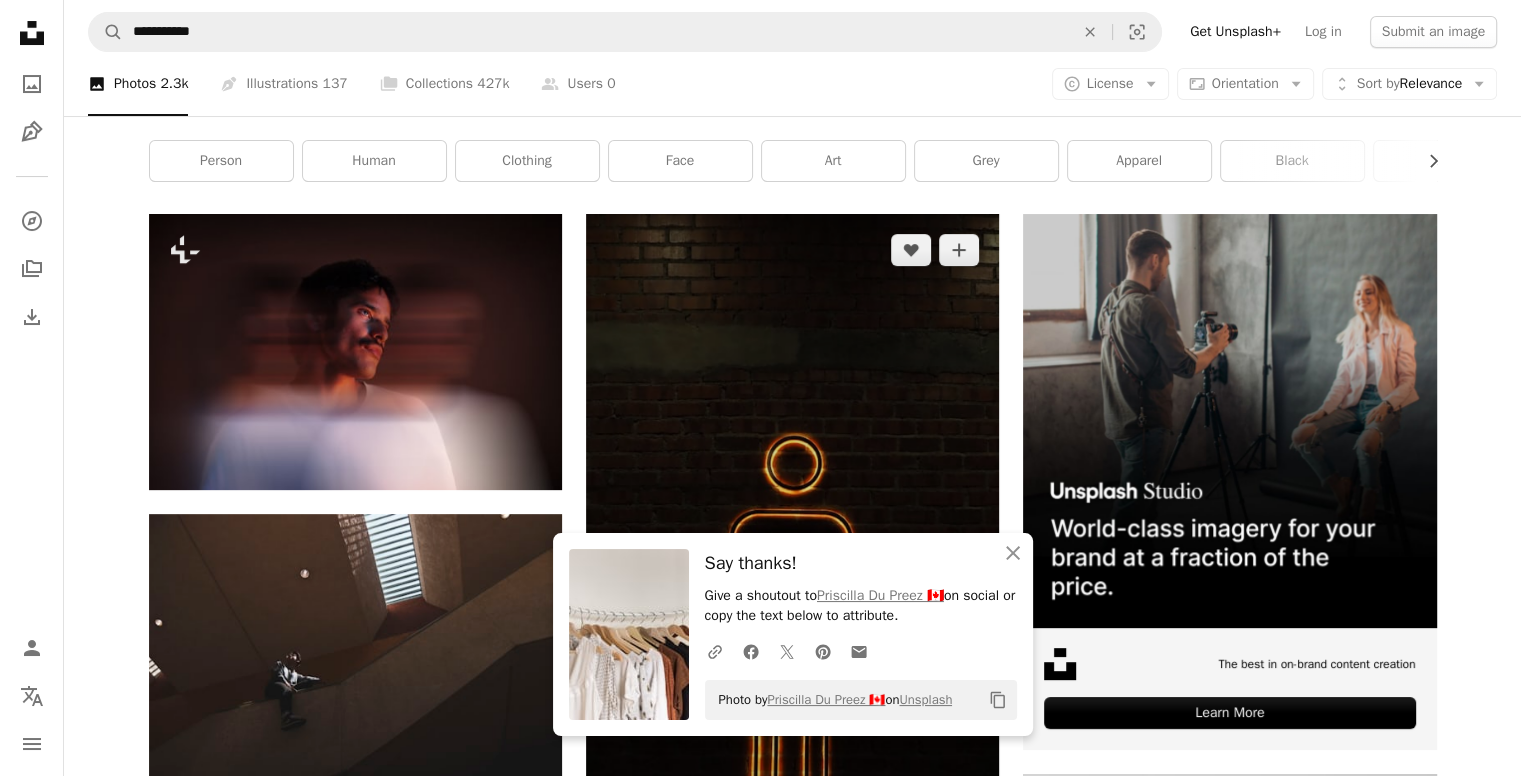 scroll, scrollTop: 280, scrollLeft: 0, axis: vertical 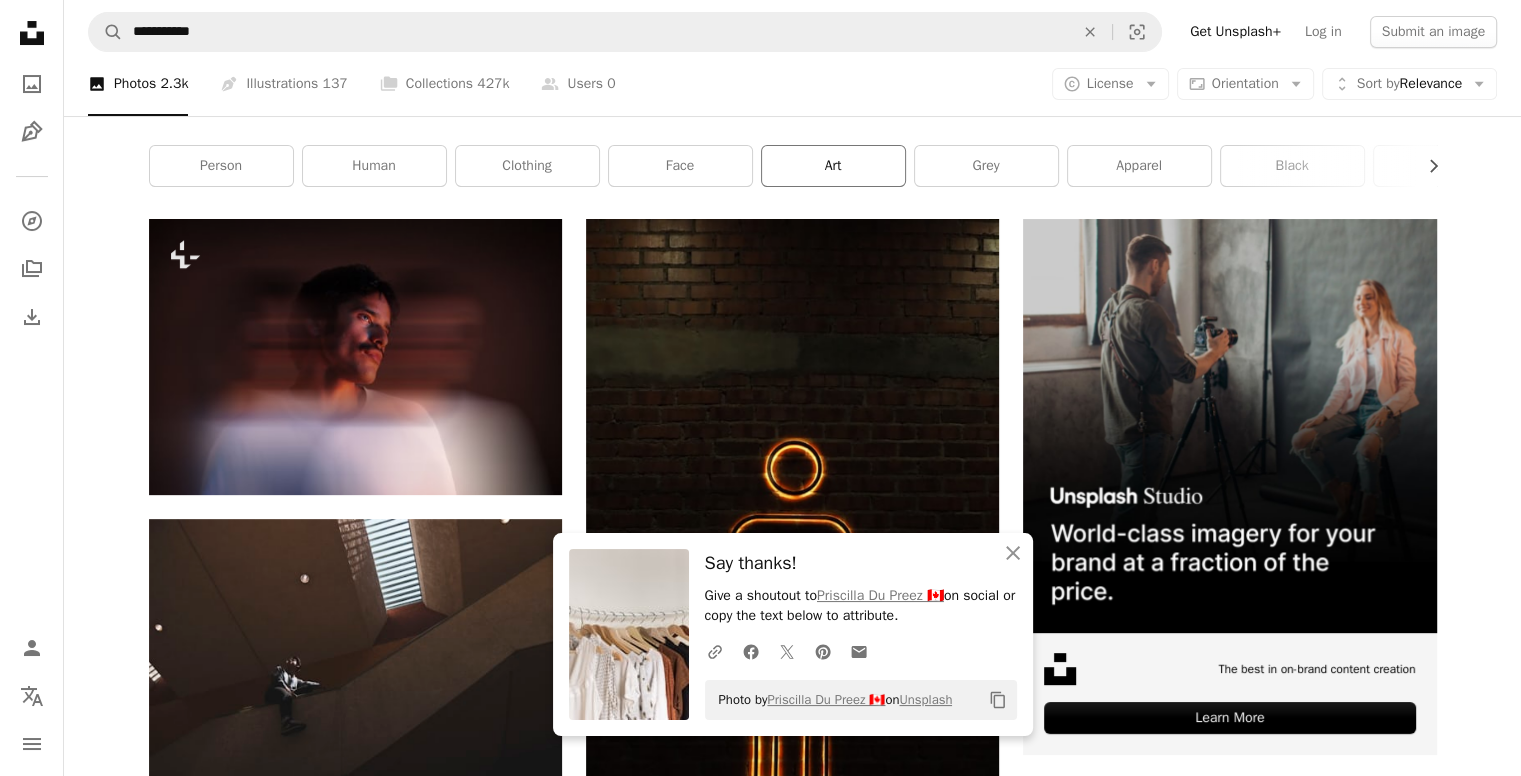 click on "art" at bounding box center (833, 166) 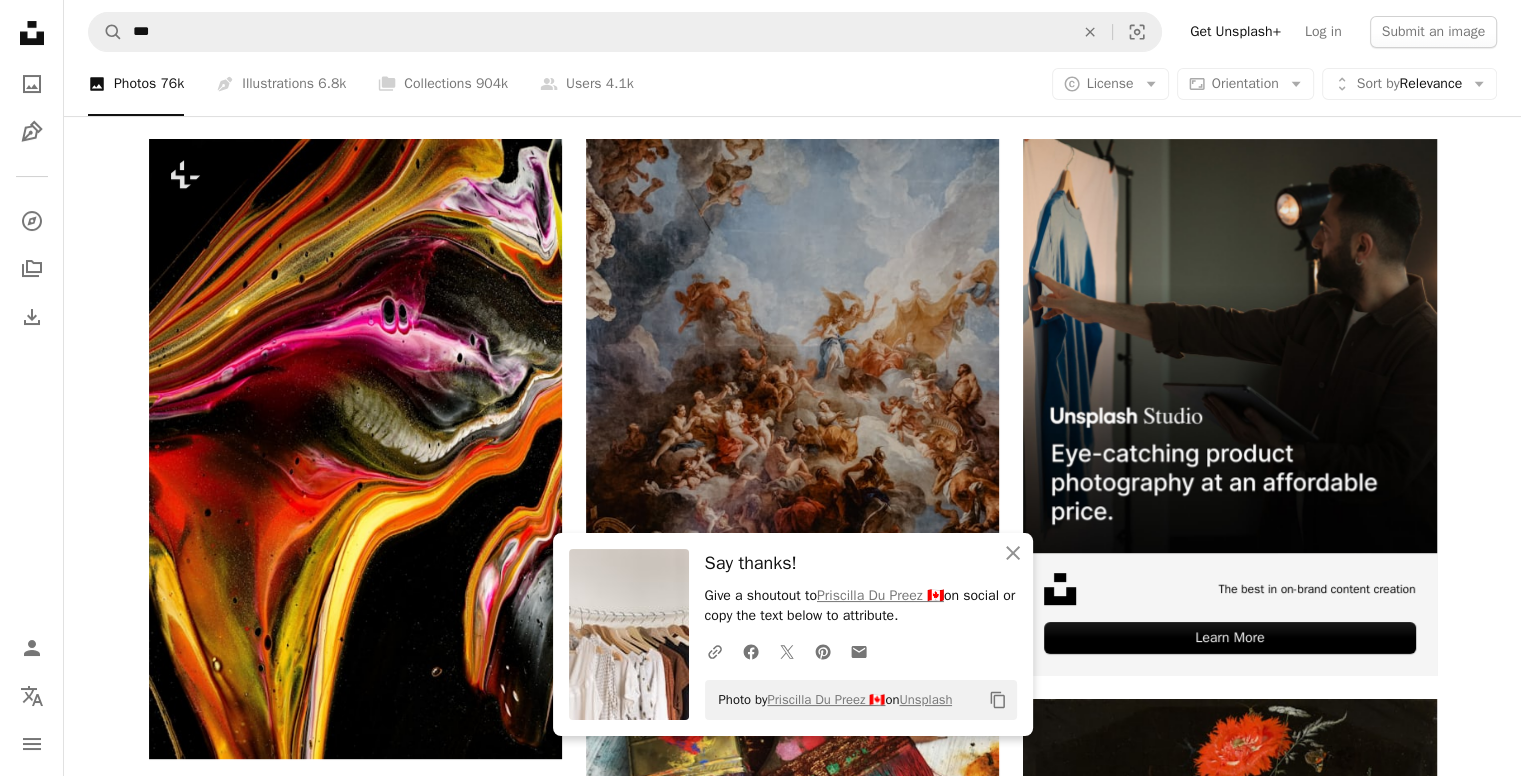 scroll, scrollTop: 400, scrollLeft: 0, axis: vertical 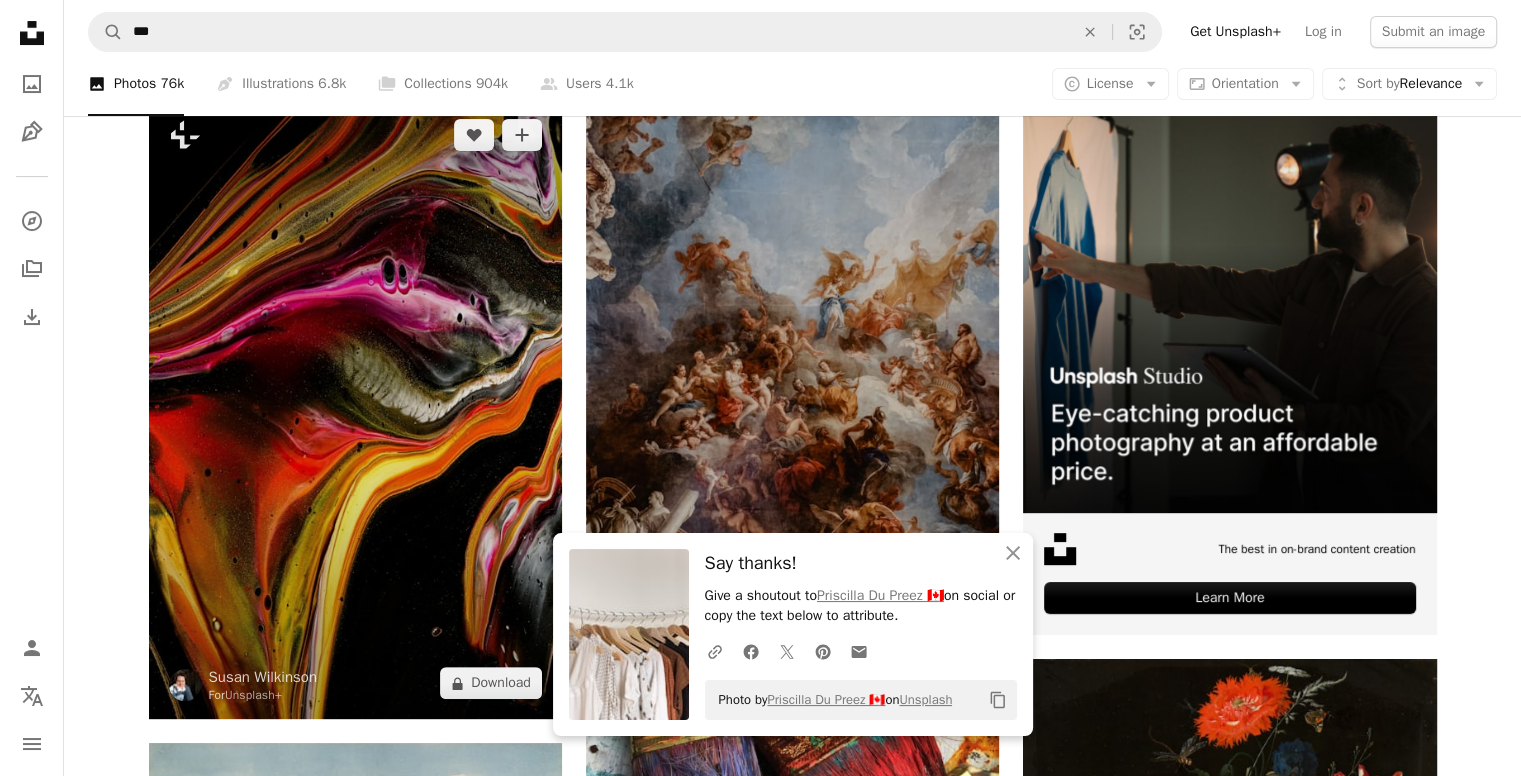 click at bounding box center (355, 409) 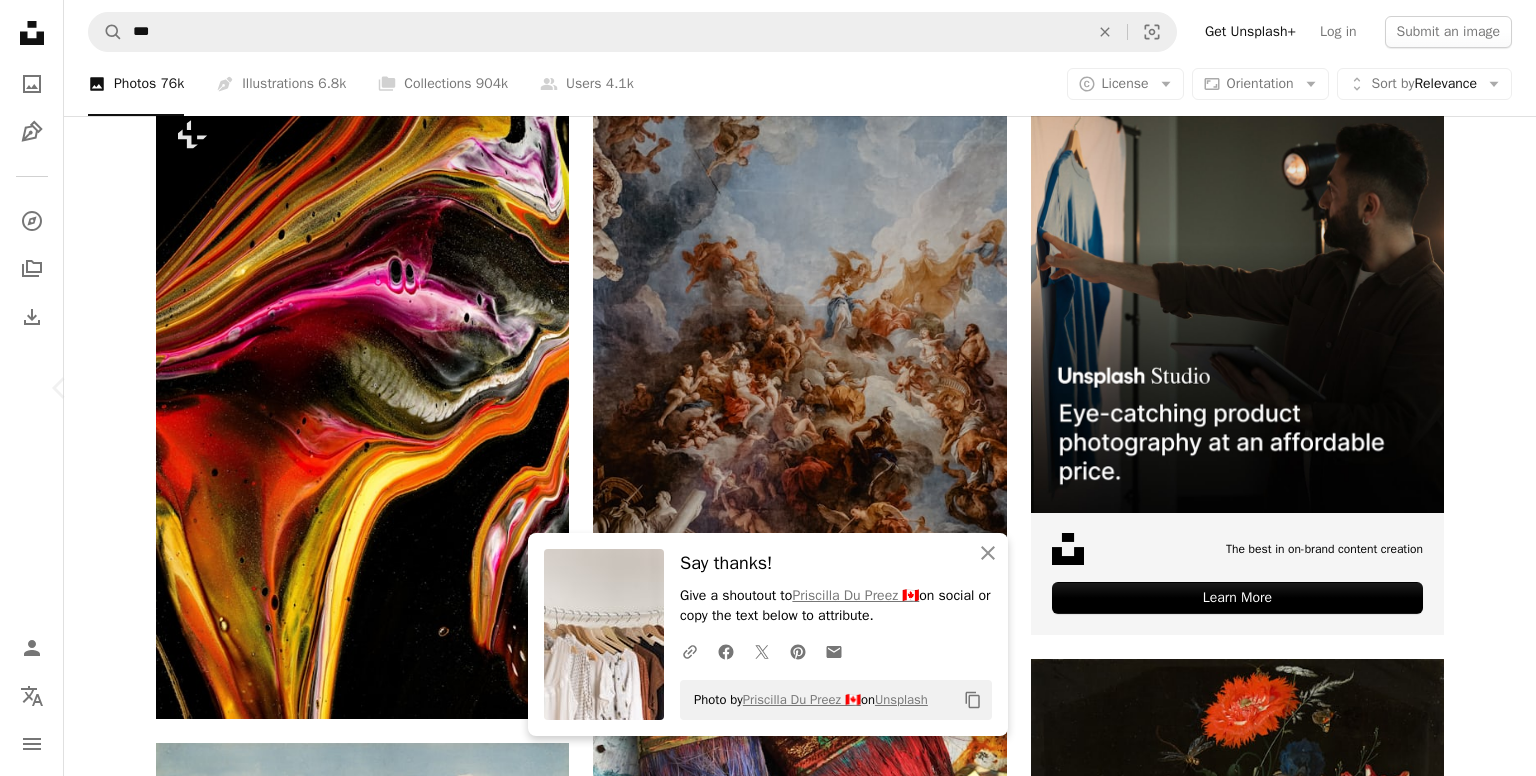 click on "Chevron right" 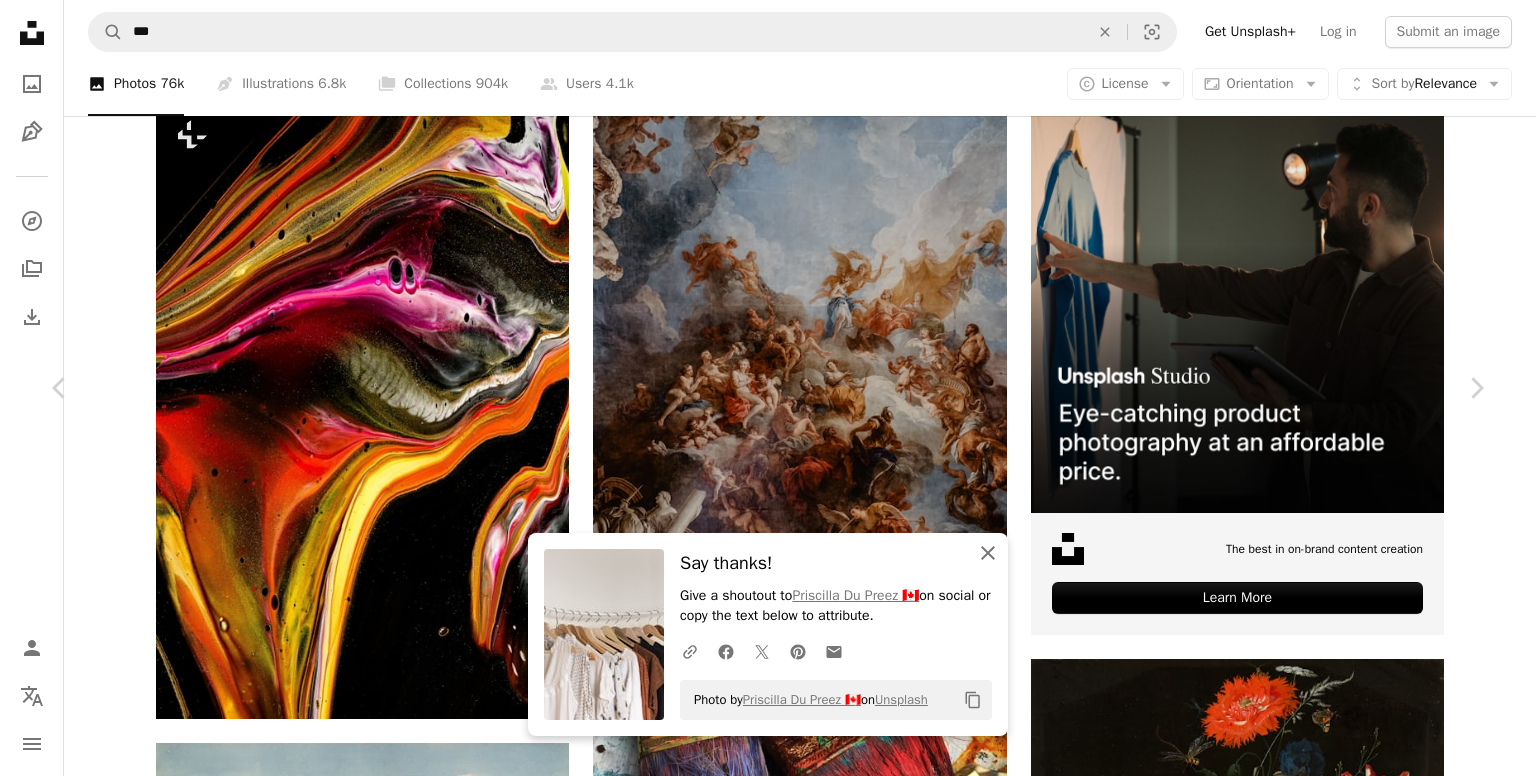 click on "An X shape" 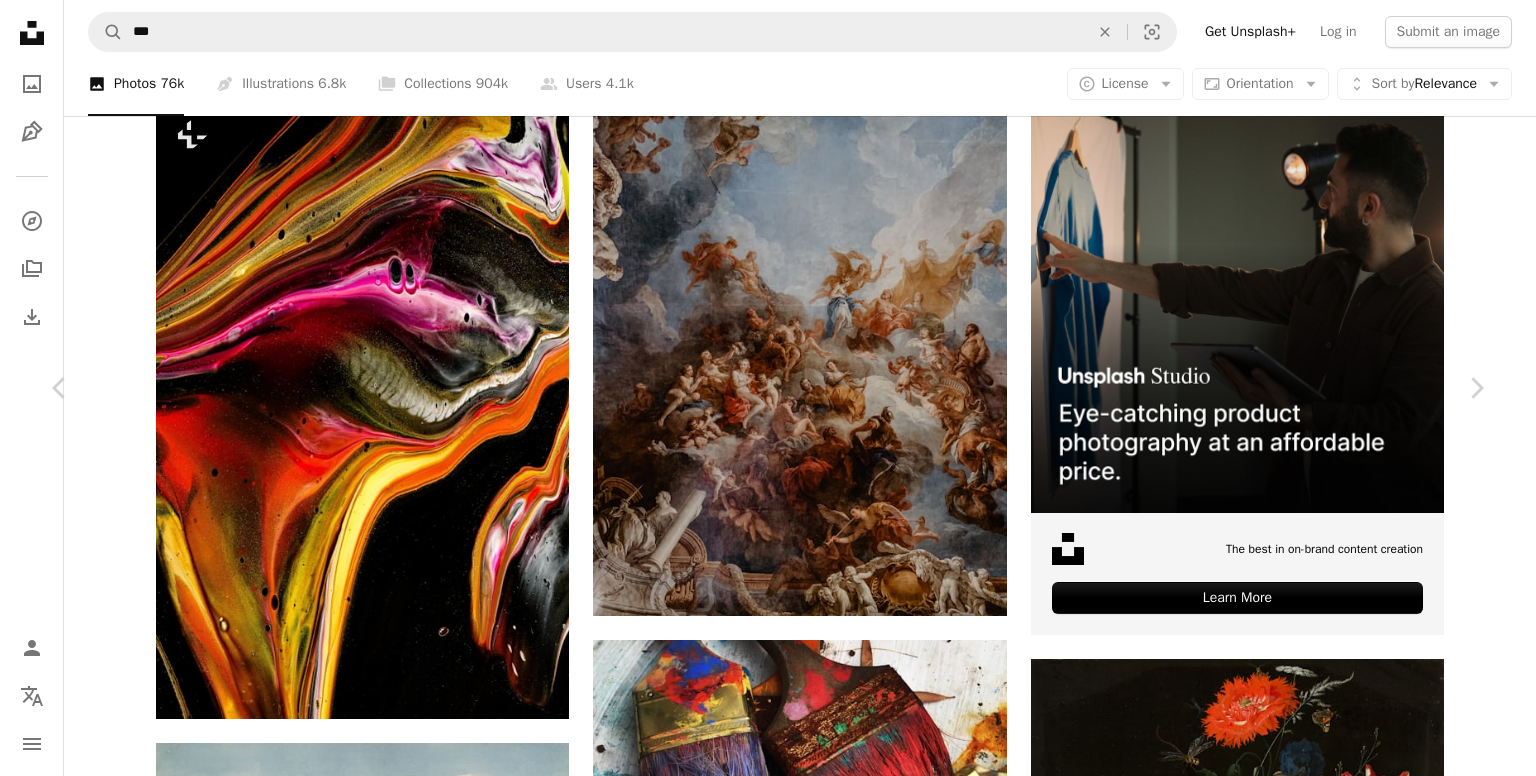 click on "Download free" at bounding box center [1287, 4942] 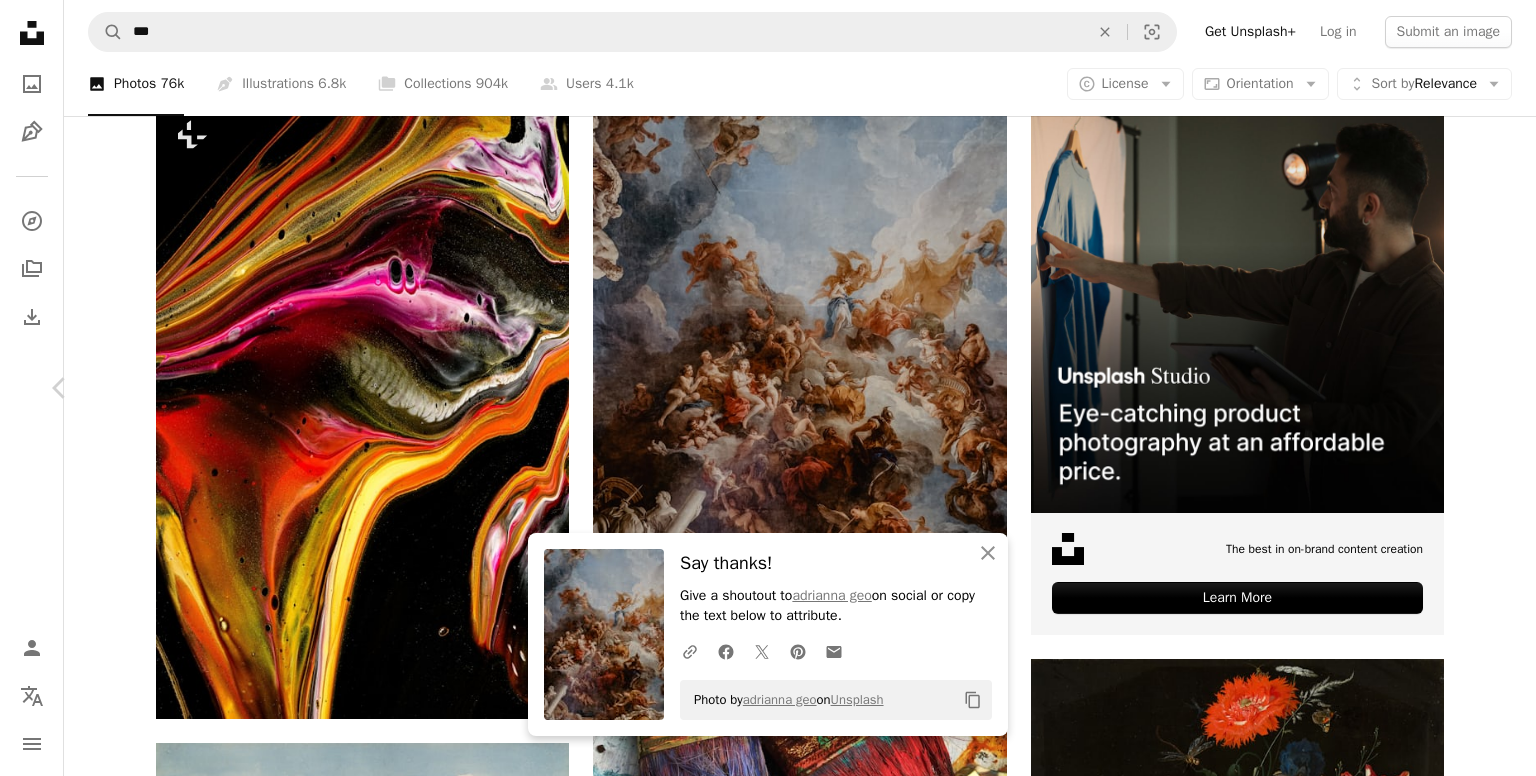 click on "Chevron right" 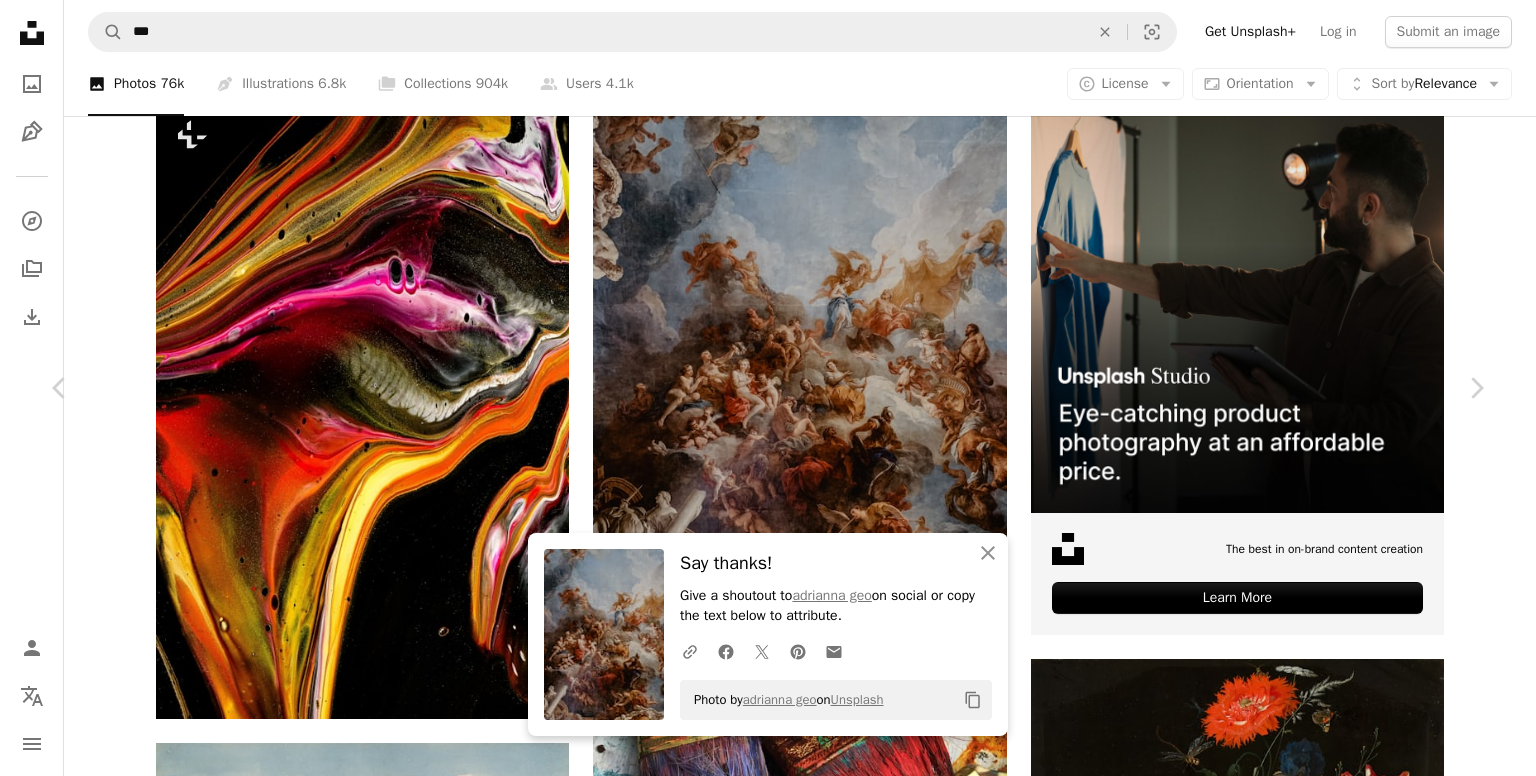 click on "Zoom in" at bounding box center (760, 5283) 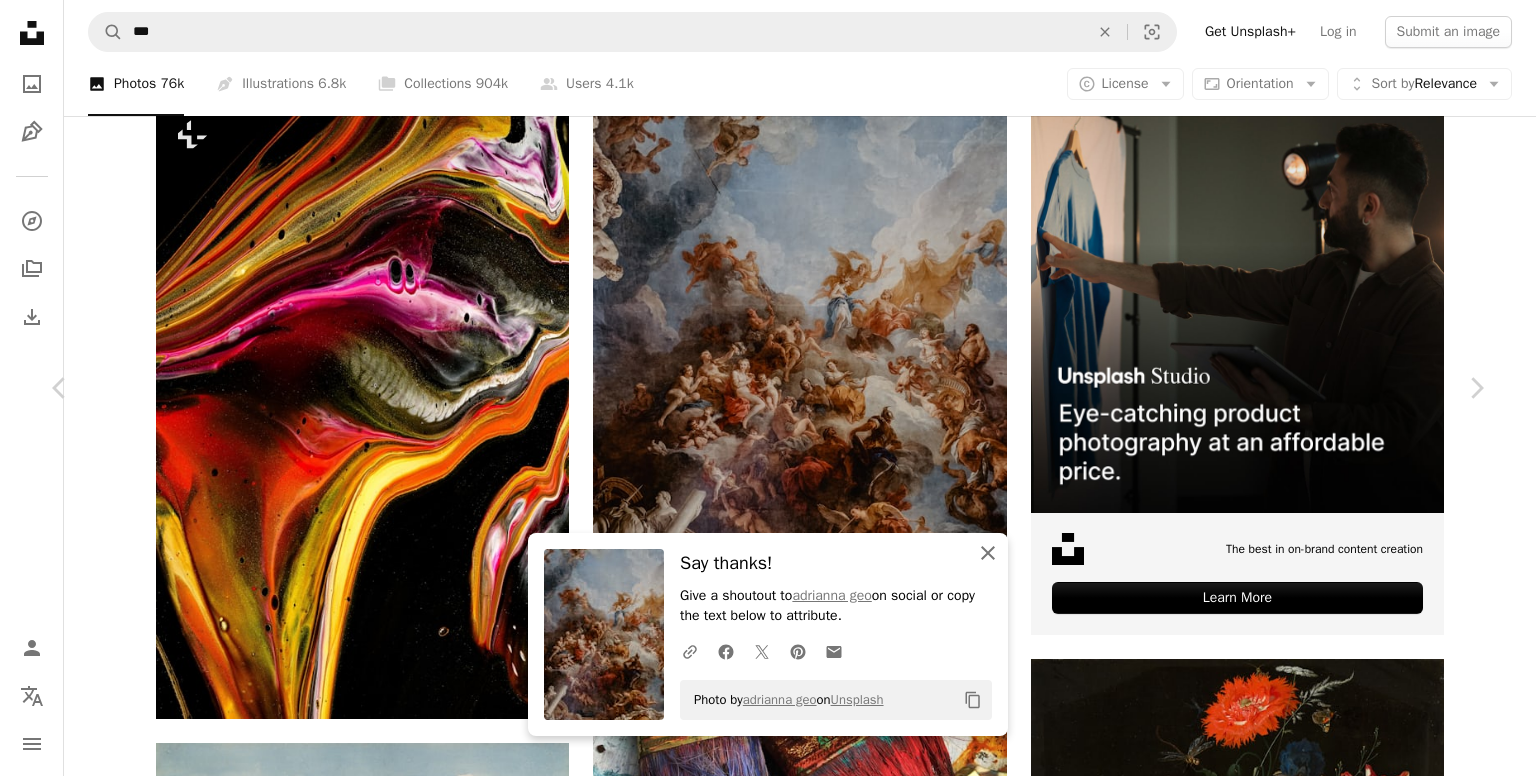 click on "An X shape" 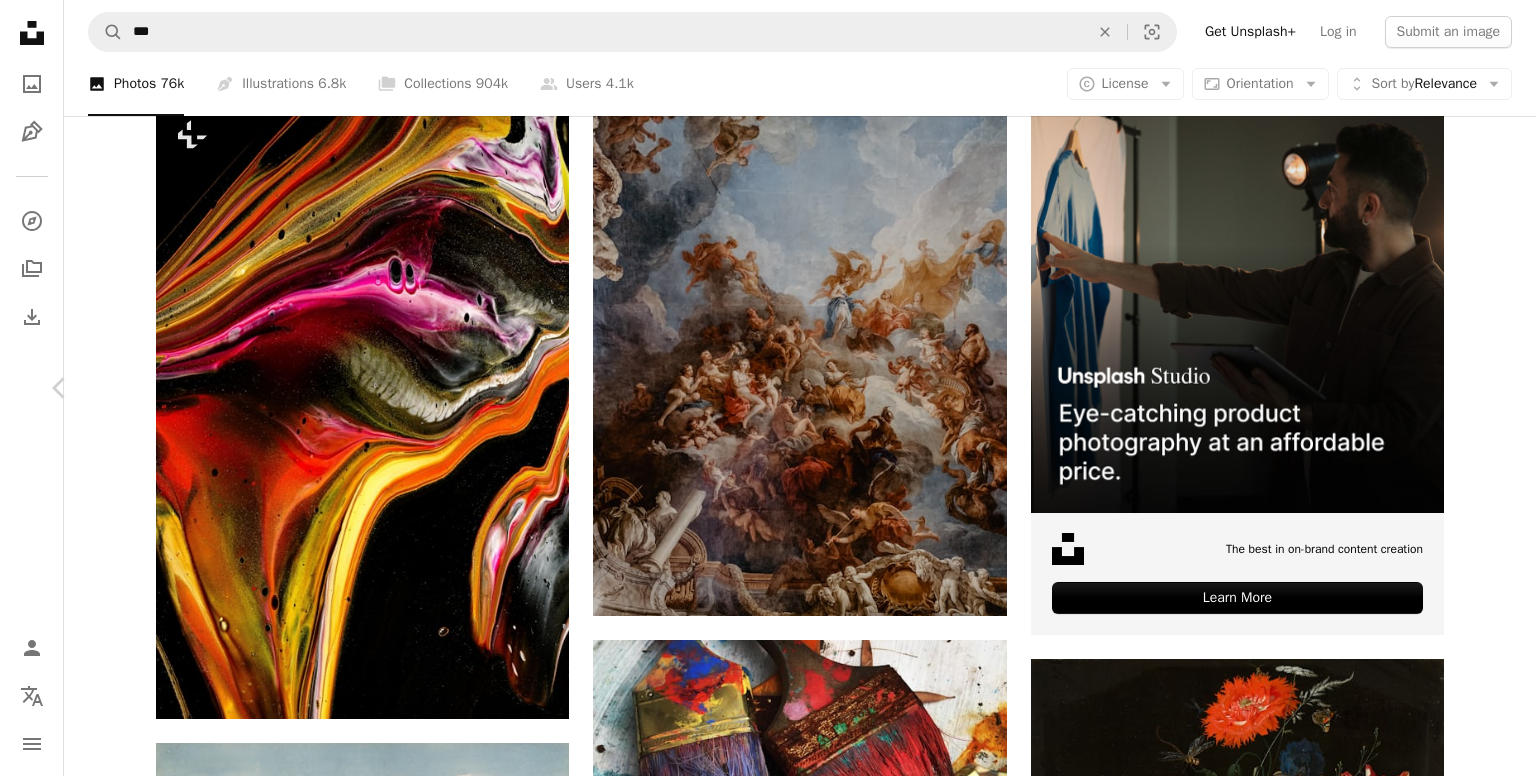 click on "Chevron right" at bounding box center [1476, 388] 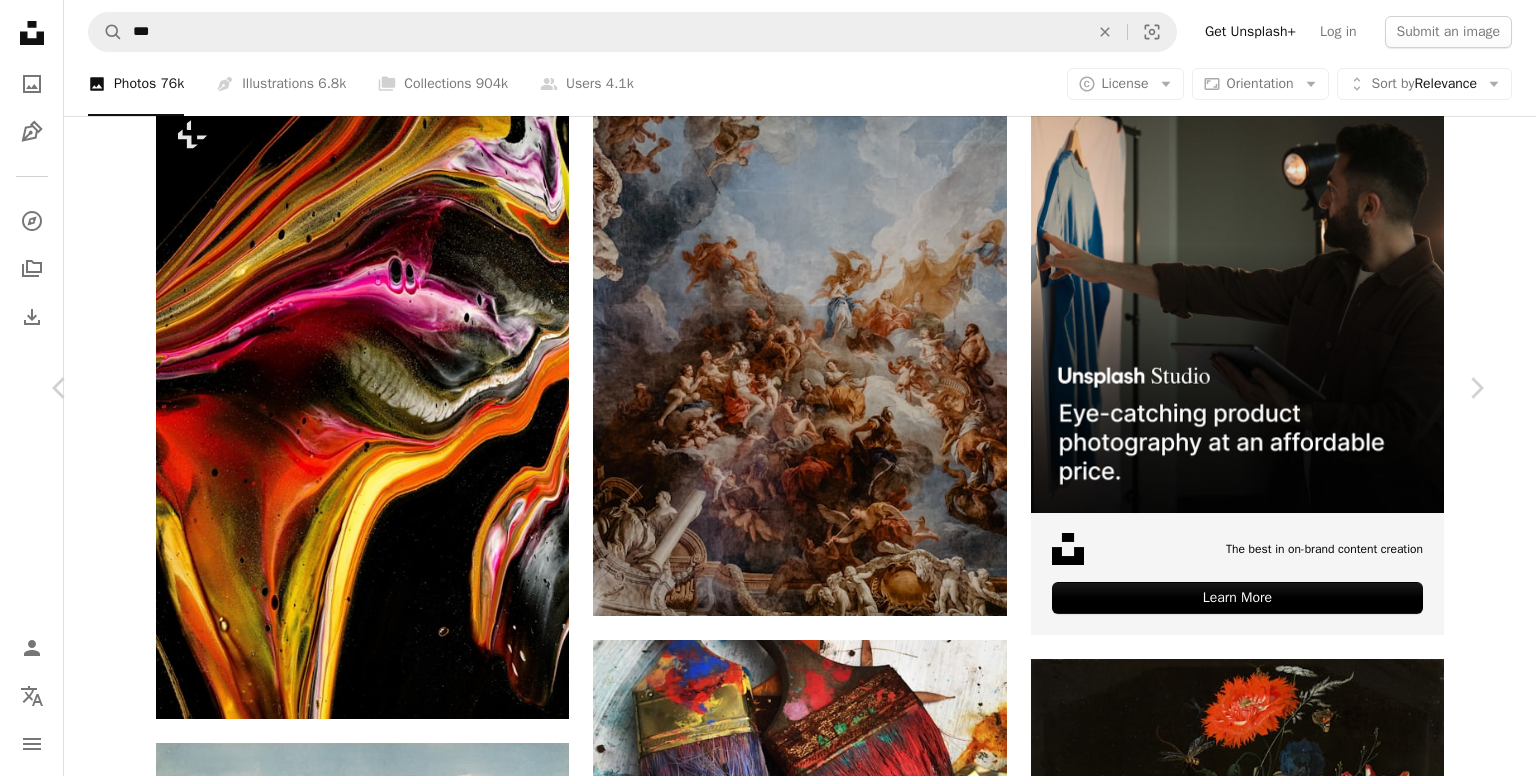 click on "Download free" at bounding box center [1287, 4942] 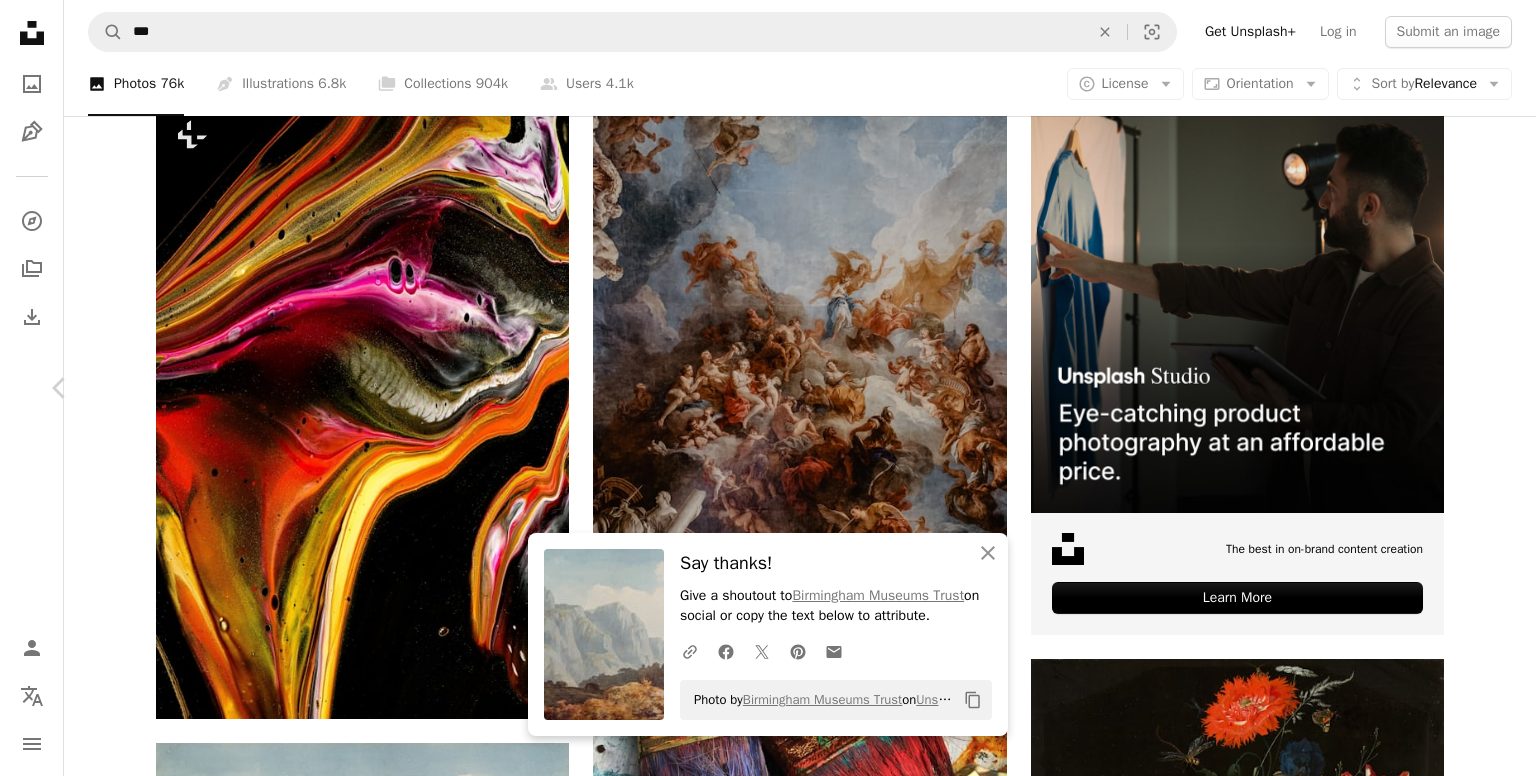 click 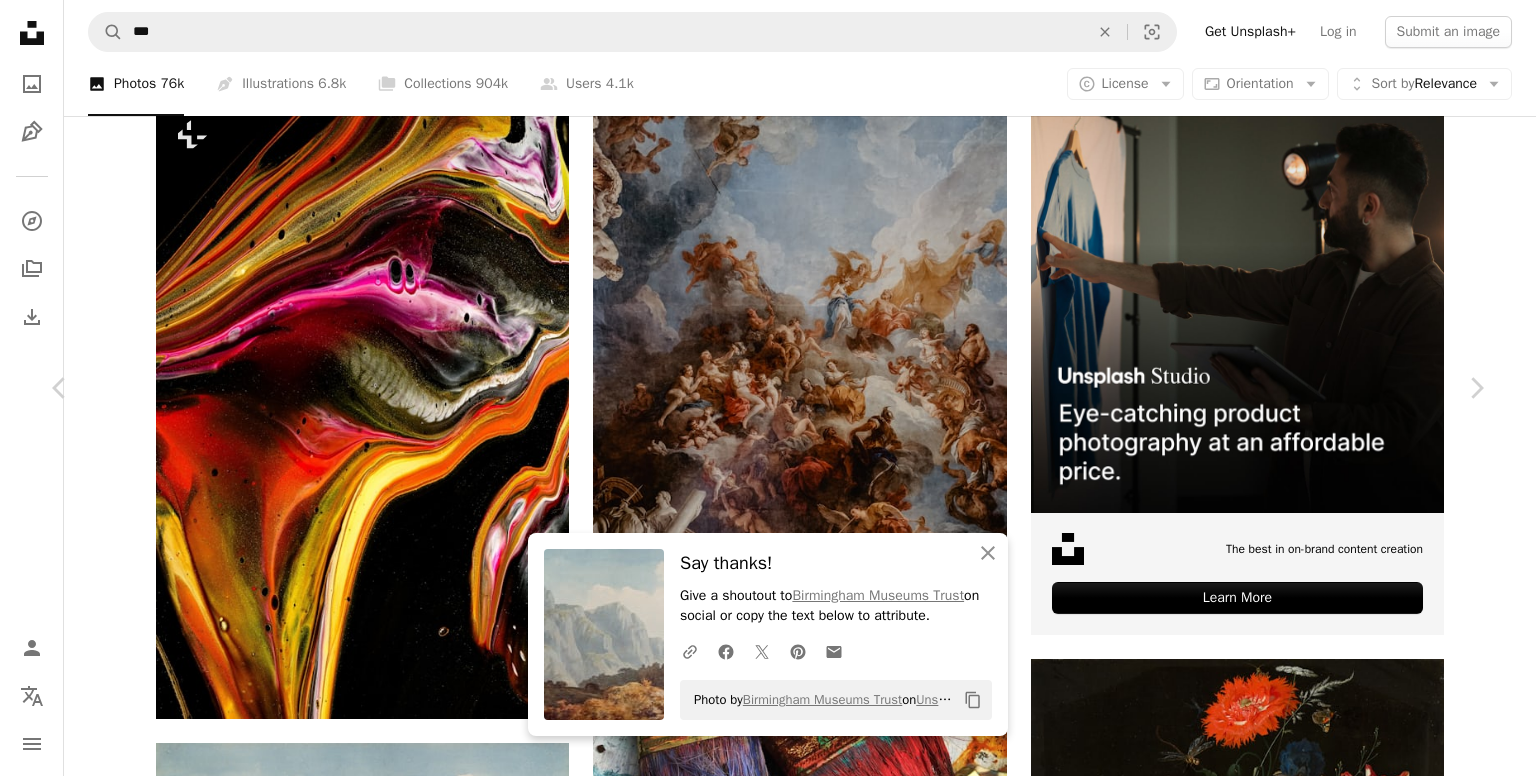 click on "Unsplash logo Unsplash Home A photo Pen Tool A compass A stack of folders Download Person Localization icon navigation menu A magnifying glass *** An X shape Visual search Get Unsplash+ Log in Submit an image Browse premium images on iStock  |  20% off at iStock  ↗ Browse premium images on iStock 20% off at iStock  ↗ View more  ↗ View more on iStock  ↗ A photo Photos &nbsp; 76k Pen Tool Illustrations &nbsp; 6.8k A stack of folders Collections &nbsp; 904k A group of people Users &nbsp; 4.1k A copyright icon © License Arrow down Aspect ratio Orientation Arrow down Unfold Sort by  Relevance Arrow down Filters Filters Art Chevron right painting nature street art artist artwork gallery abstract sculpture drawing animal graffiti modern art Plus sign for Unsplash+ A heart A plus sign [PERSON] For  Unsplash+ A lock Download A heart A plus sign [INSTITUTION] Arrow pointing down A heart A plus sign [INSTITUTION] Arrow pointing down A heart  |" at bounding box center [768, 2247] 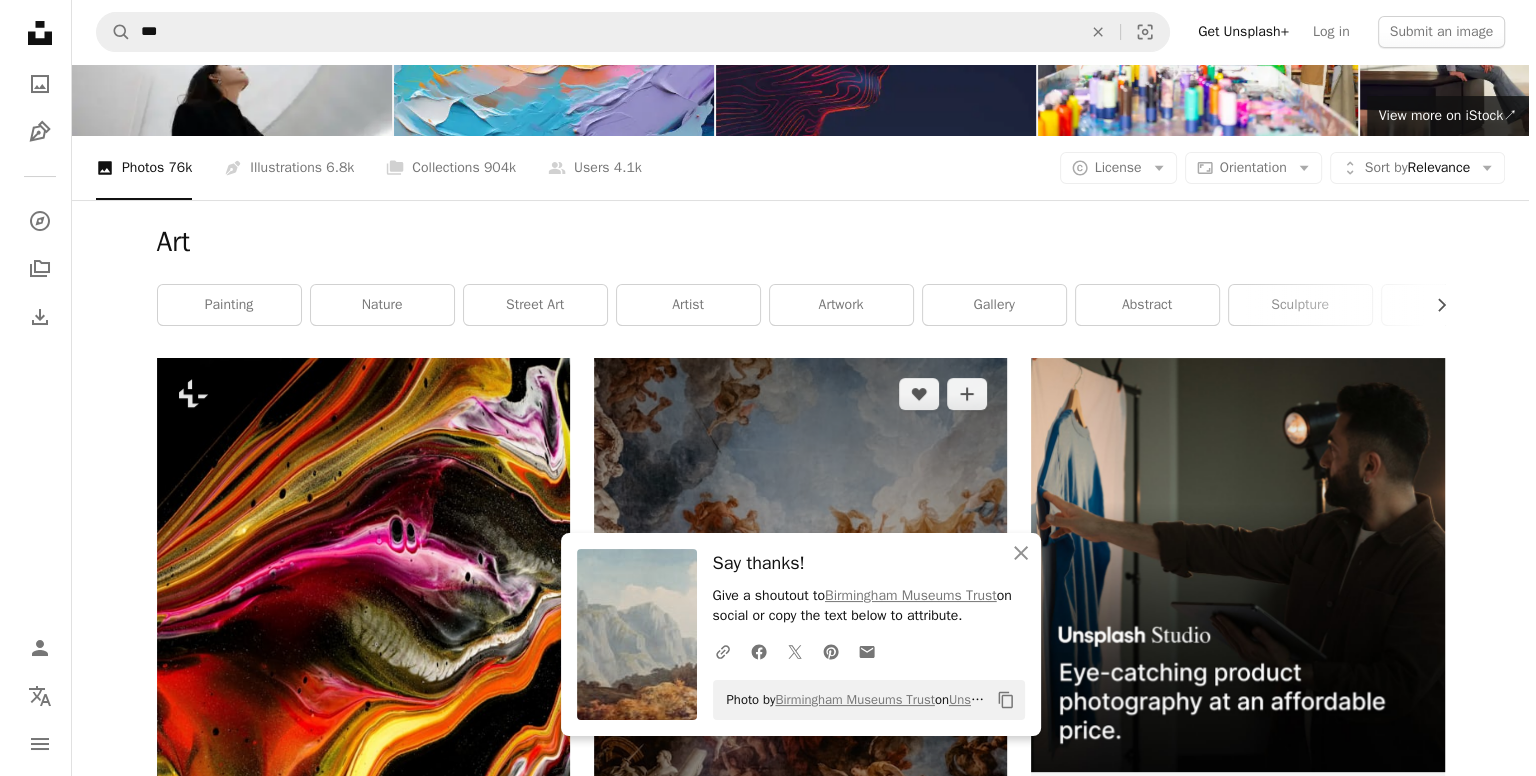 scroll, scrollTop: 0, scrollLeft: 0, axis: both 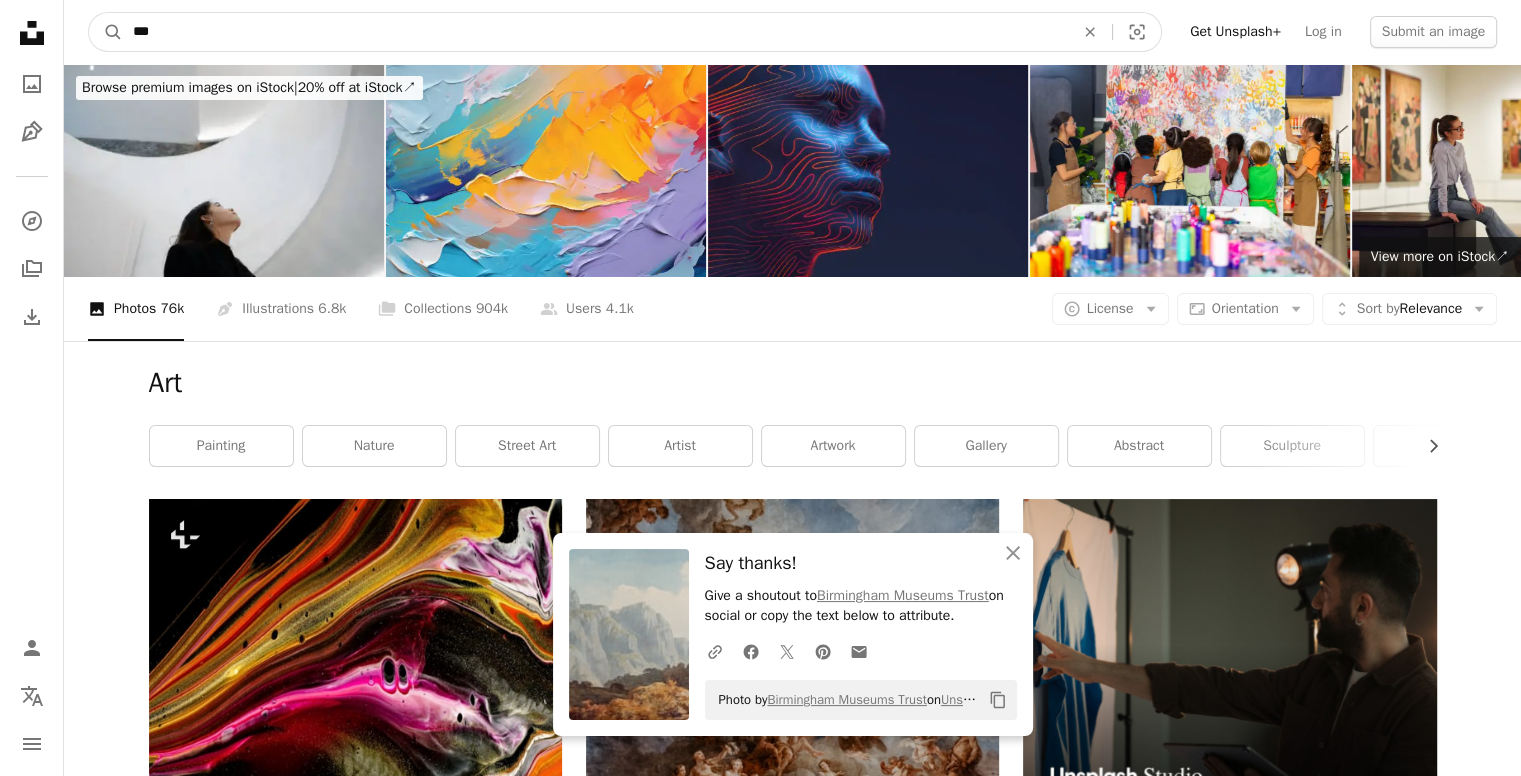 click on "***" at bounding box center (595, 32) 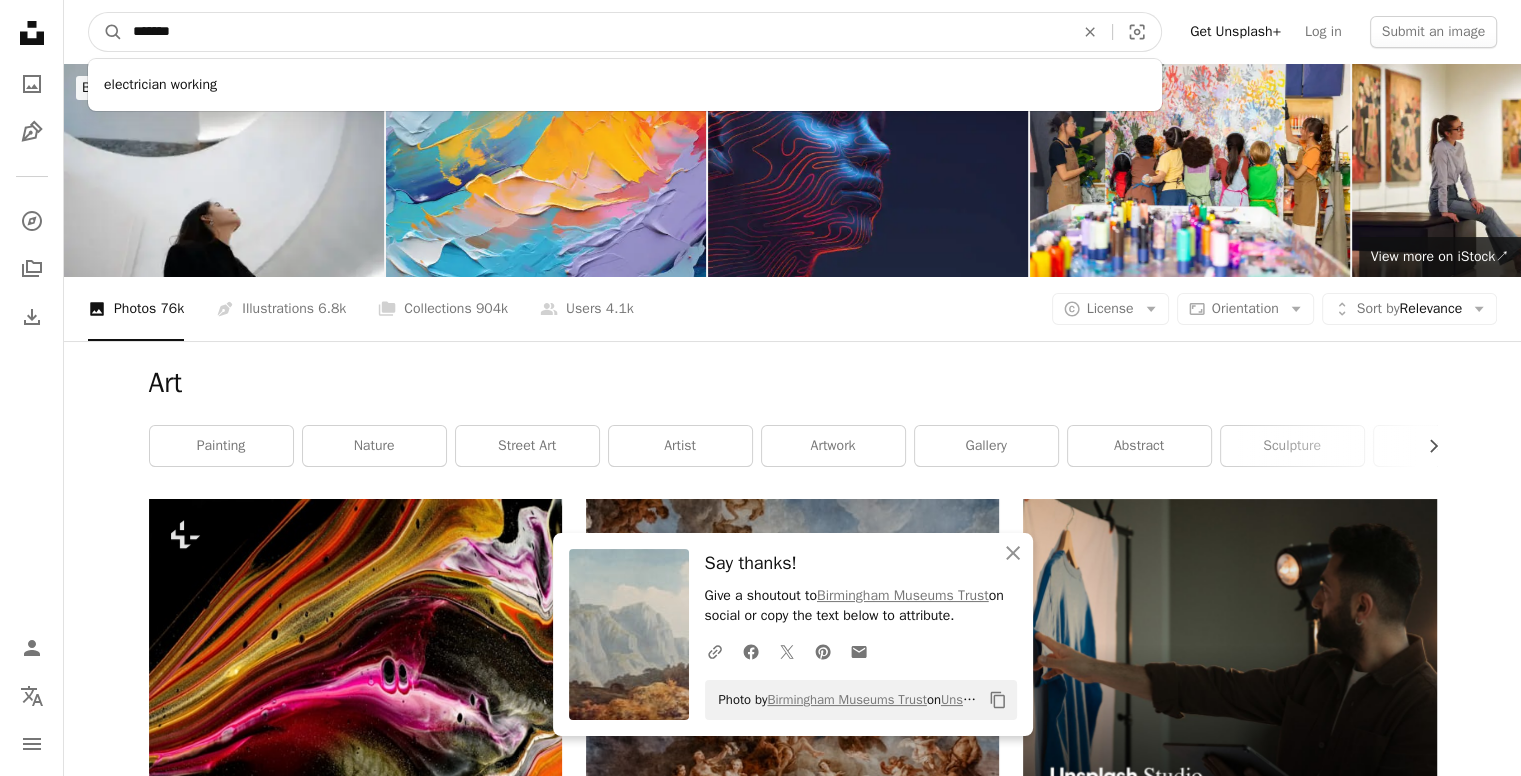 click on "*******" at bounding box center [595, 32] 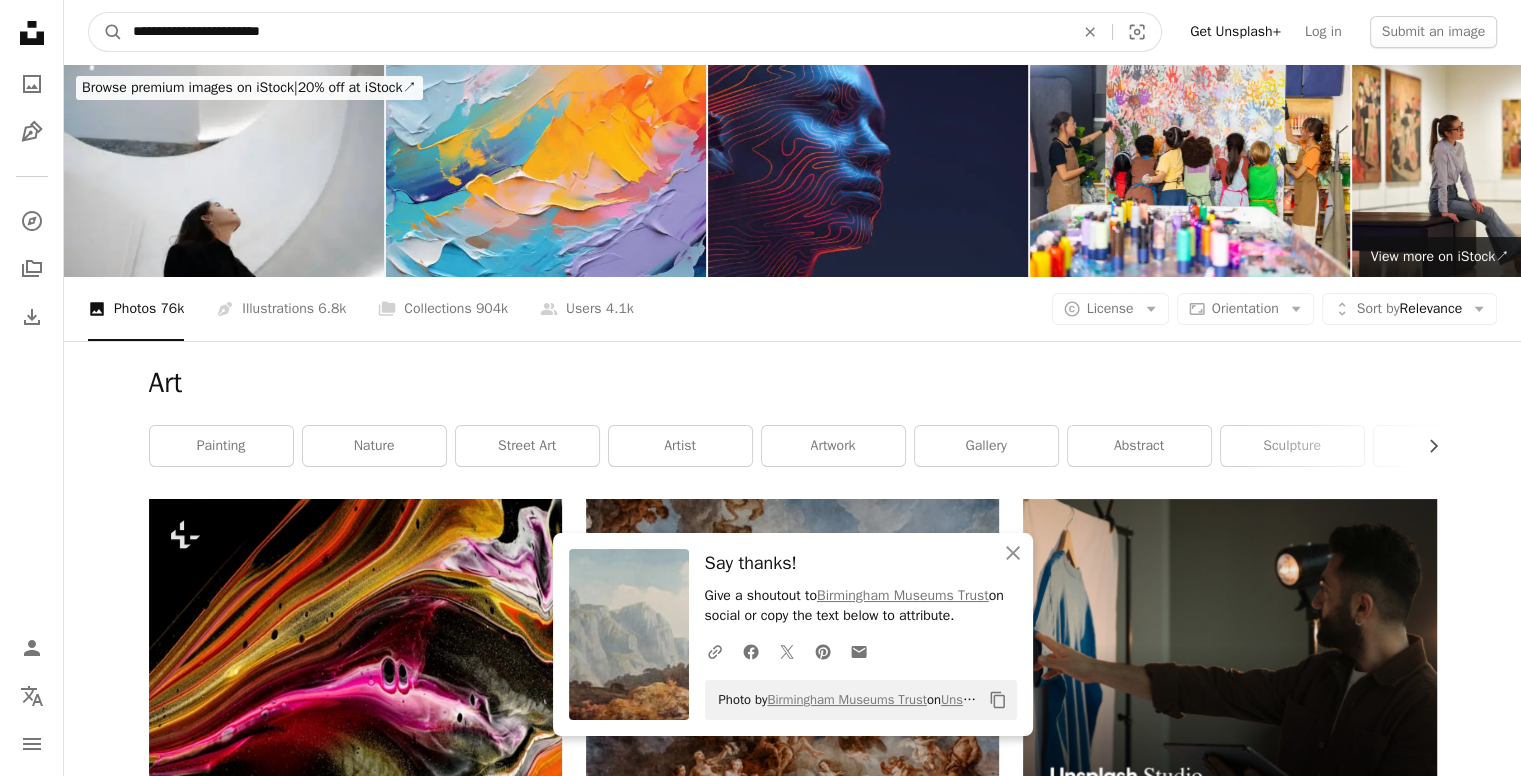 type on "**********" 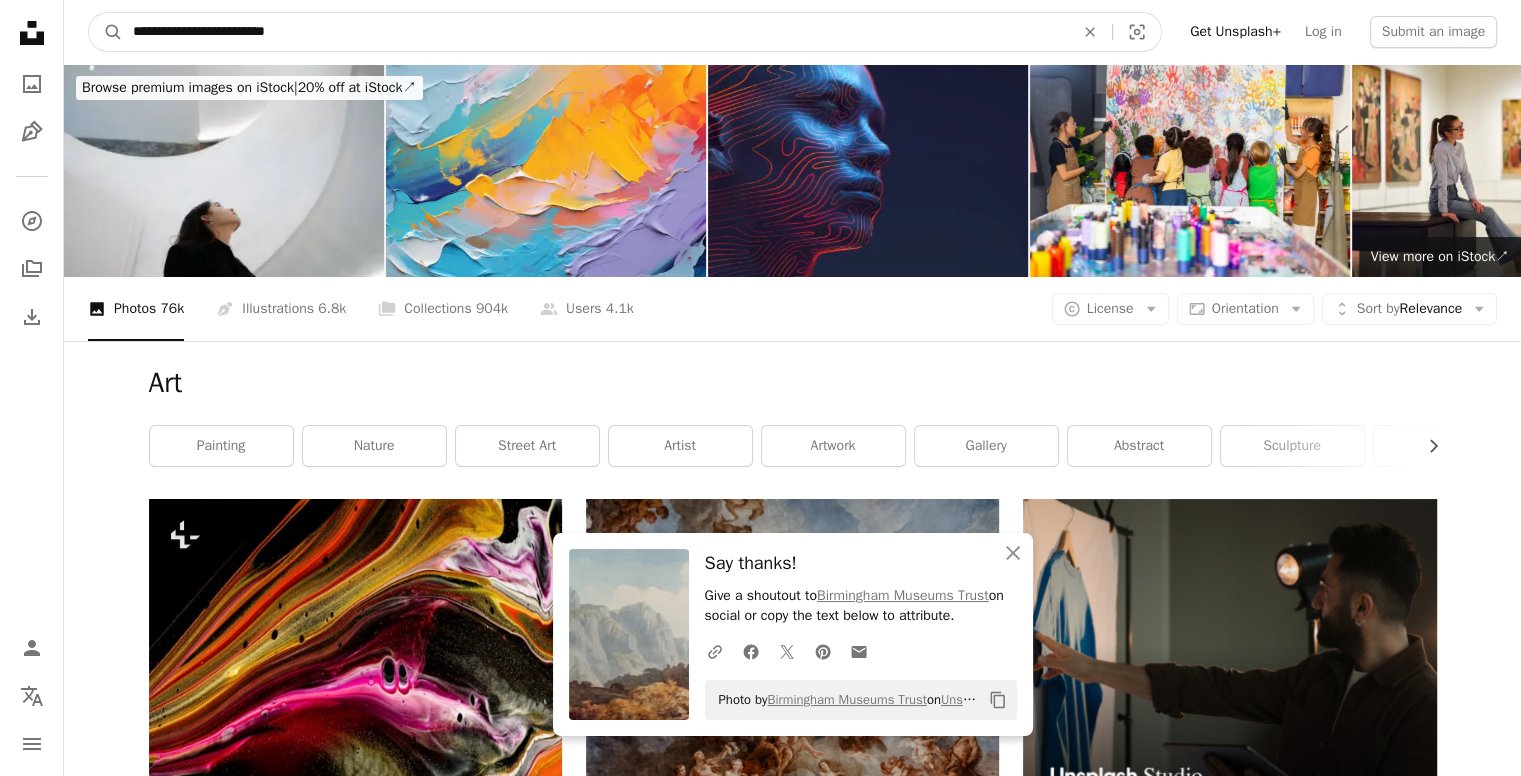 click on "A magnifying glass" at bounding box center [106, 32] 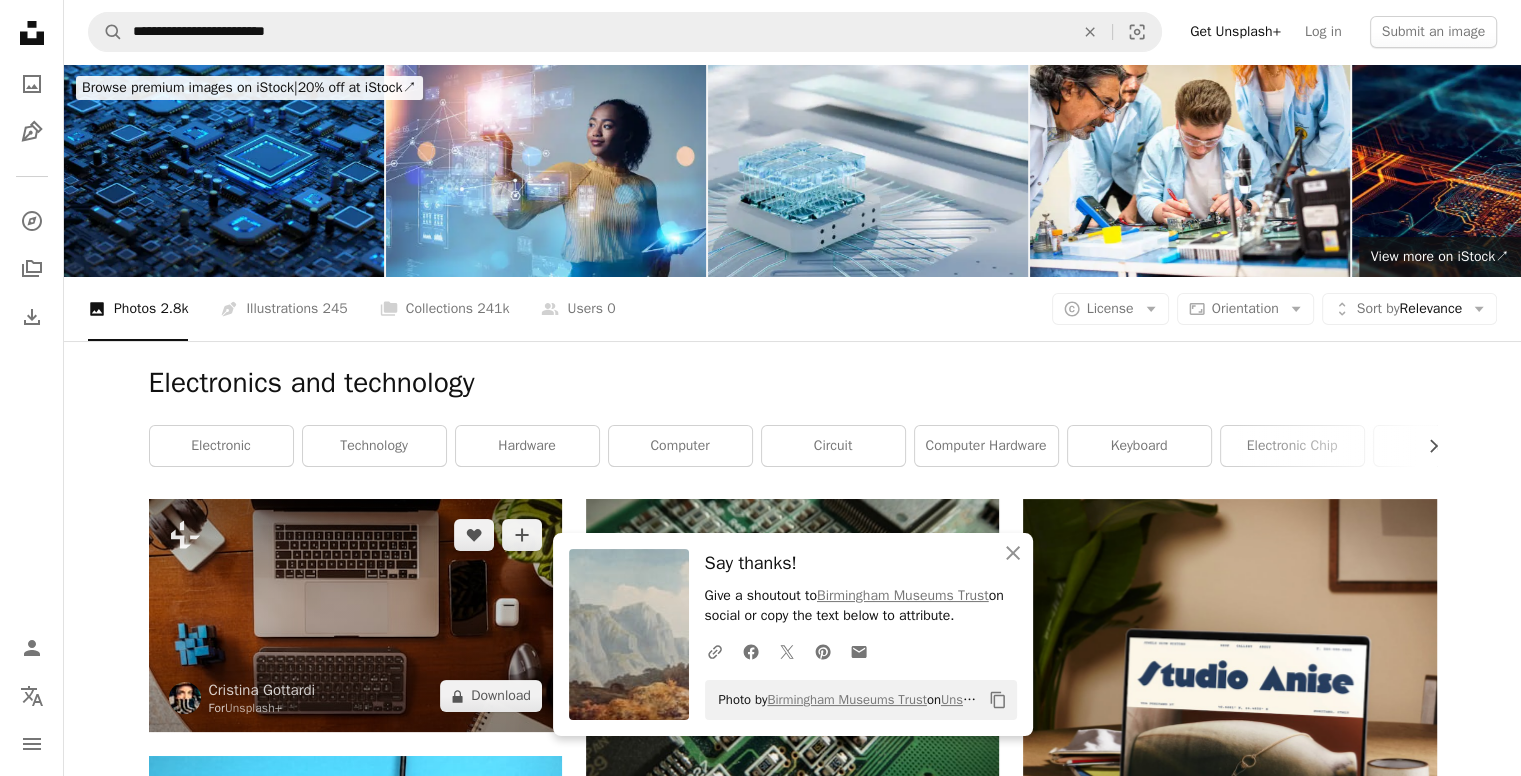 click at bounding box center (355, 615) 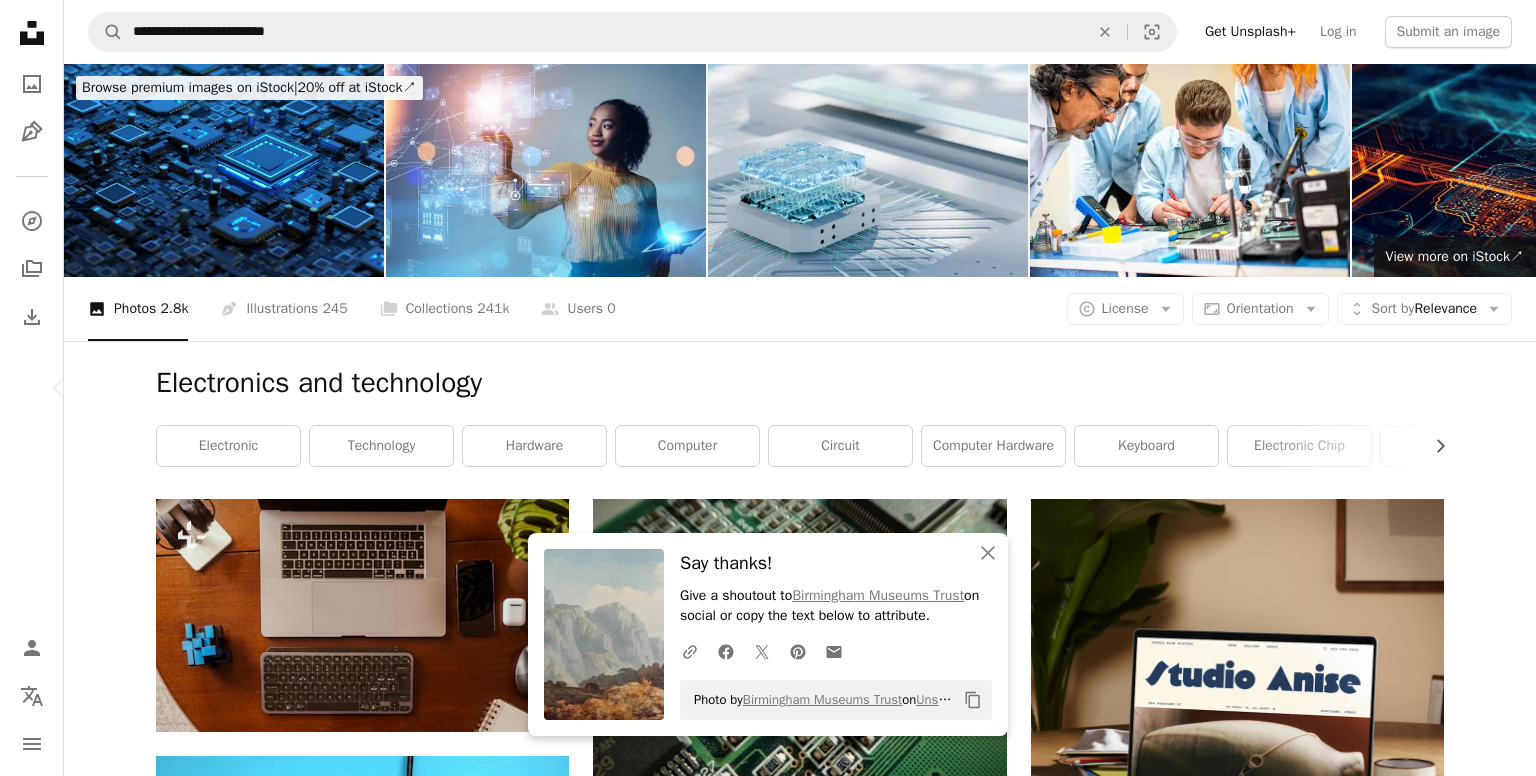 click on "Chevron right" at bounding box center [1476, 388] 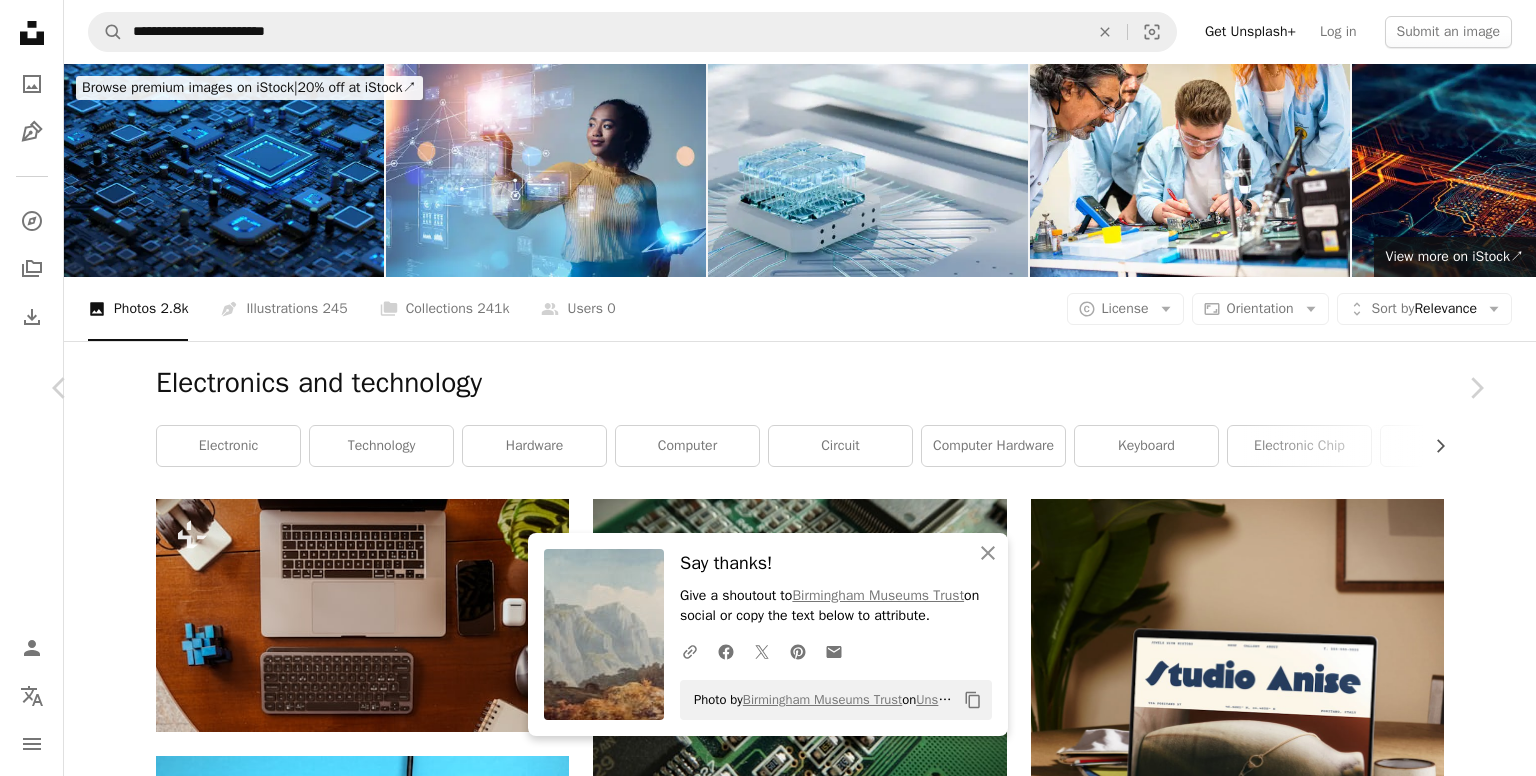 click on "Download free" at bounding box center [1287, 4181] 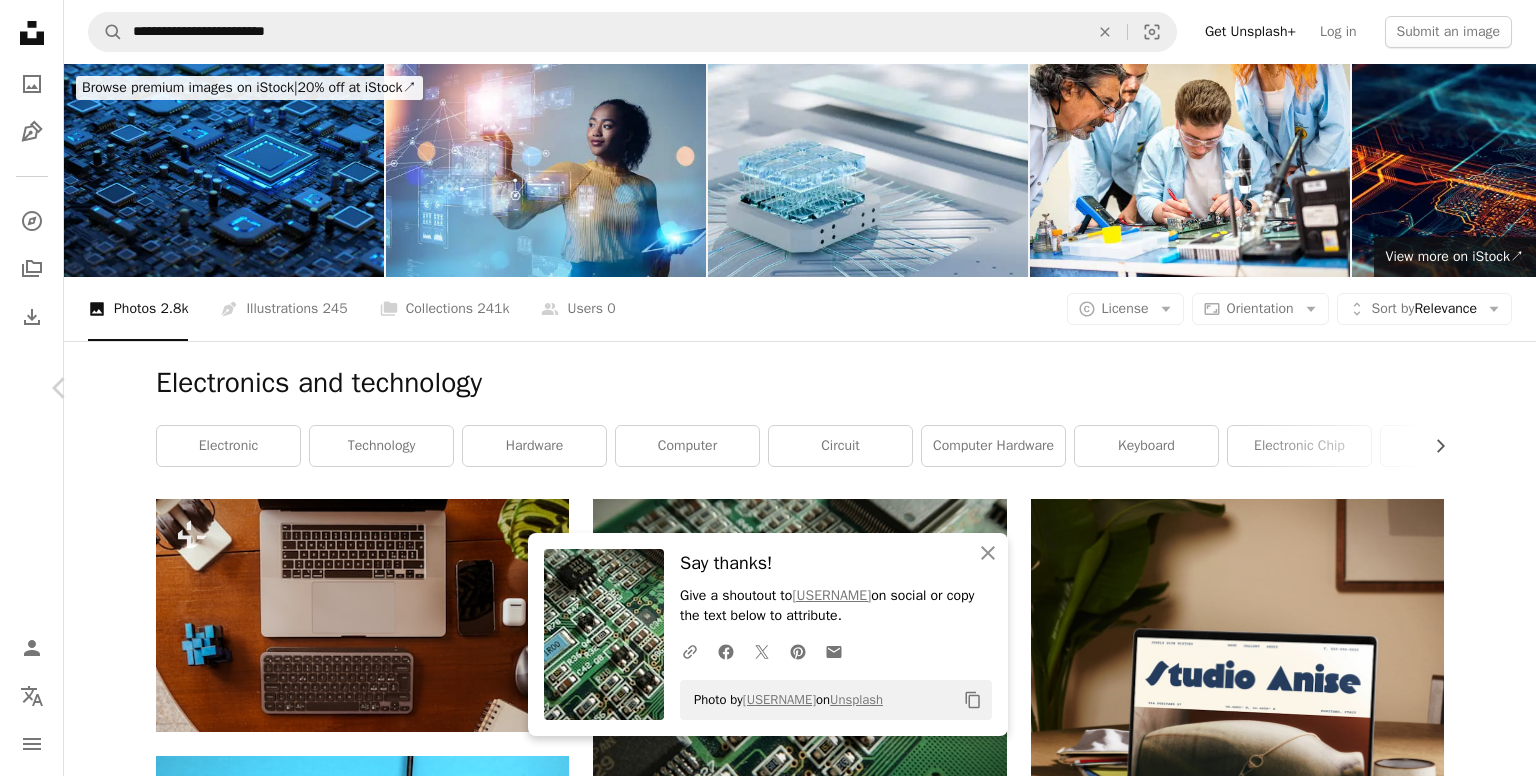 click on "Chevron right" 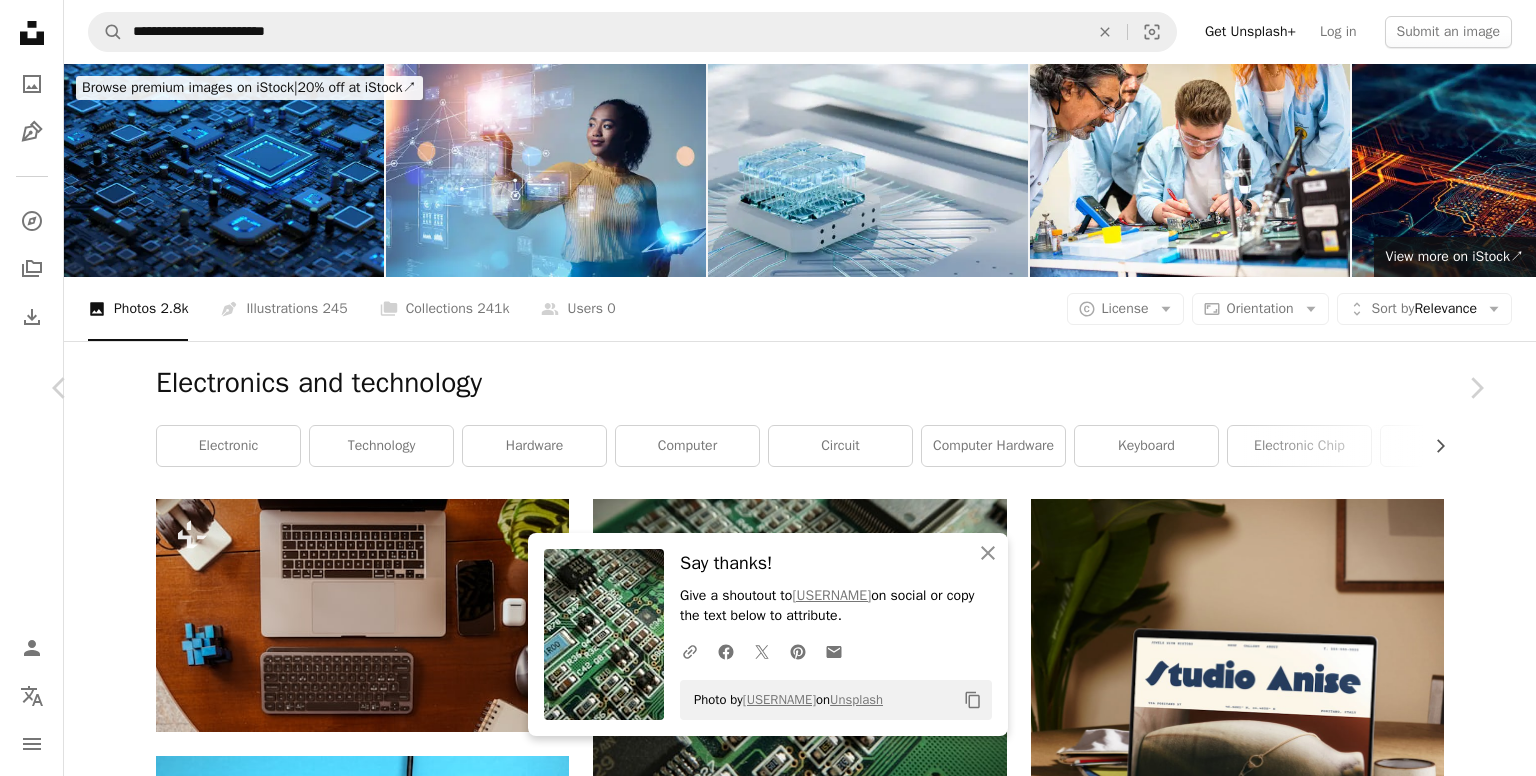 click at bounding box center (760, 4522) 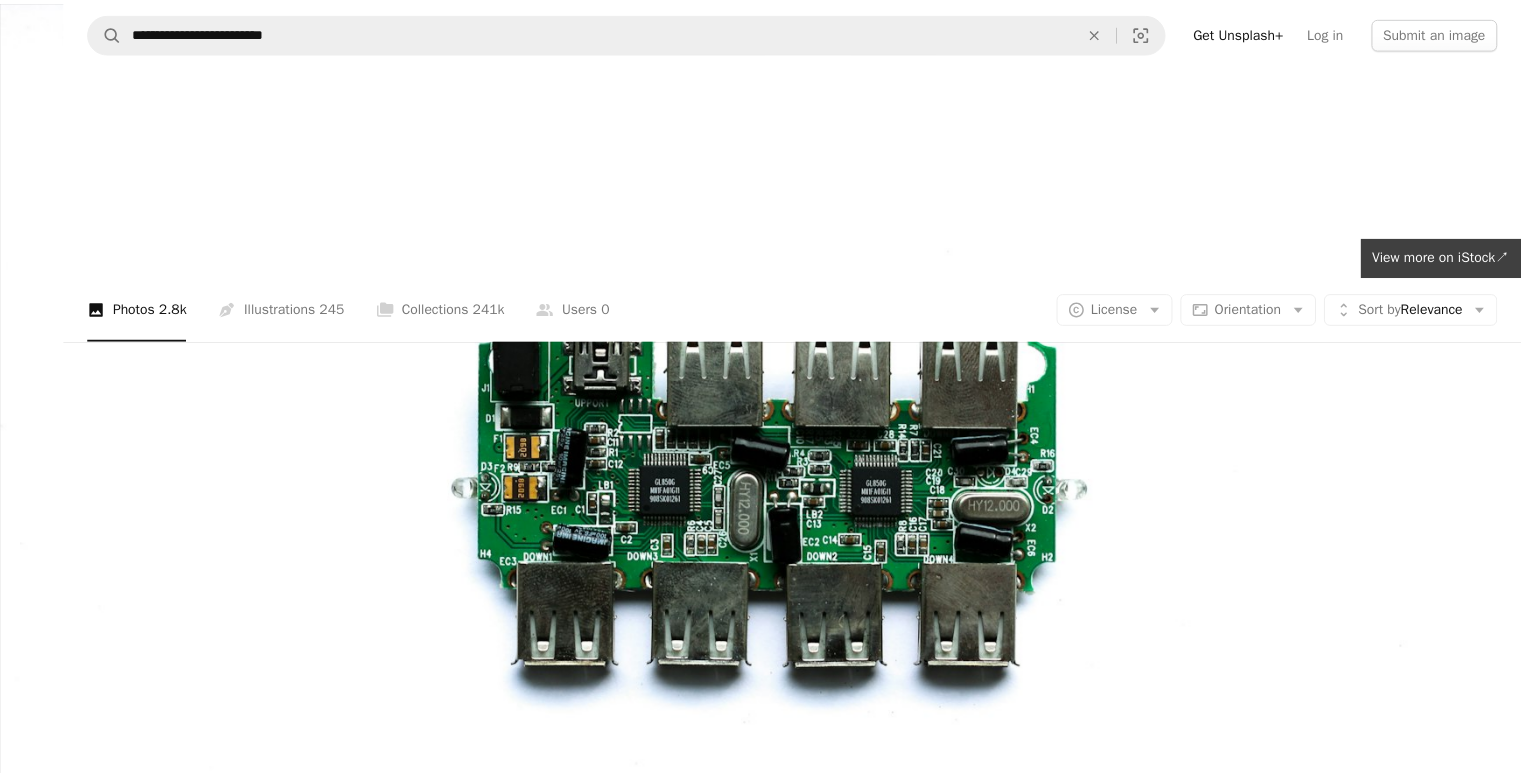 scroll, scrollTop: 114, scrollLeft: 0, axis: vertical 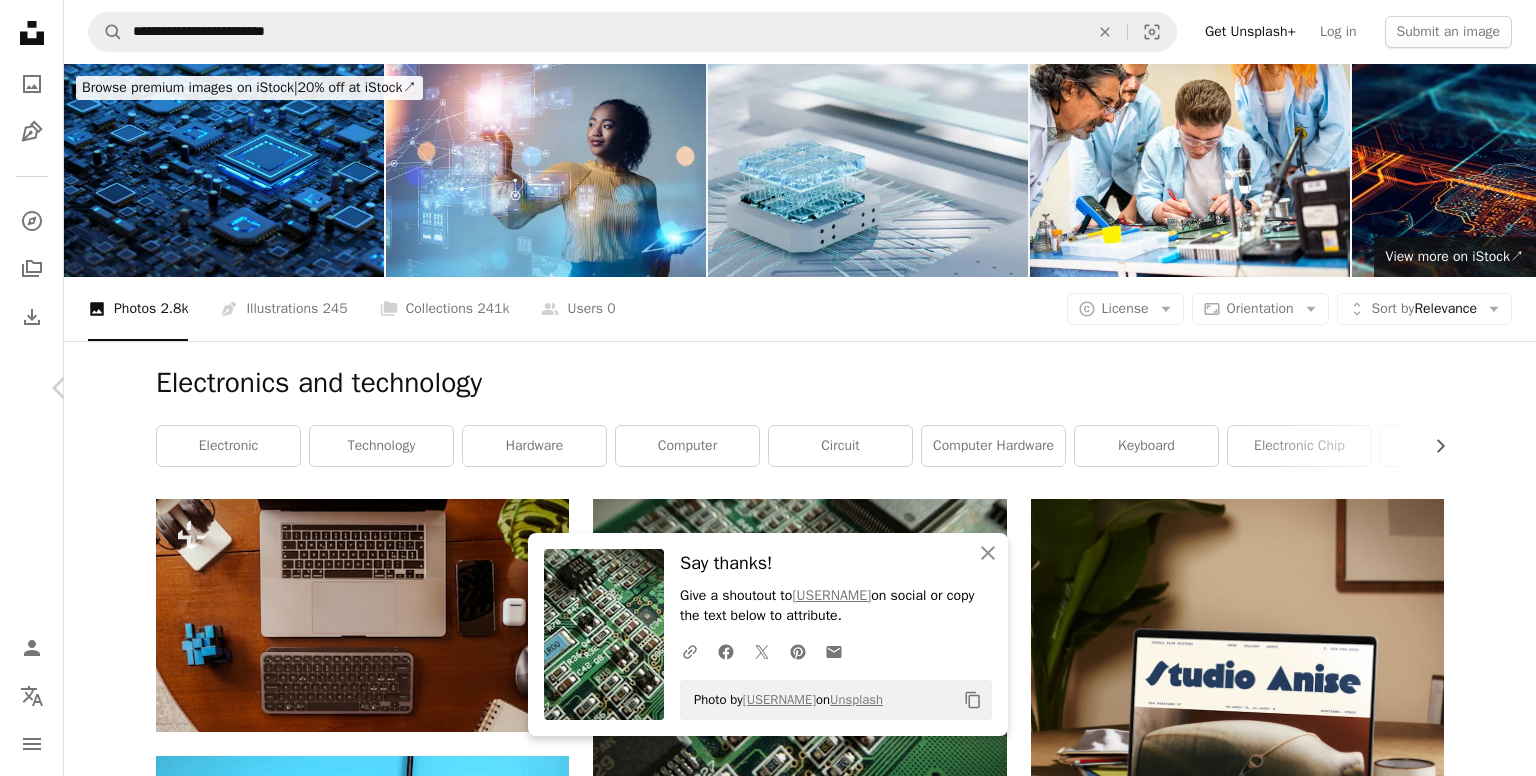 click on "Chevron right" 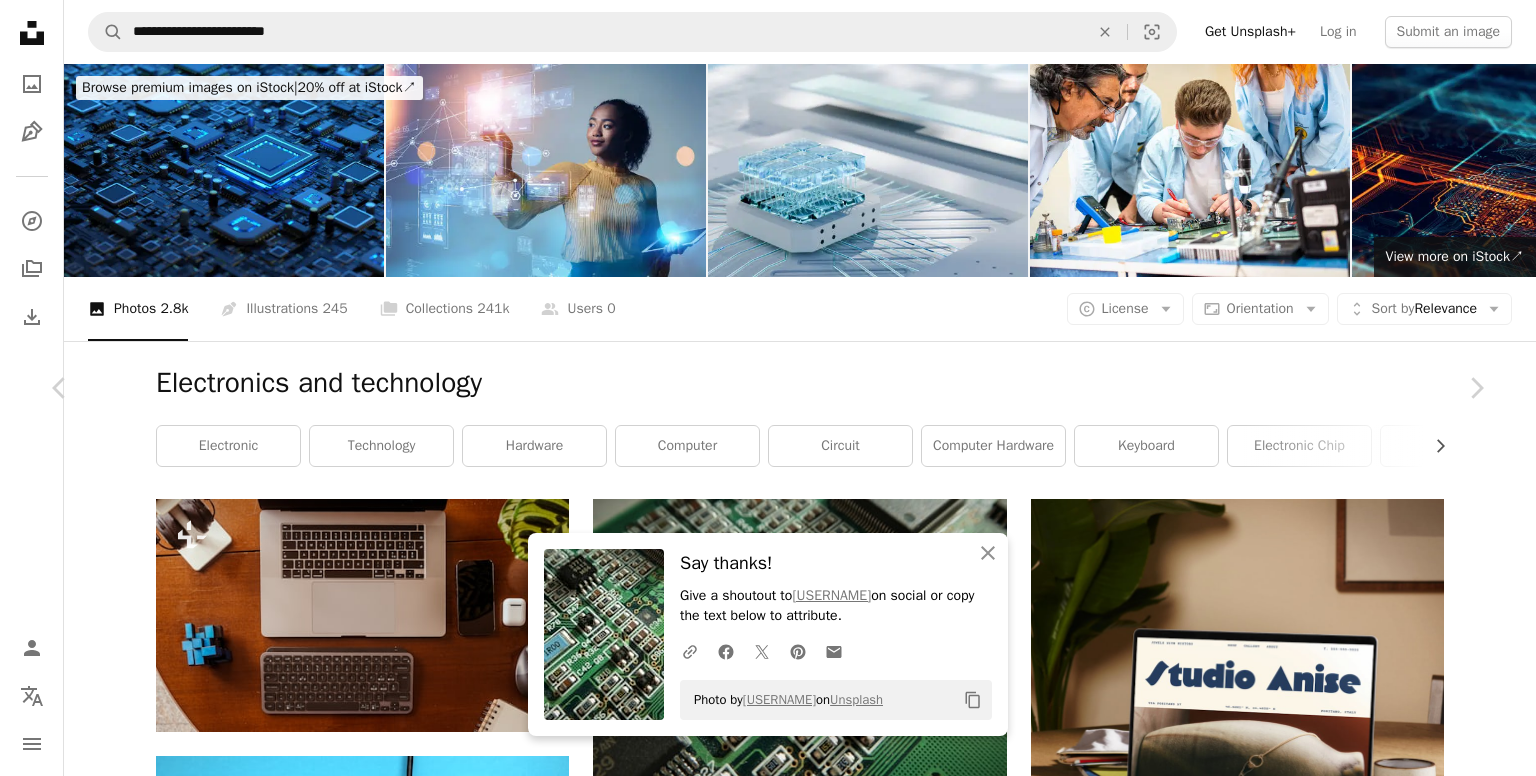click on "Close Say thanks! Give a shoutout to  [USERNAME]  on social or copy the text below to attribute. A URL sharing icon (chains) Facebook icon X (formerly Twitter) icon Pinterest icon An envelope Photo by  [USERNAME]  on  Unsplash
Copy content [FIRST] [LAST] [USERNAME] A heart A plus sign Download free Chevron down Zoom in Views 1,635,855 Downloads 8,940 A forward-right arrow Share Info icon Info More Actions Meadow F7 Micro with Led Bar graph and Rotary Encoder Calendar outlined Published on  [MONTH] [DAY], [YEAR] Camera Canon, EOS M100 Safety Free to use under the  Unsplash License technology computer science electronics iot hardware electronic chip sensors circuits Free stock photos Browse premium related images on iStock  |  Save 20% with code UNSPLASH20 View more on iStock  ↗ Related images A heart A plus sign [FIRST] [LAST] Arrow pointing down Plus sign for Unsplash+ A heart A plus sign Getty Images For  Unsplash+ A lock Download A heart A plus sign [FIRST] [LAST]" at bounding box center [768, 4522] 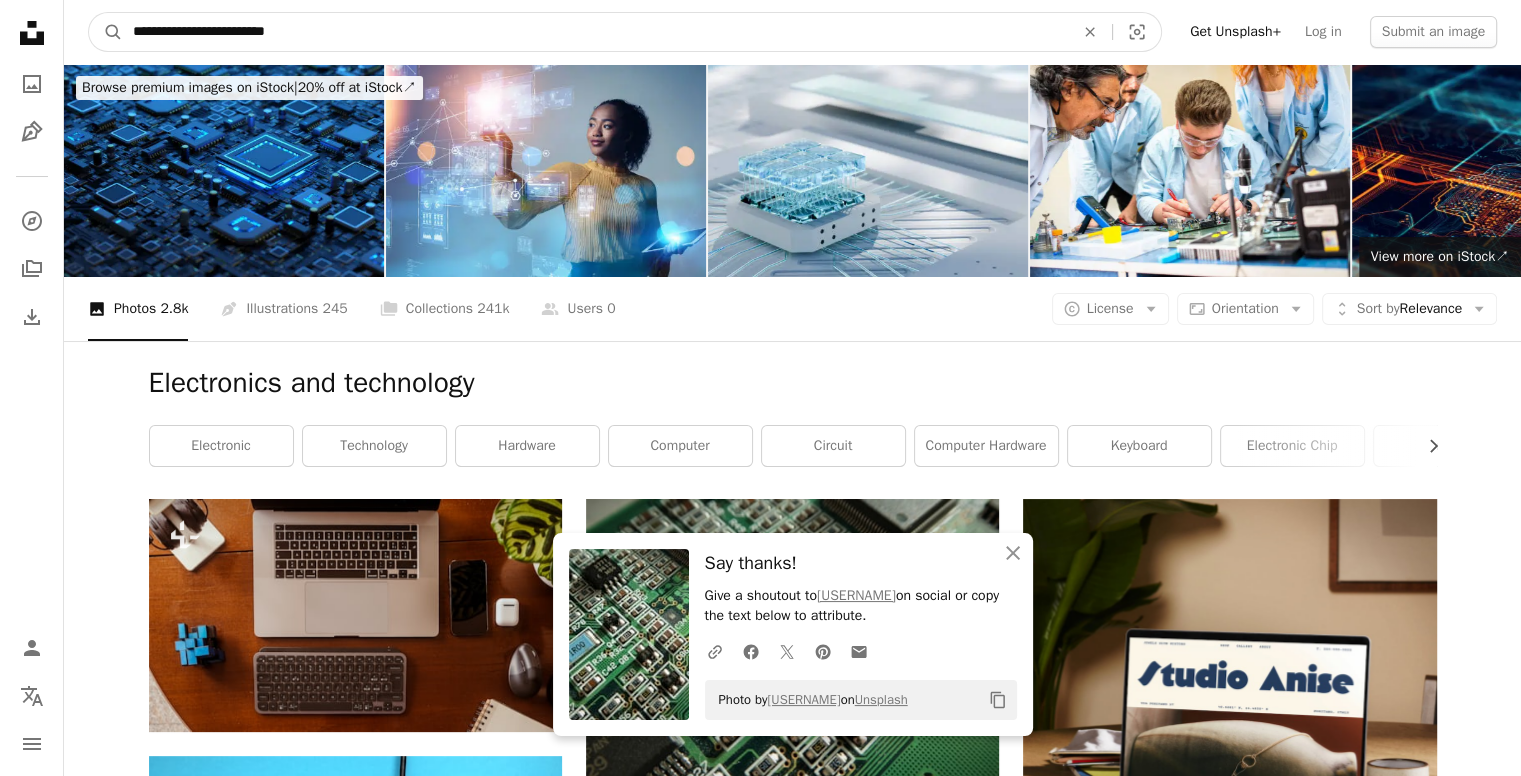 click on "**********" at bounding box center (595, 32) 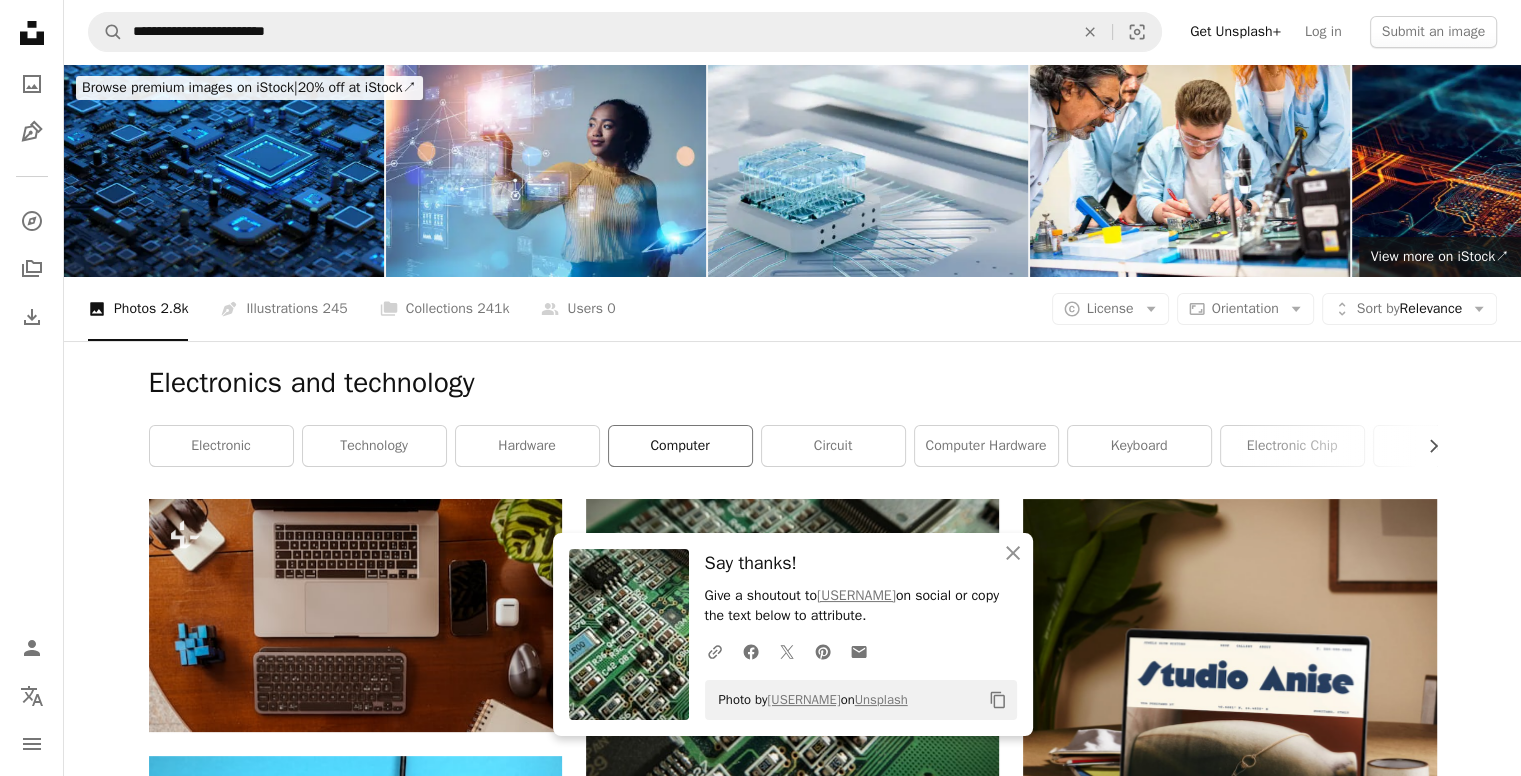 click on "computer" at bounding box center [680, 446] 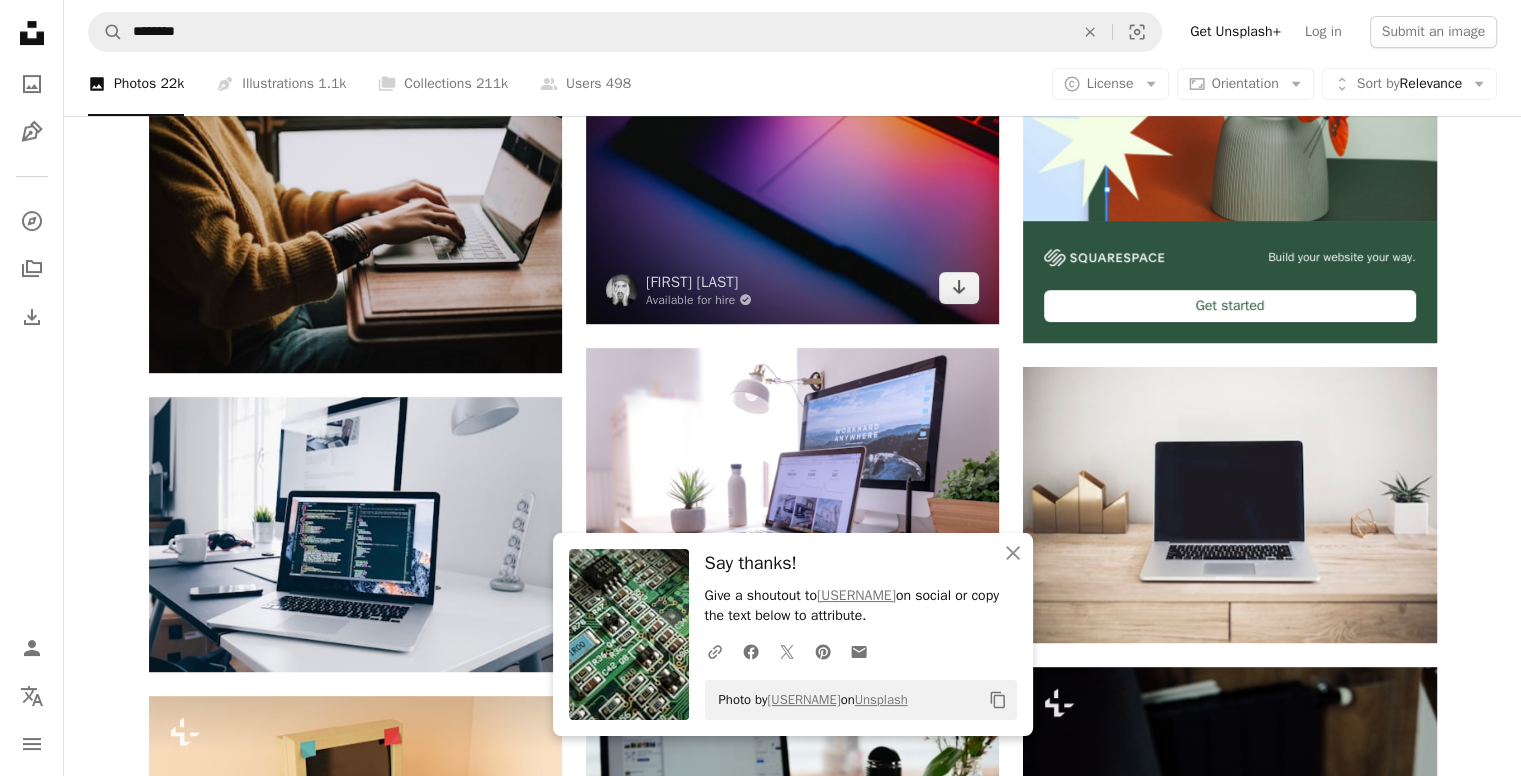 scroll, scrollTop: 720, scrollLeft: 0, axis: vertical 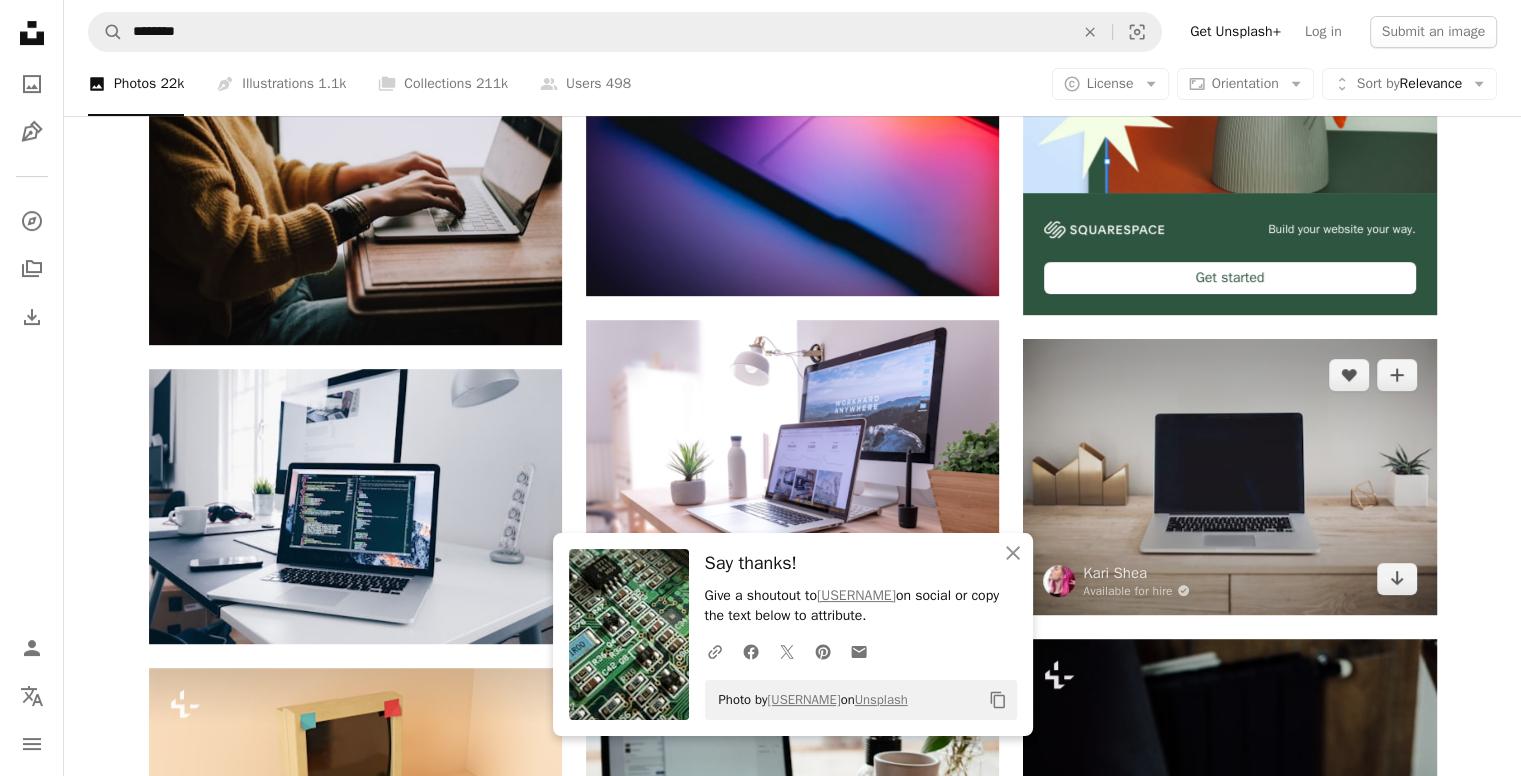 click at bounding box center [1229, 476] 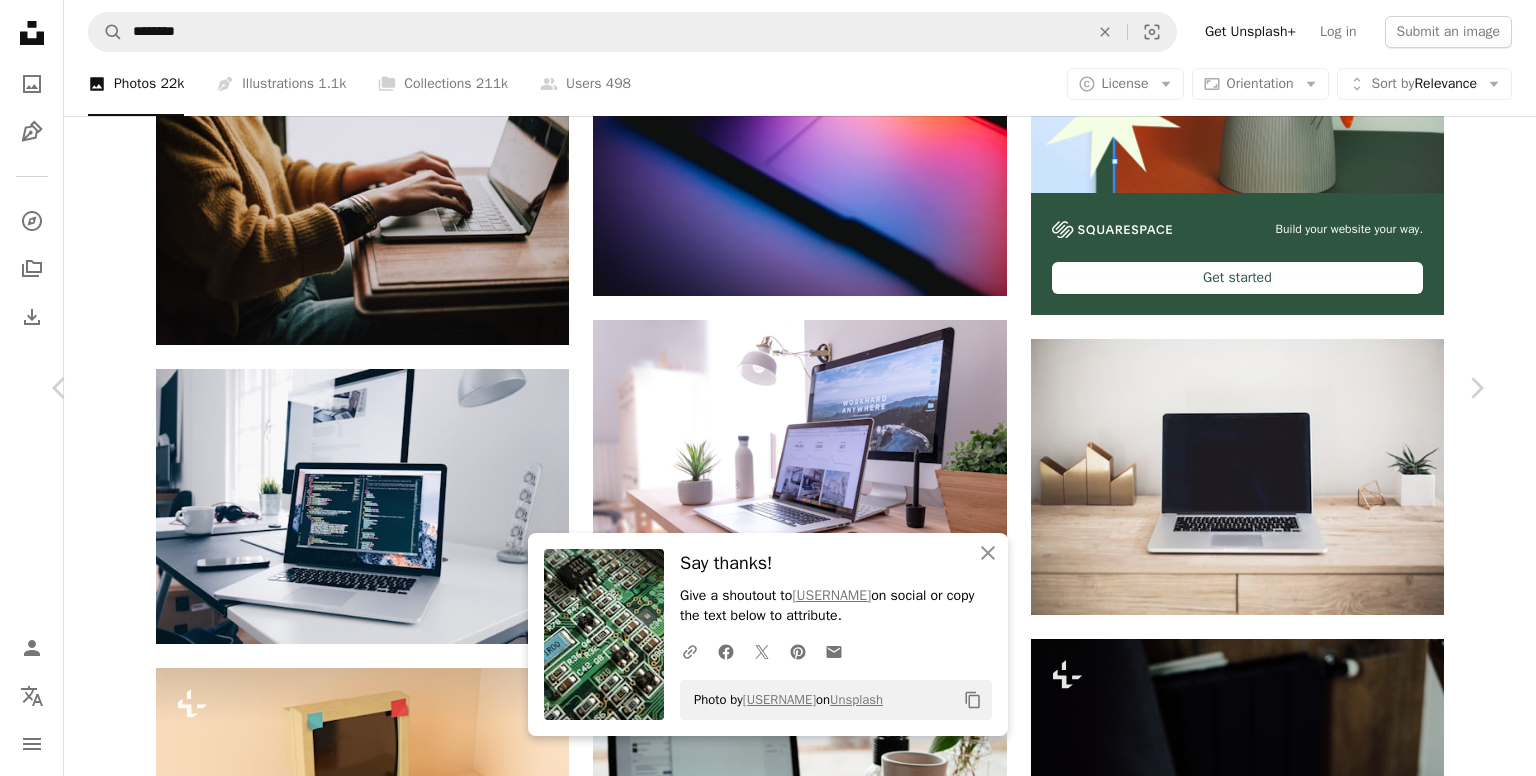 click on "Download free" at bounding box center (1287, 3755) 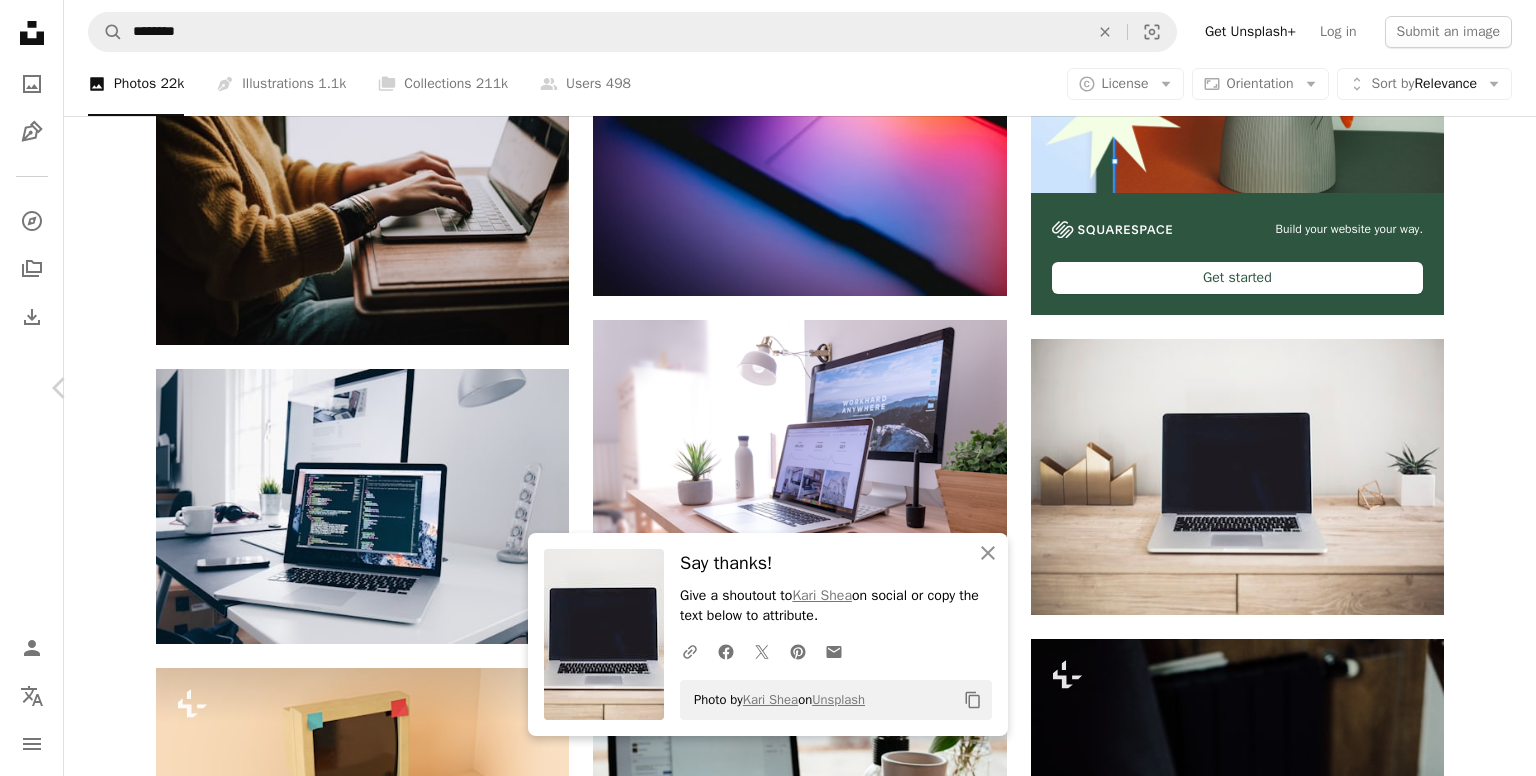 click on "Chevron right" 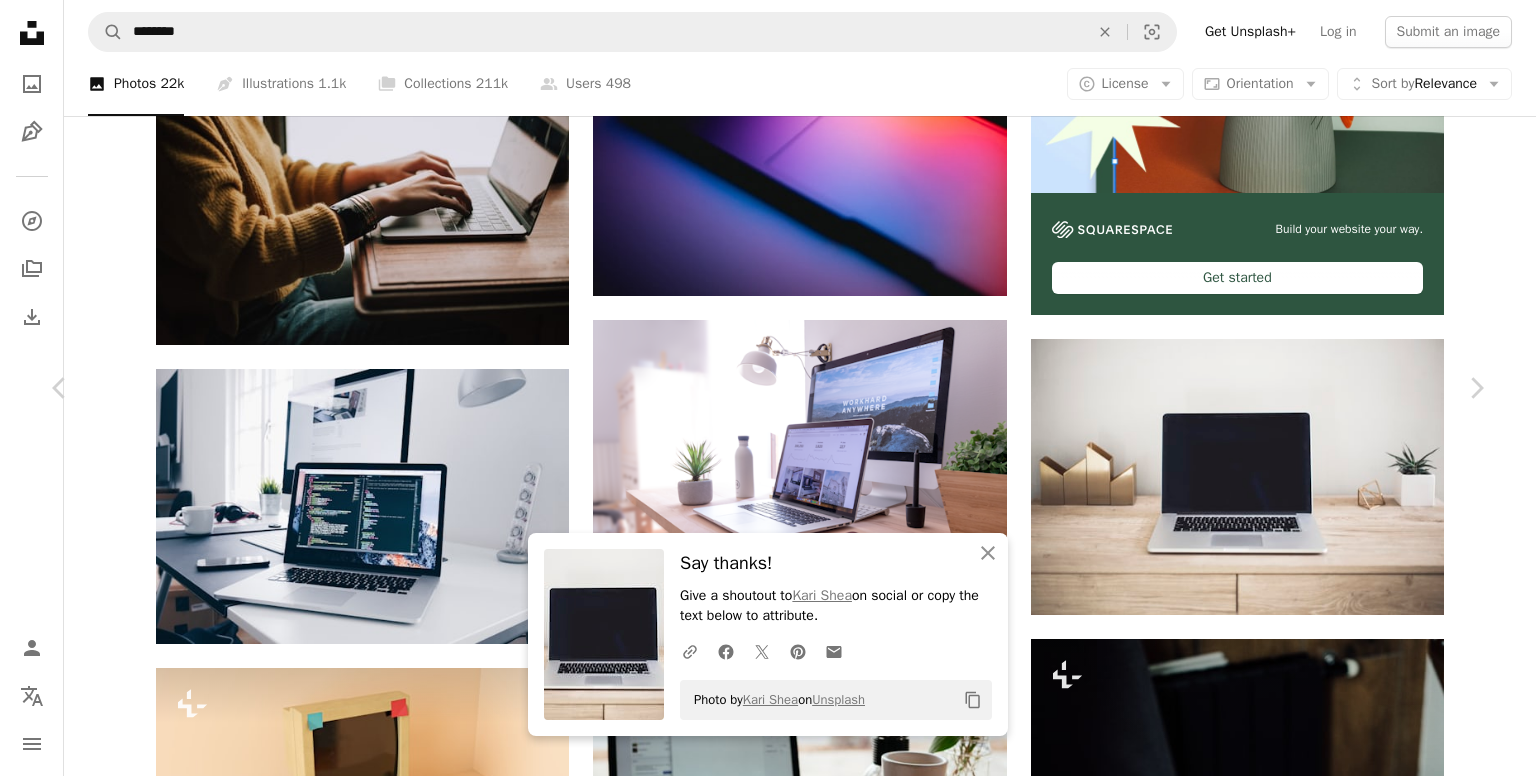 click on "Download free" at bounding box center (1287, 3755) 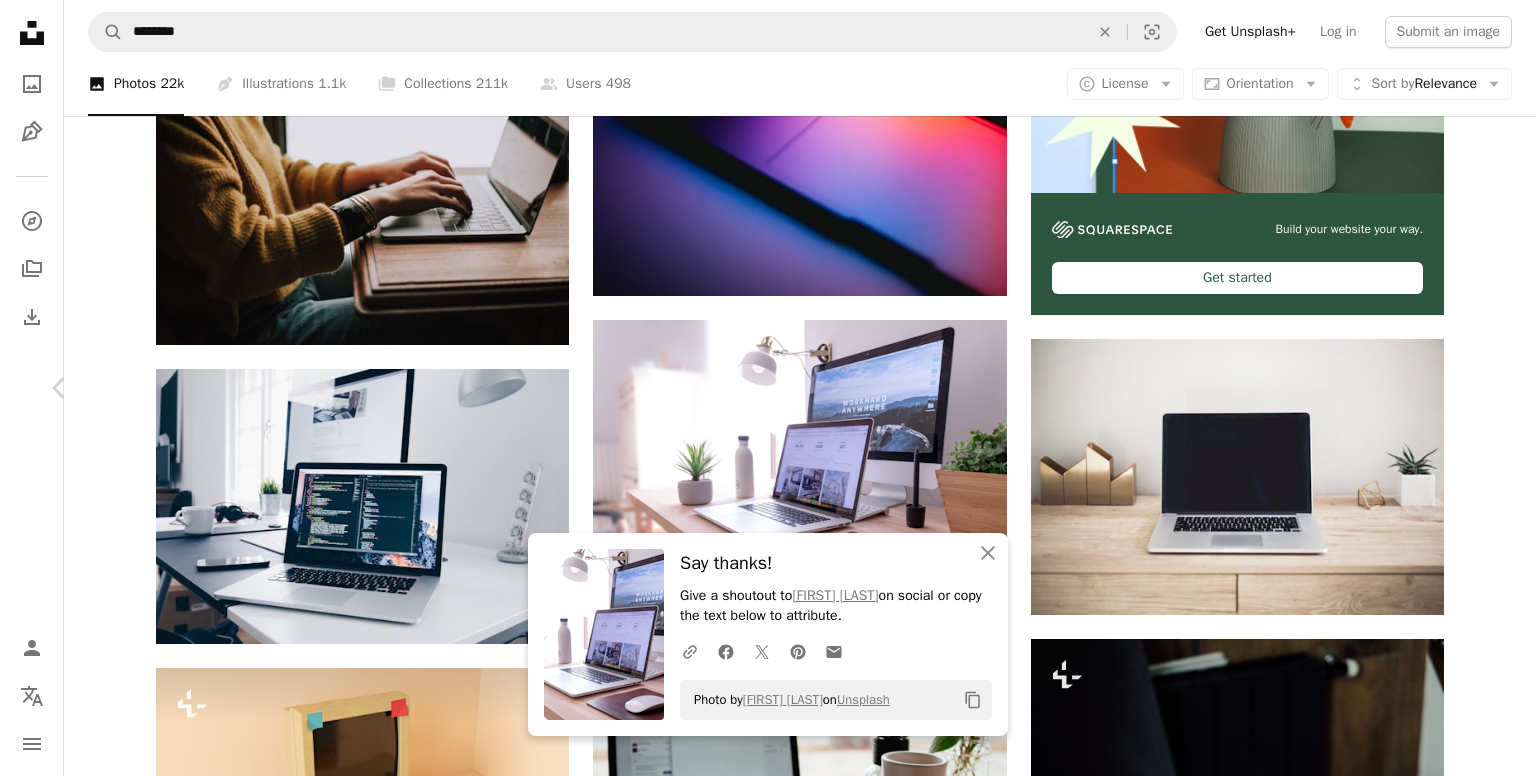 click on "Chevron right" 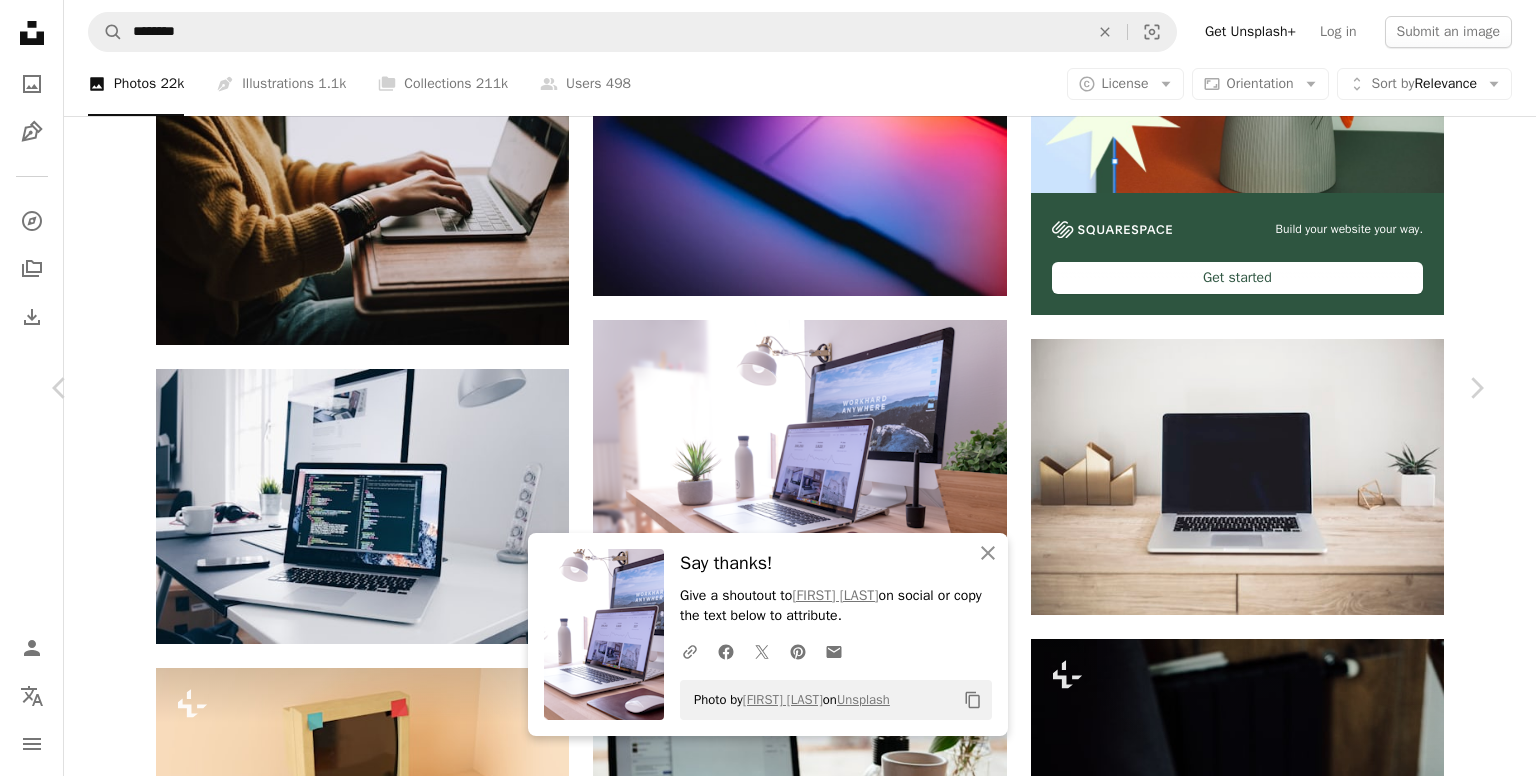 click on "Download free" at bounding box center [1287, 3755] 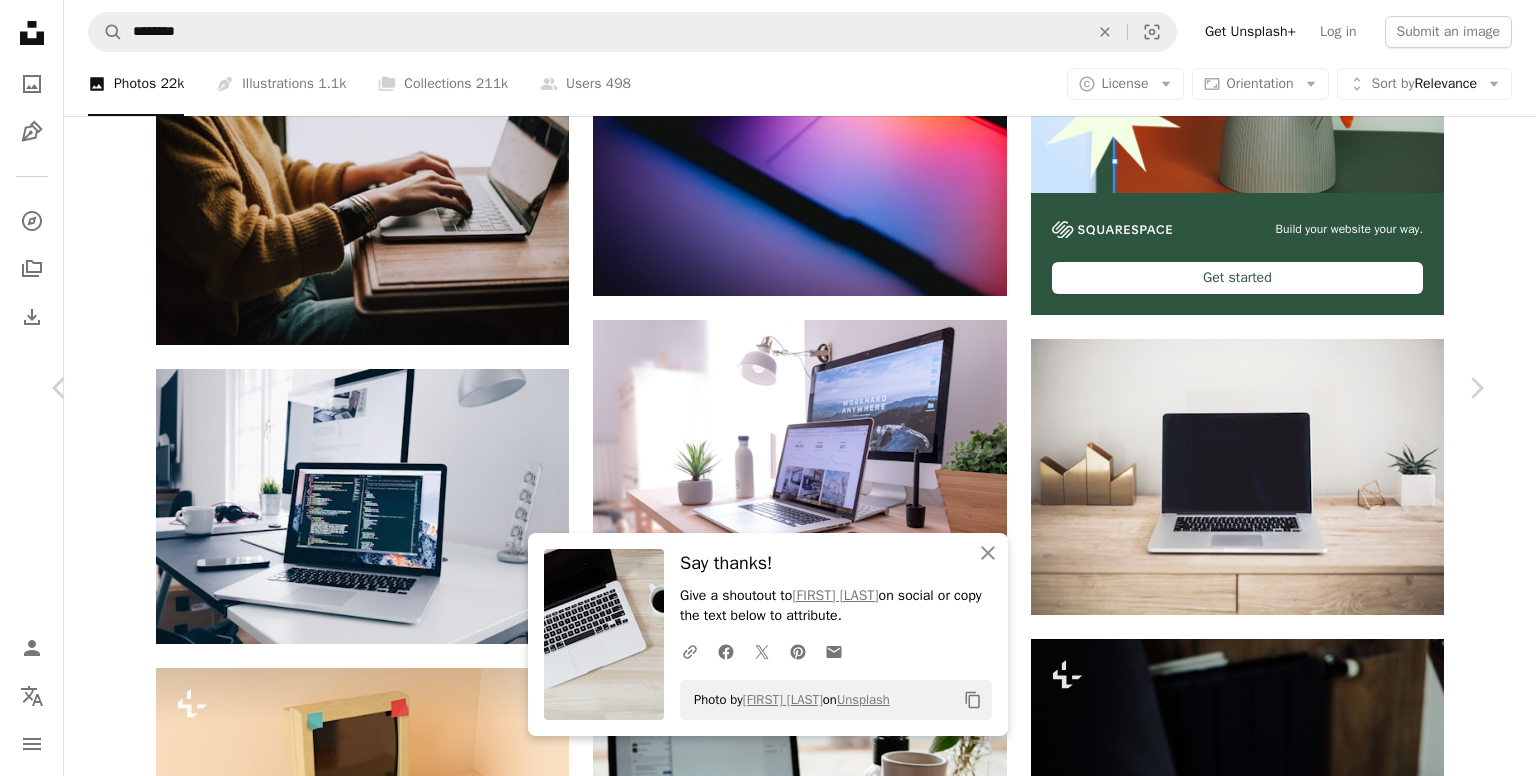 click on "An X shape Chevron left Chevron right An X shape Close Say thanks! Give a shoutout to [PERSON] on social or copy the text below to attribute. A URL sharing icon (chains) Facebook icon X (formerly Twitter) icon Pinterest icon An envelope Photo by [PERSON] on Unsplash
Copy content Lauren Mancke laurenmancke A heart A plus sign Download free Chevron down Zoom in Views 136,695,781 Downloads 913,089 Featured in Photos , Business & Work A forward-right arrow Share Info icon Info More Actions Taking notes at coffee time Calendar outlined Published on [DATE] Camera Canon, EOS 7D Safety Free to use under the Unsplash License coffee computer laptop work paper apple table desk minimalist mac keyboard workspace screen bright pencil notes mug notepad tabletop topdown Free pictures Browse premium related images on iStock  |  Save 20% with code UNSPLASH20 View more on iStock  ↗ Related images A heart A plus sign Liana Mikah Available for hire A checkmark inside of a circle A heart For" at bounding box center (768, 4096) 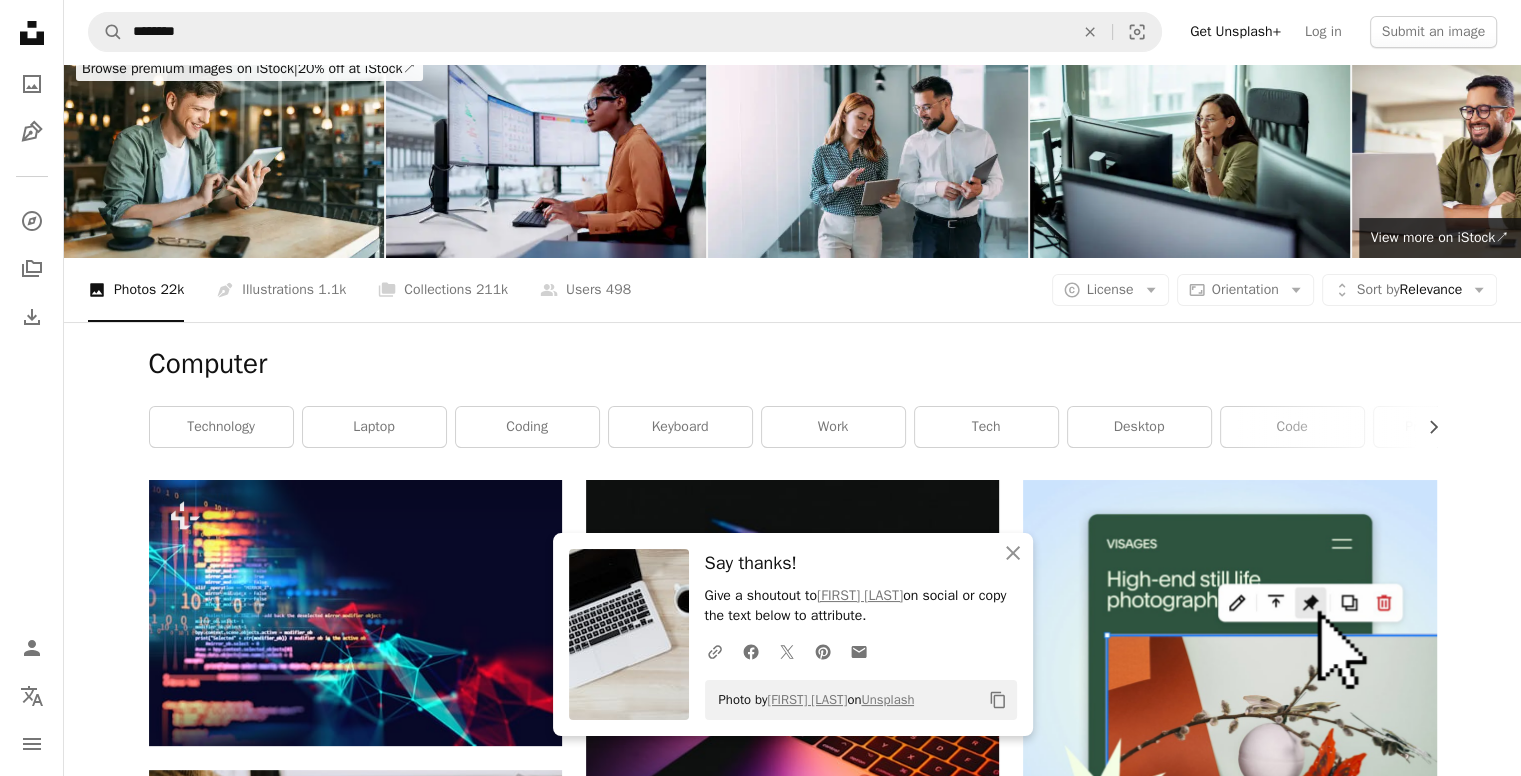 scroll, scrollTop: 14, scrollLeft: 0, axis: vertical 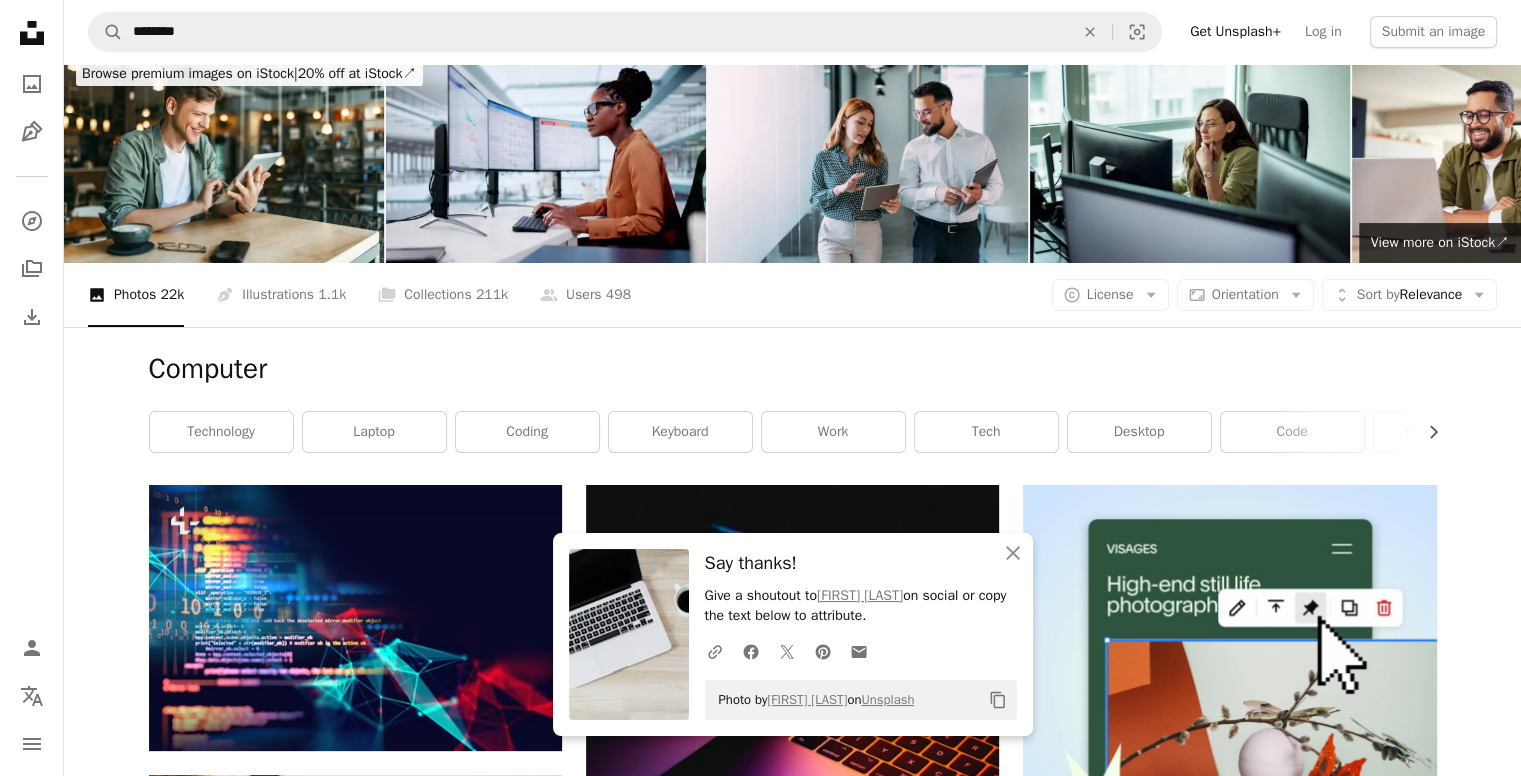 click on "A magnifying glass ******** An X shape Visual search Get Unsplash+ Log in Submit an image" at bounding box center [792, 32] 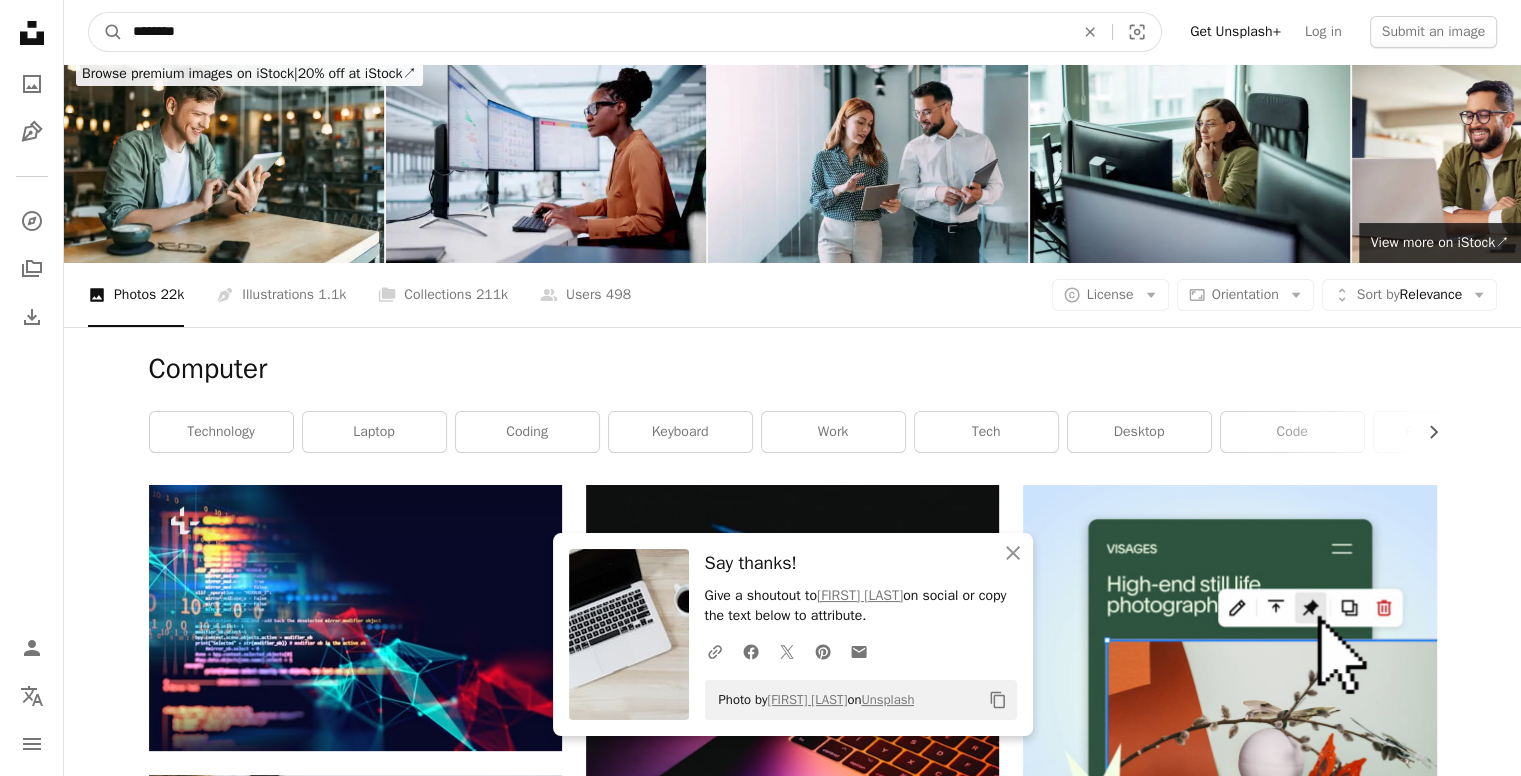 drag, startPoint x: 344, startPoint y: 1, endPoint x: 322, endPoint y: 41, distance: 45.65085 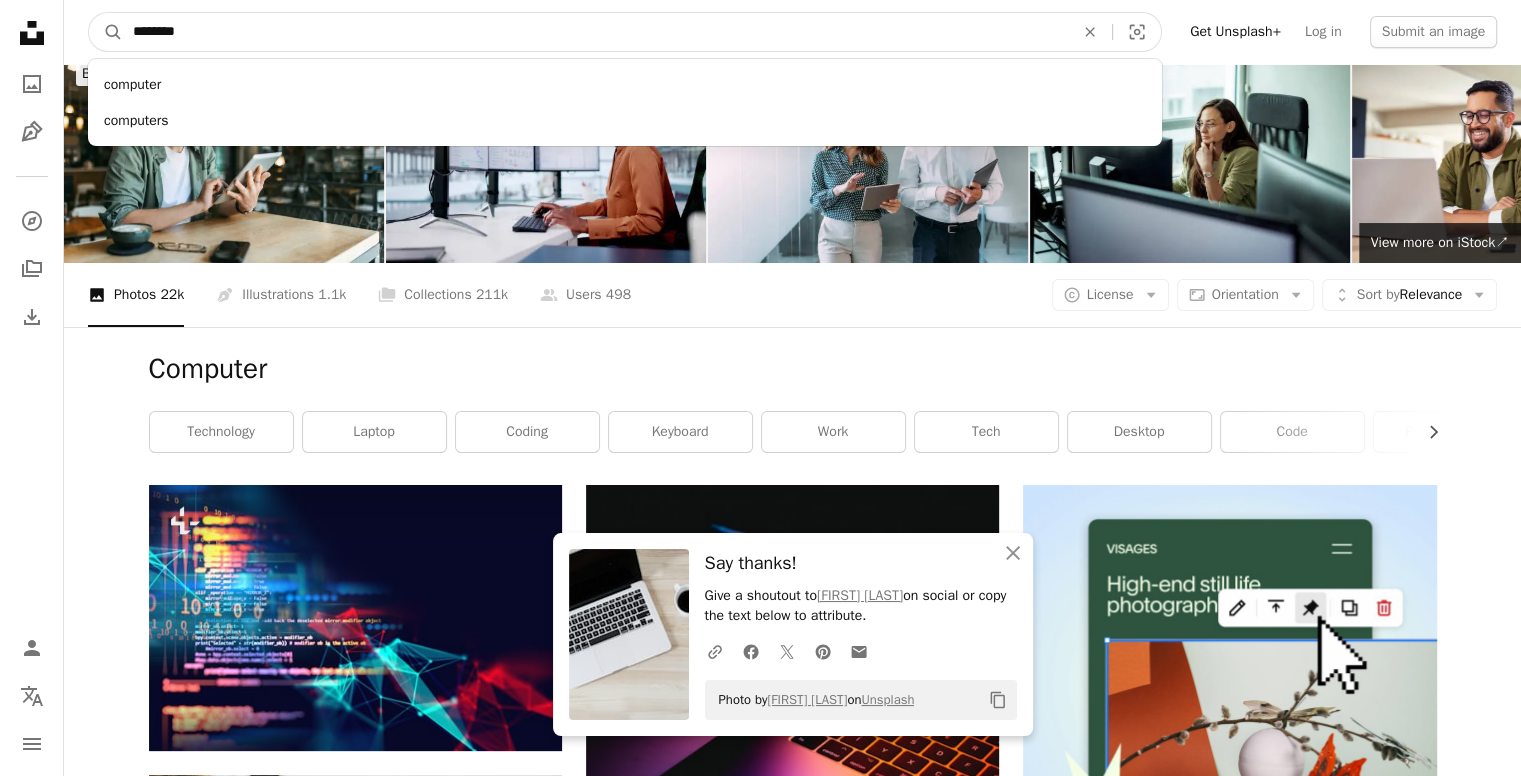 click on "********" at bounding box center (595, 32) 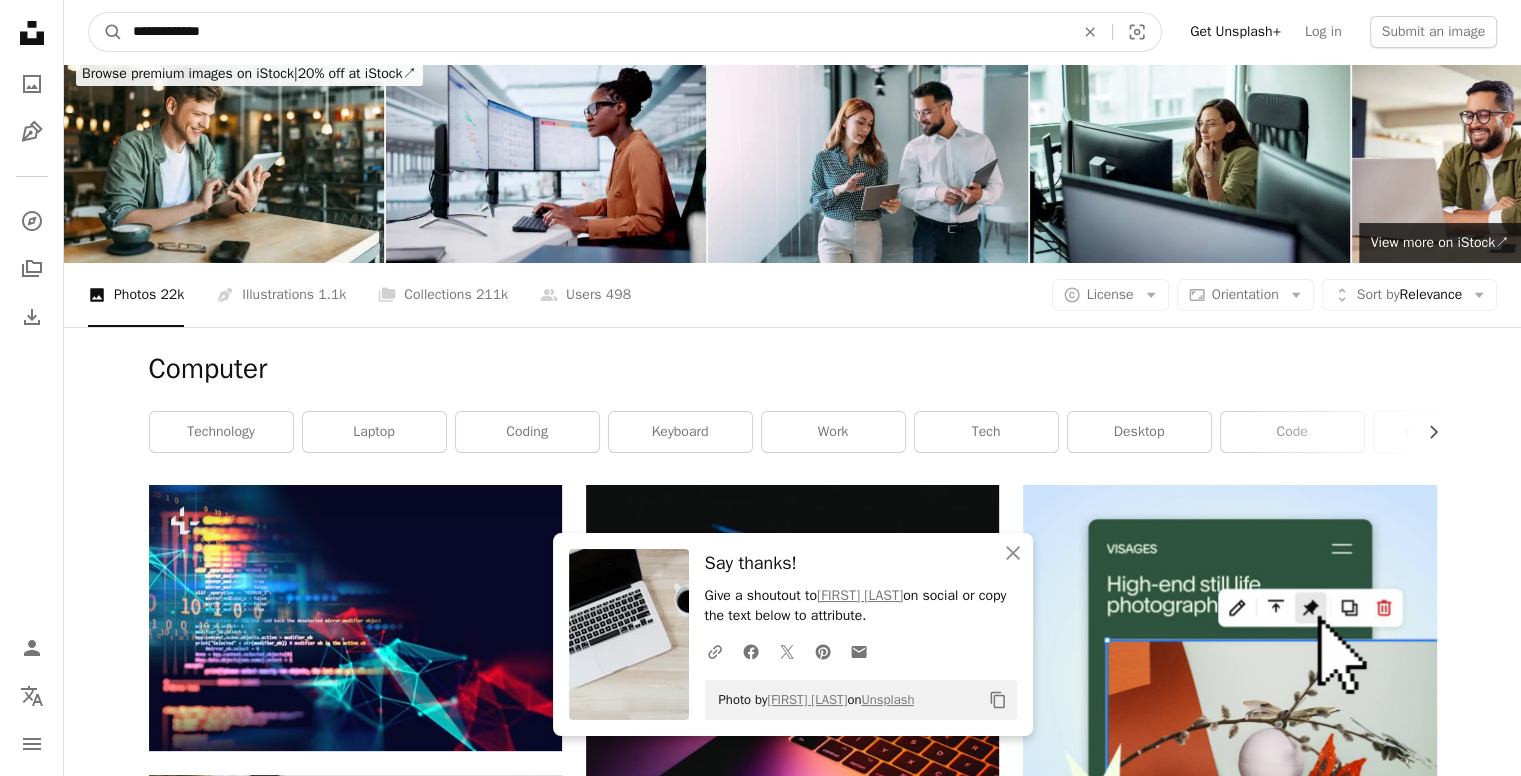 type on "**********" 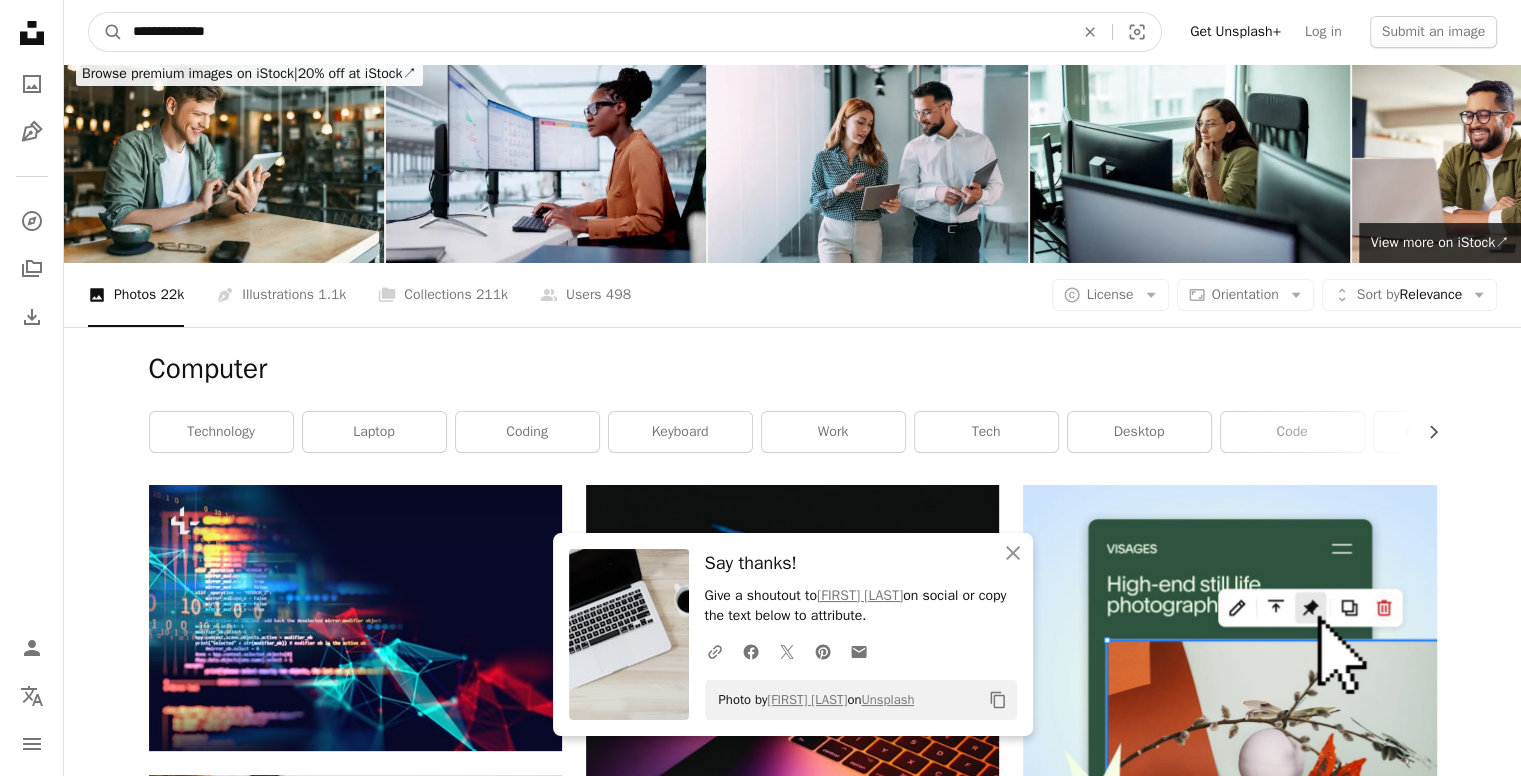 click on "A magnifying glass" at bounding box center (106, 32) 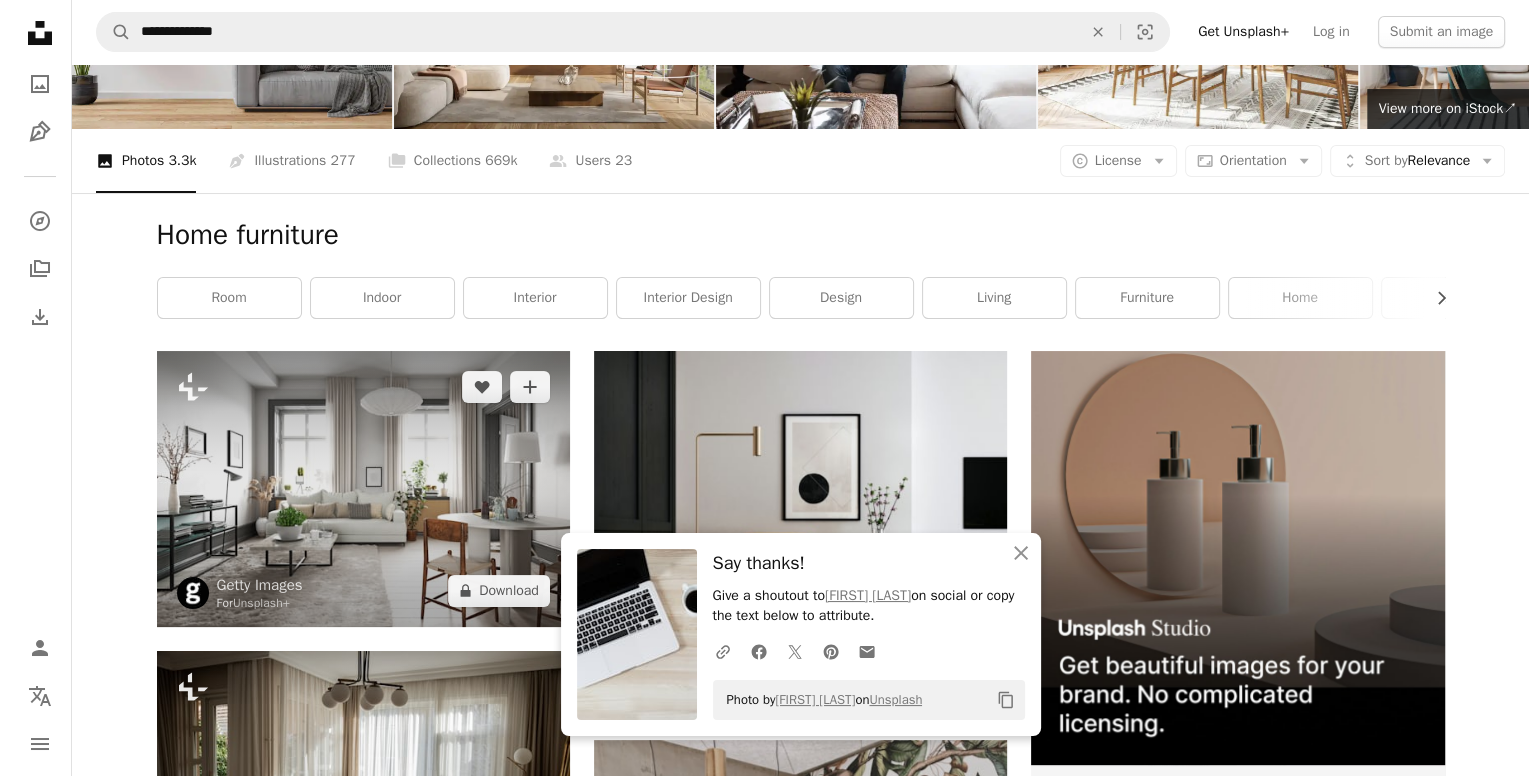 scroll, scrollTop: 280, scrollLeft: 0, axis: vertical 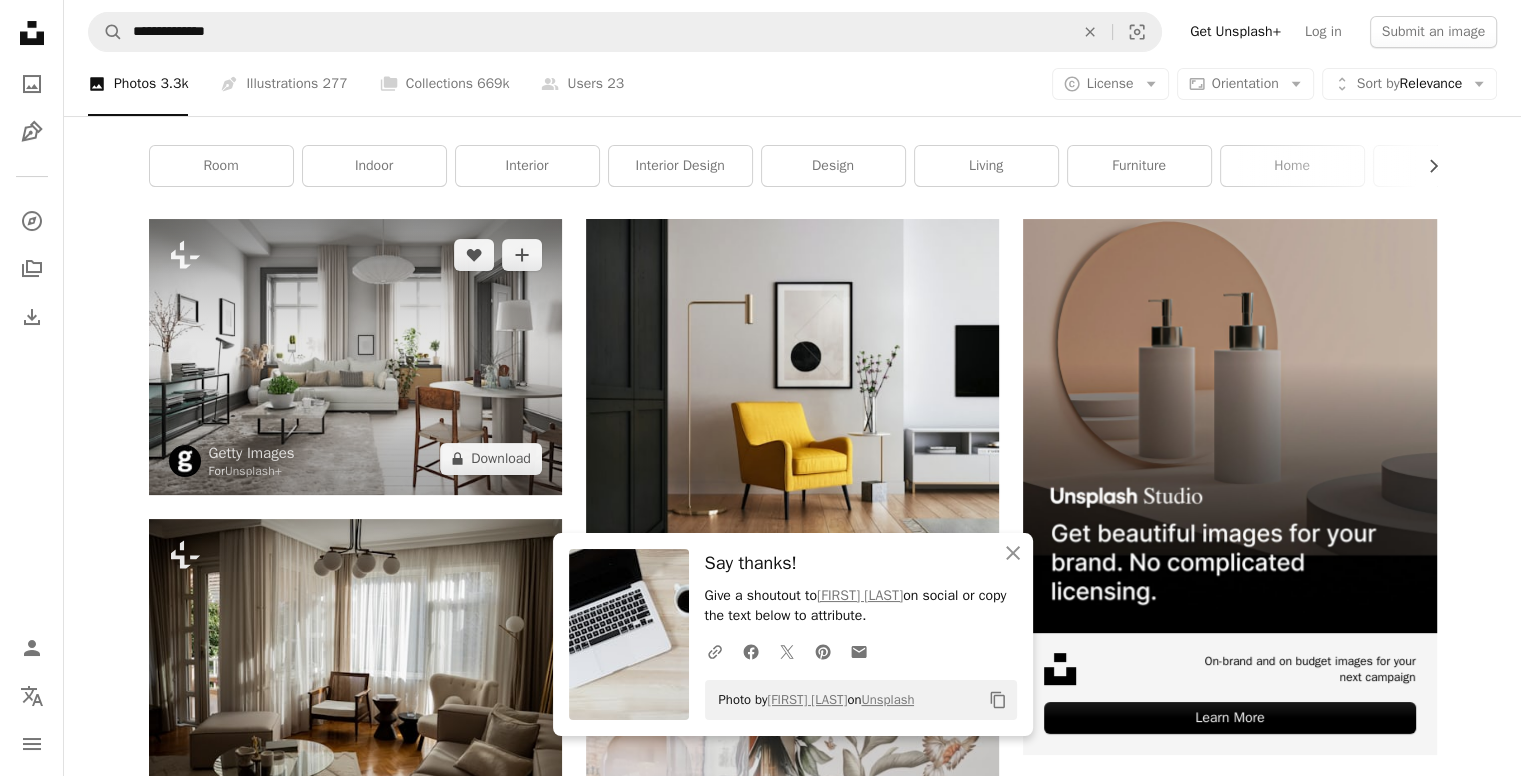 click at bounding box center (355, 356) 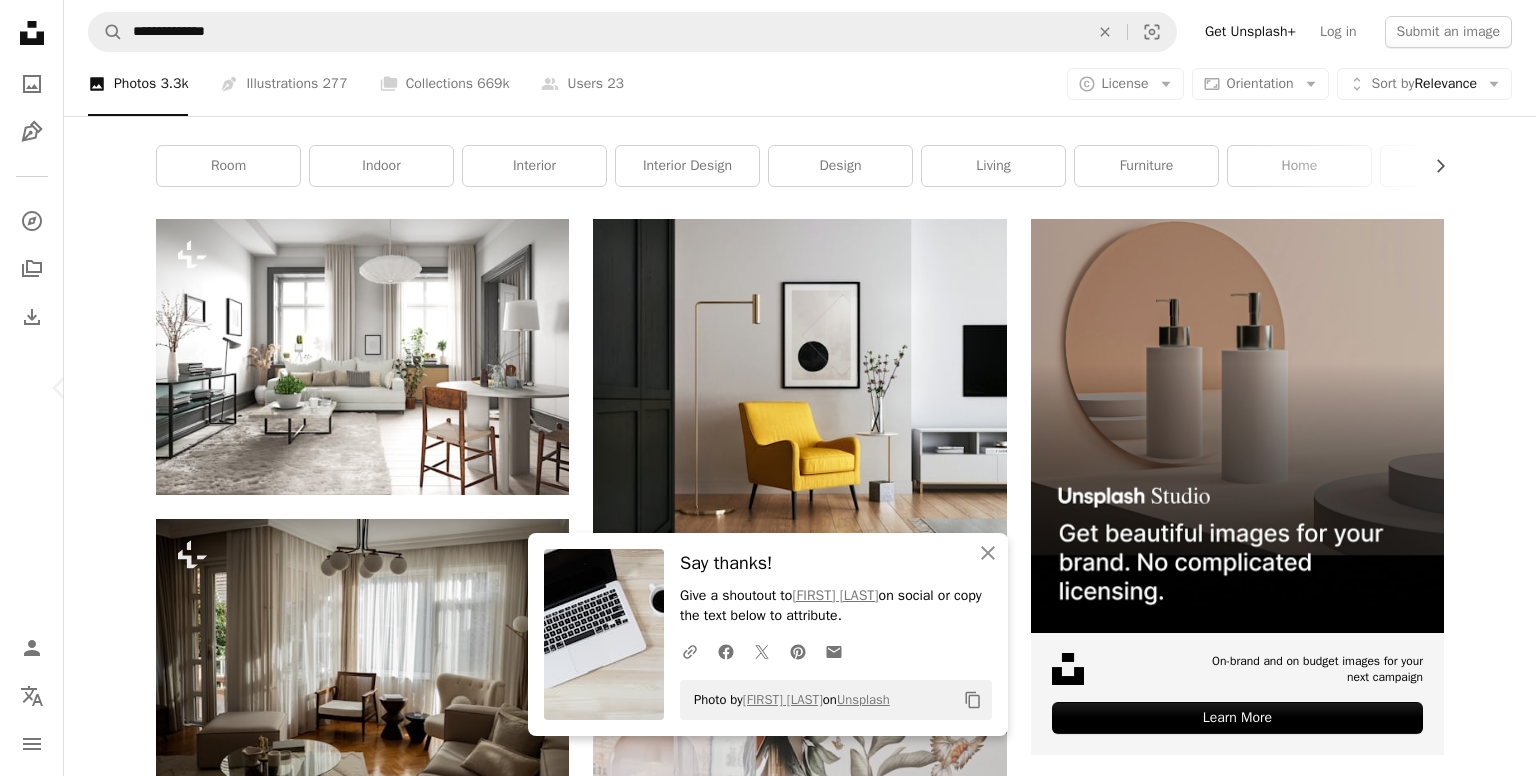click on "Chevron right" 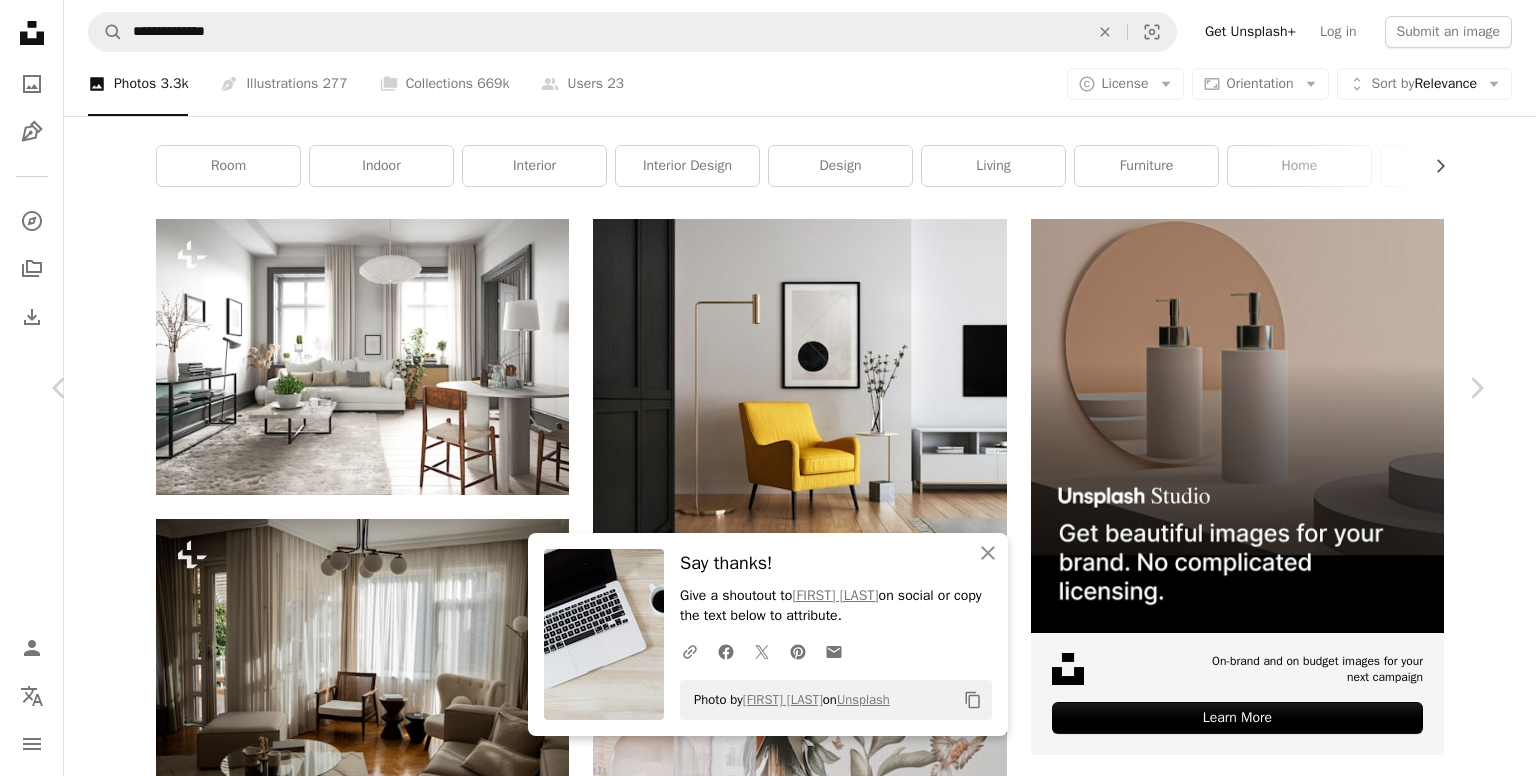 click on "Download free" at bounding box center (1287, 4922) 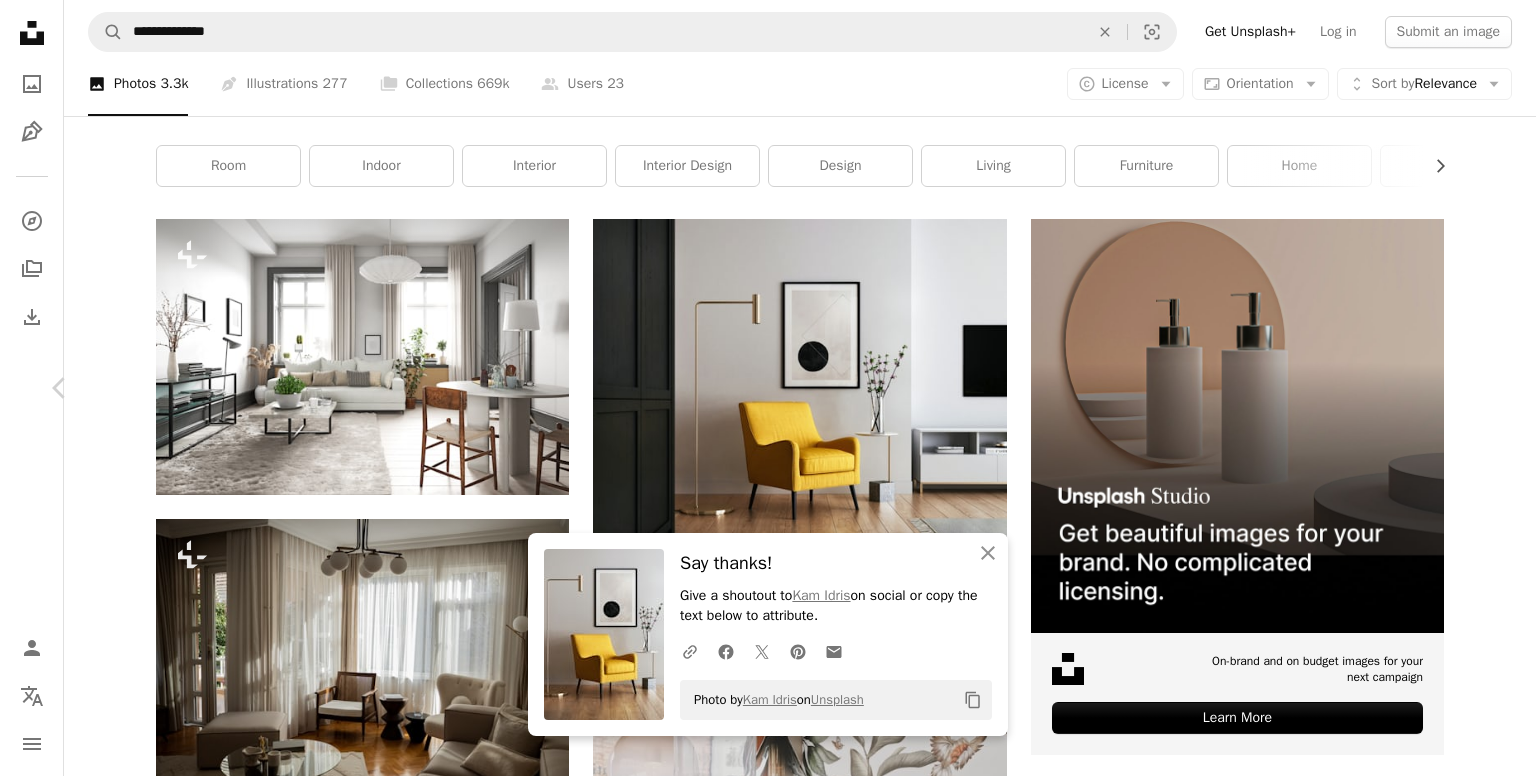 click on "Chevron right" at bounding box center [1476, 388] 